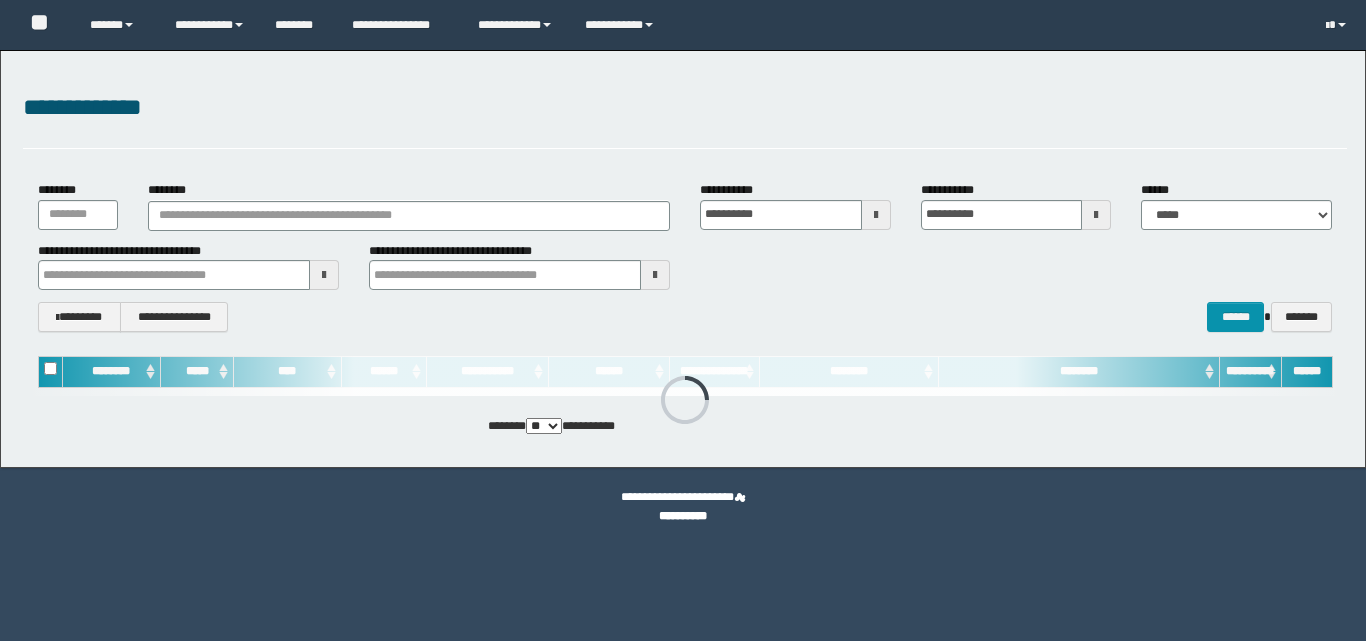 scroll, scrollTop: 0, scrollLeft: 0, axis: both 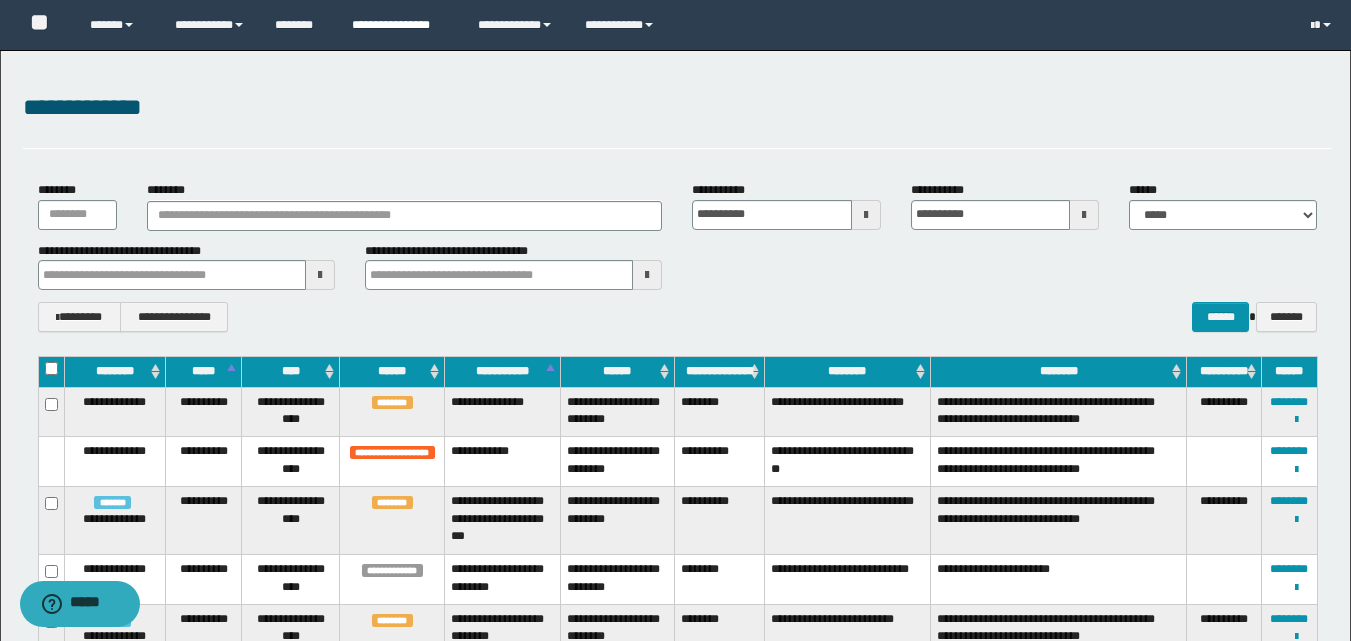 click on "**********" at bounding box center [400, 25] 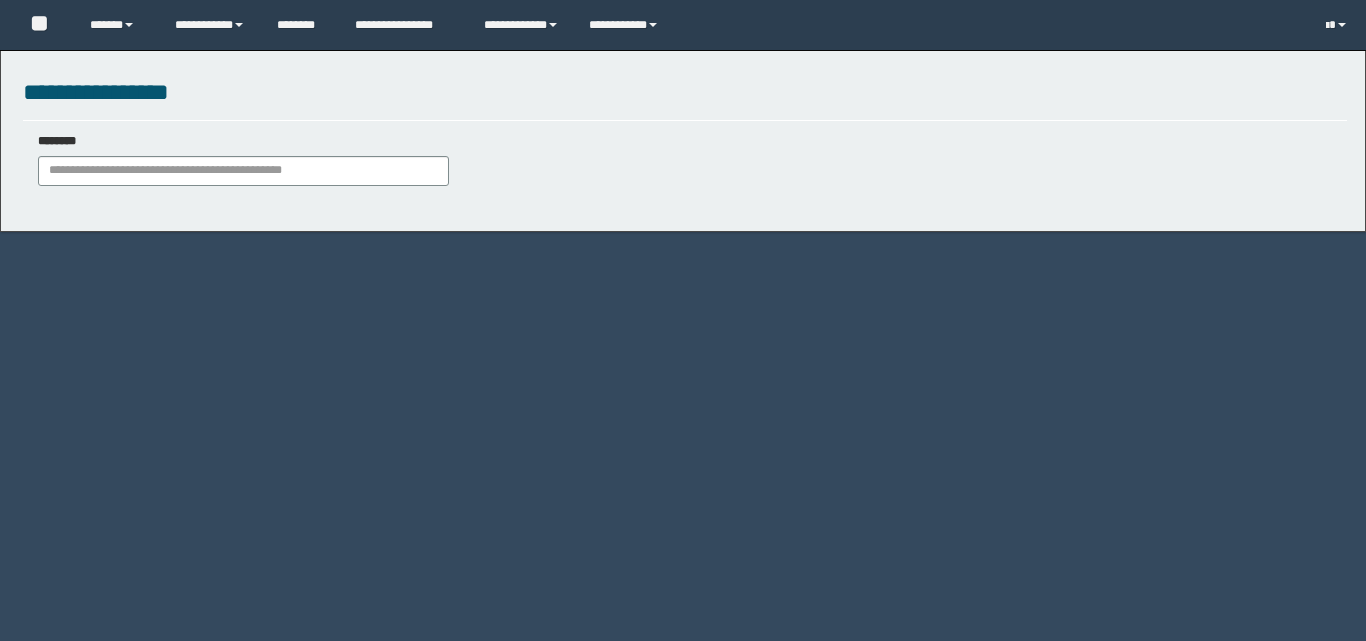 scroll, scrollTop: 0, scrollLeft: 0, axis: both 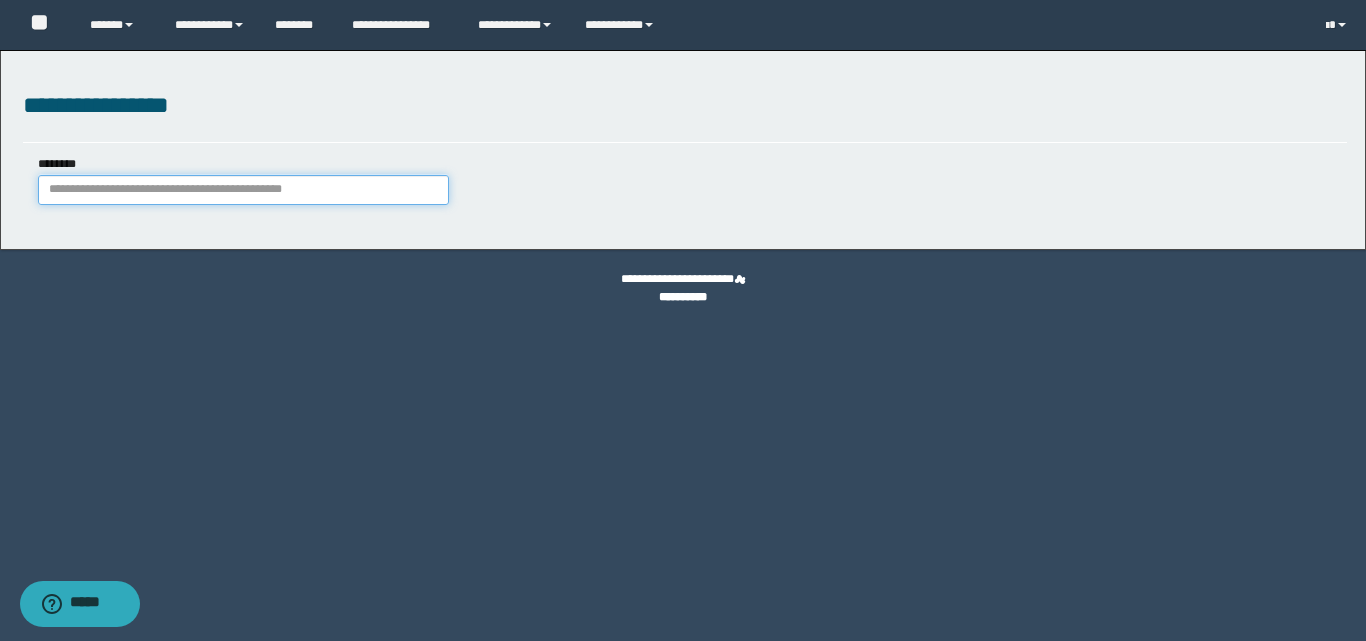 click on "********" at bounding box center [243, 190] 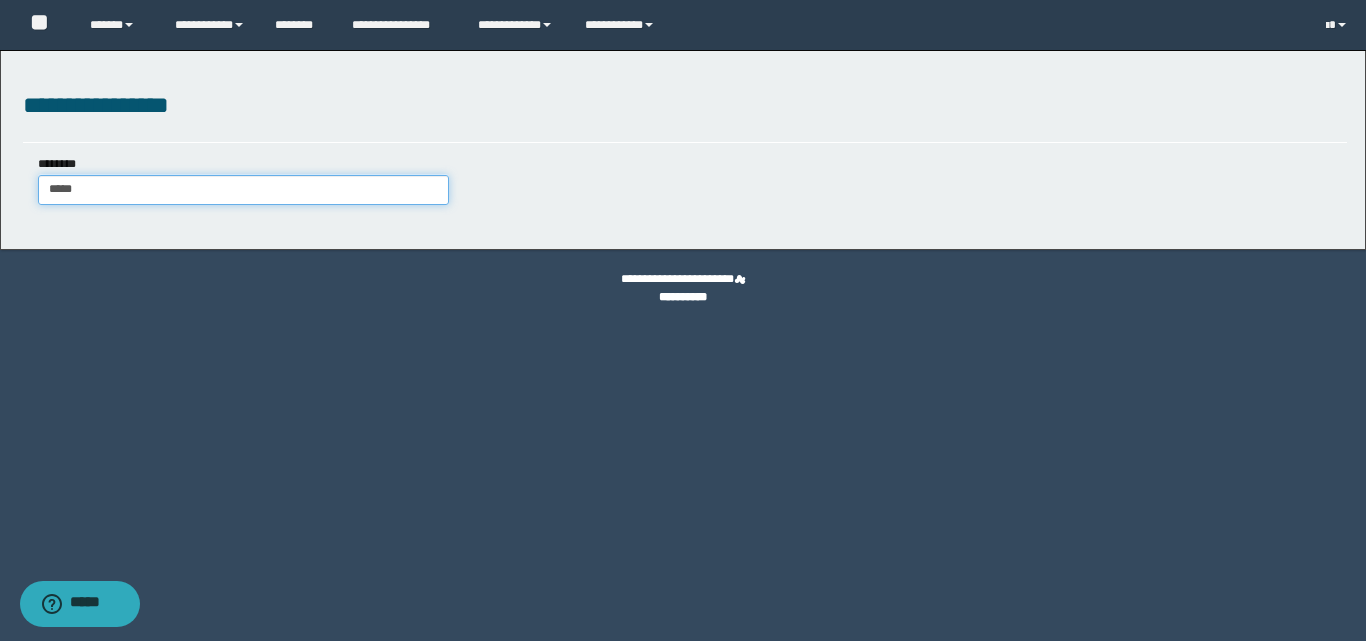type on "******" 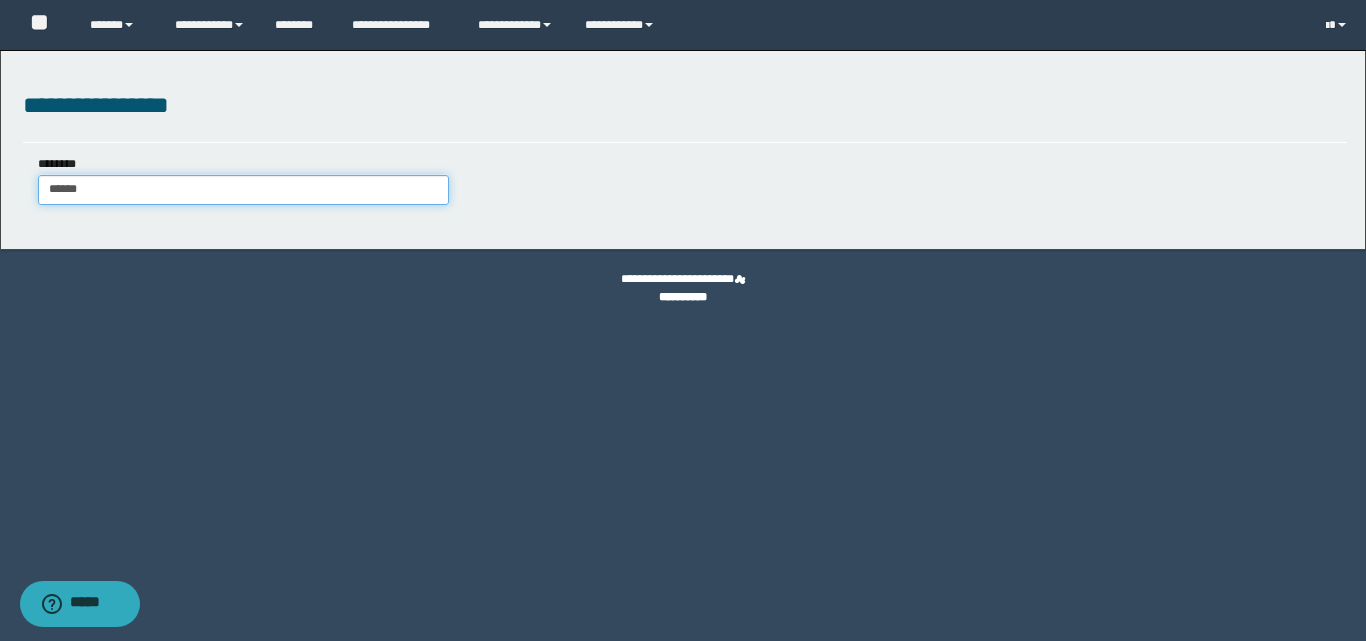 click on "******" at bounding box center (243, 190) 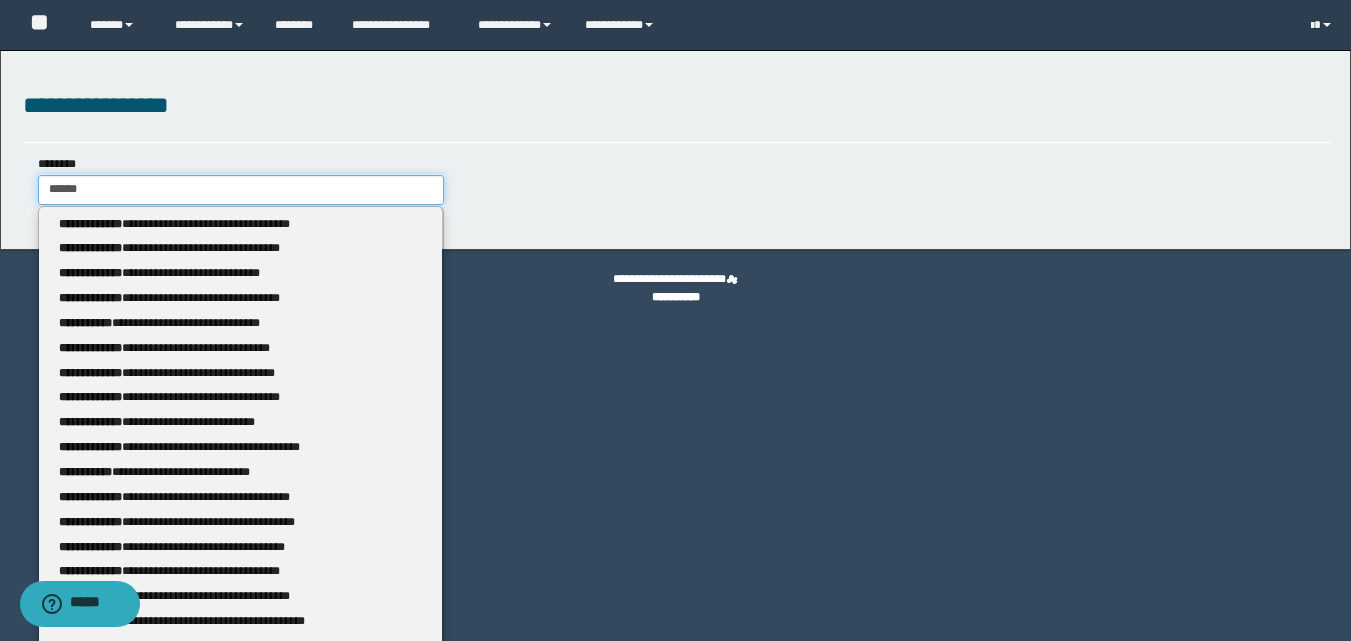 type 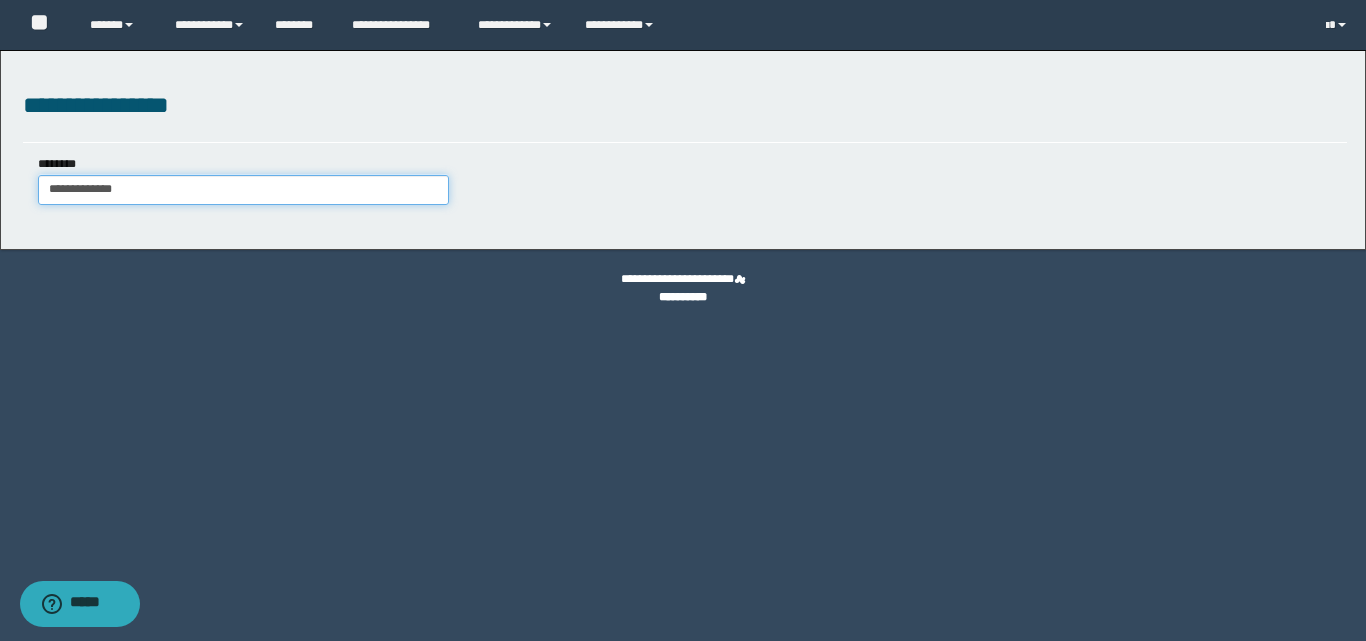 type on "**********" 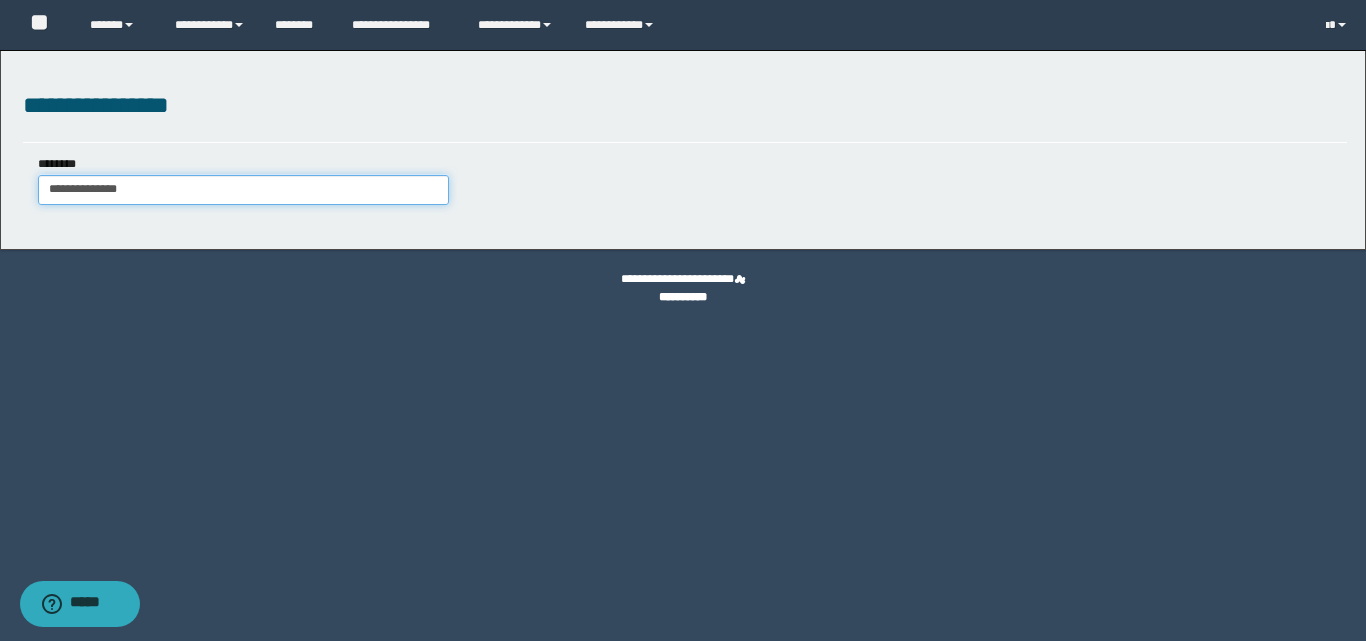 drag, startPoint x: 197, startPoint y: 193, endPoint x: 0, endPoint y: 191, distance: 197.01015 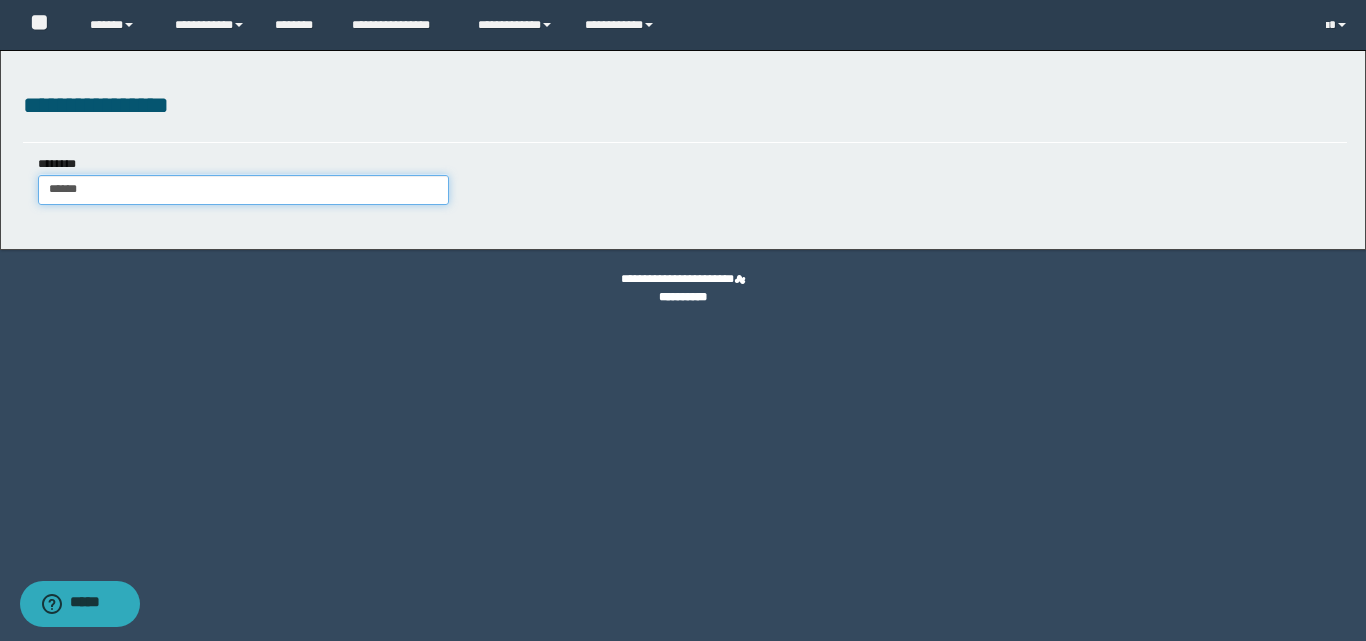 type on "*******" 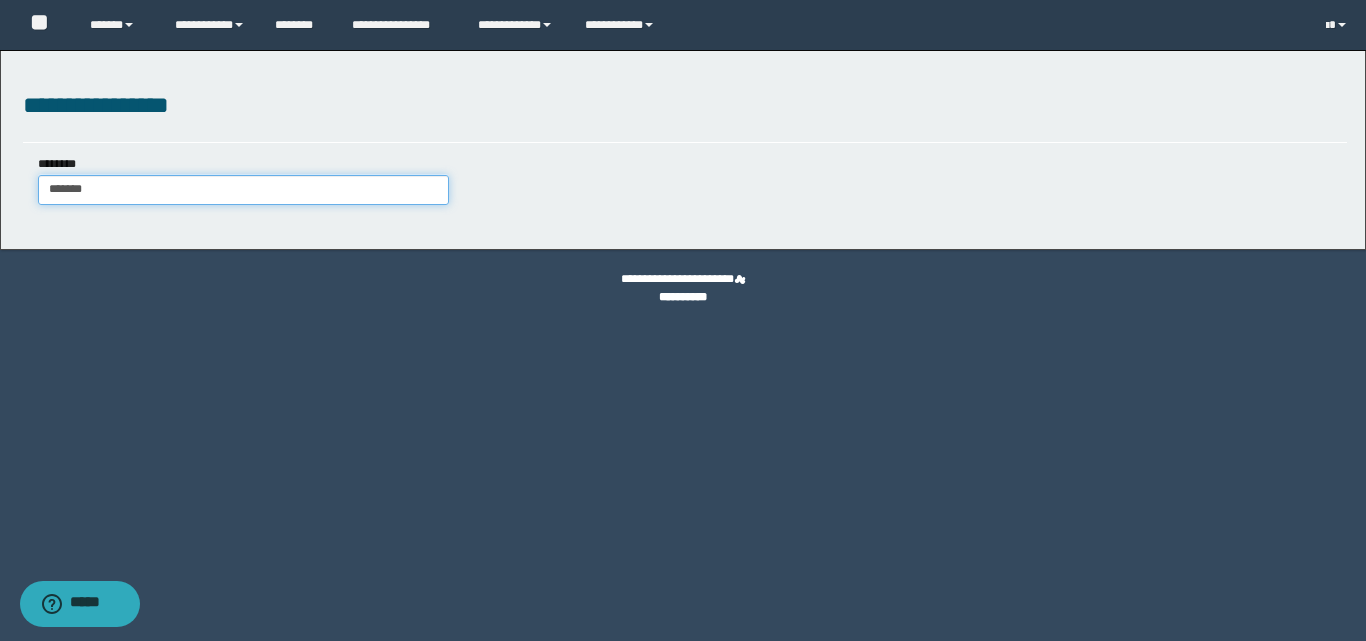 type on "*******" 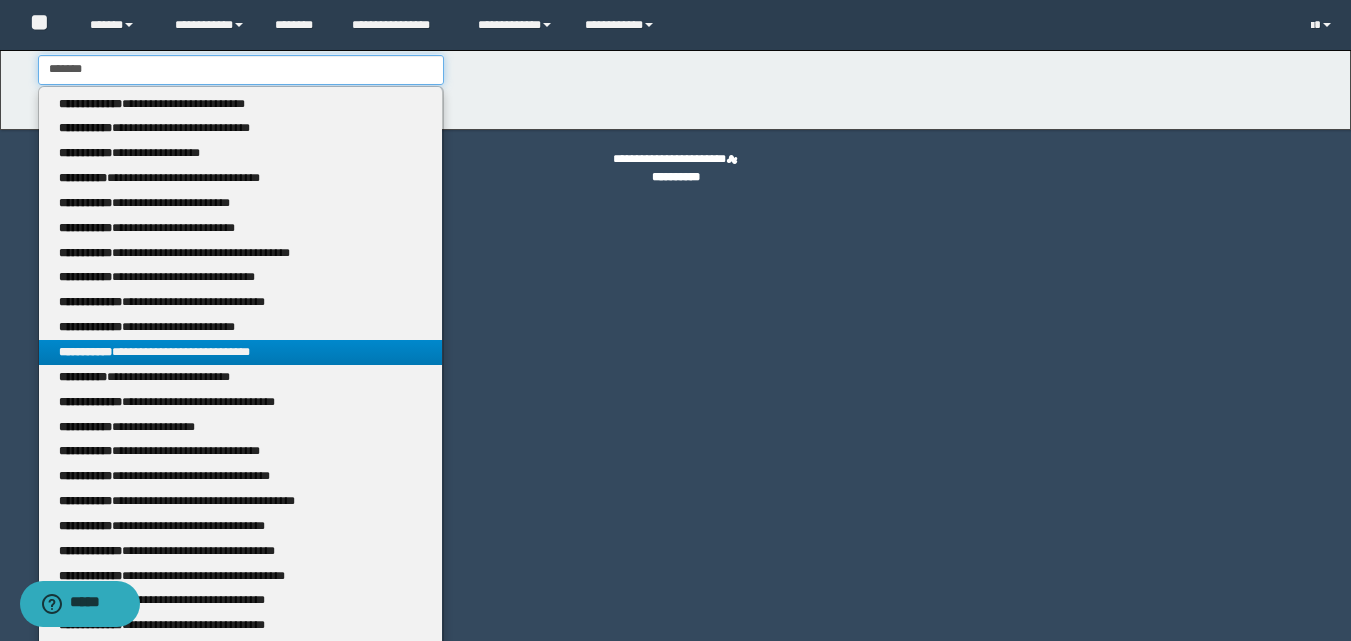 scroll, scrollTop: 0, scrollLeft: 0, axis: both 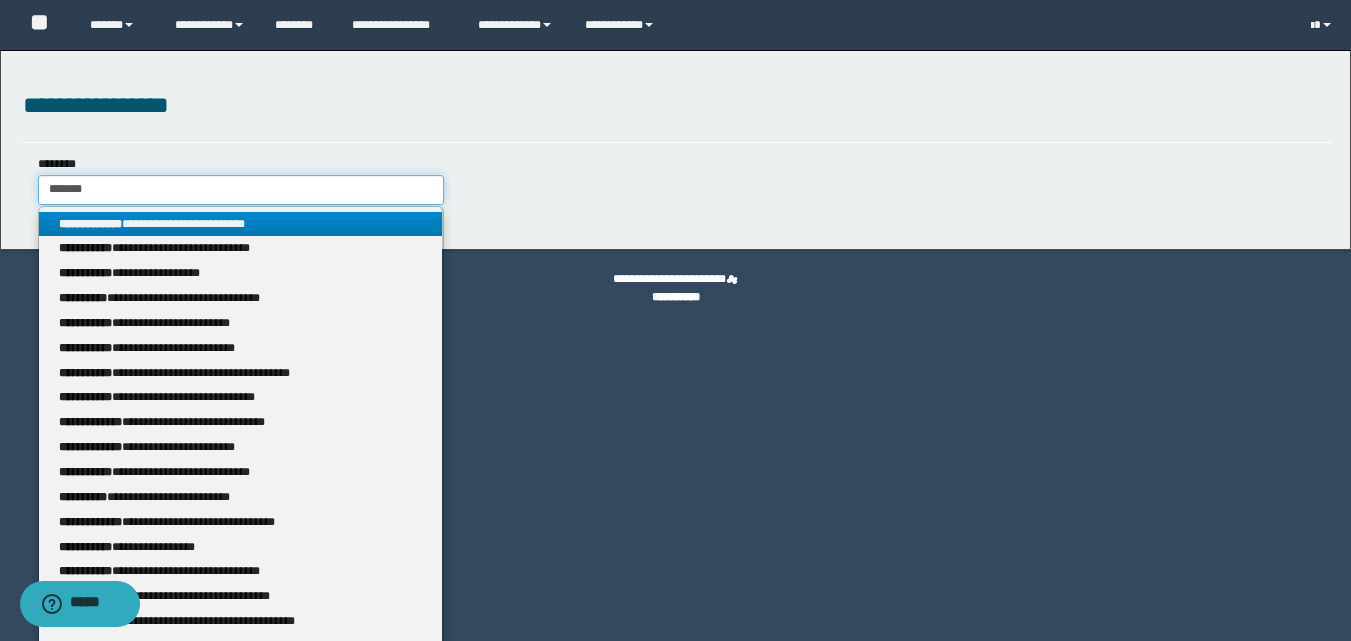 drag, startPoint x: 113, startPoint y: 197, endPoint x: 20, endPoint y: 201, distance: 93.08598 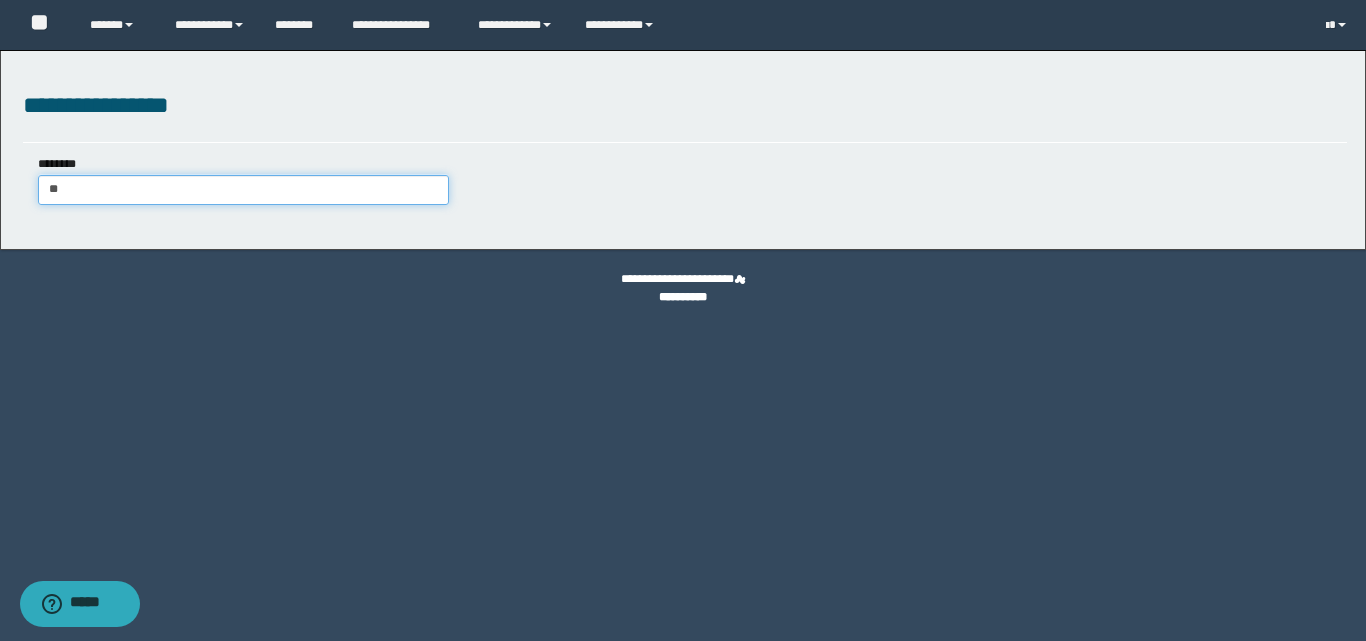 type on "***" 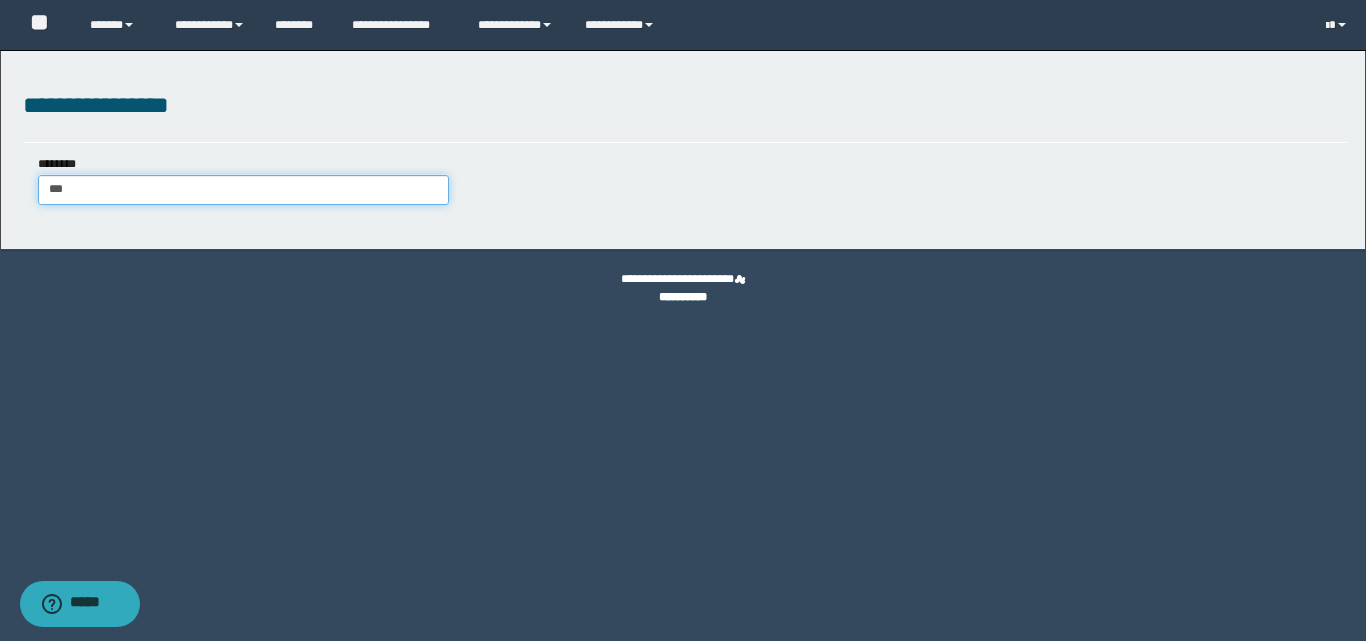 type on "***" 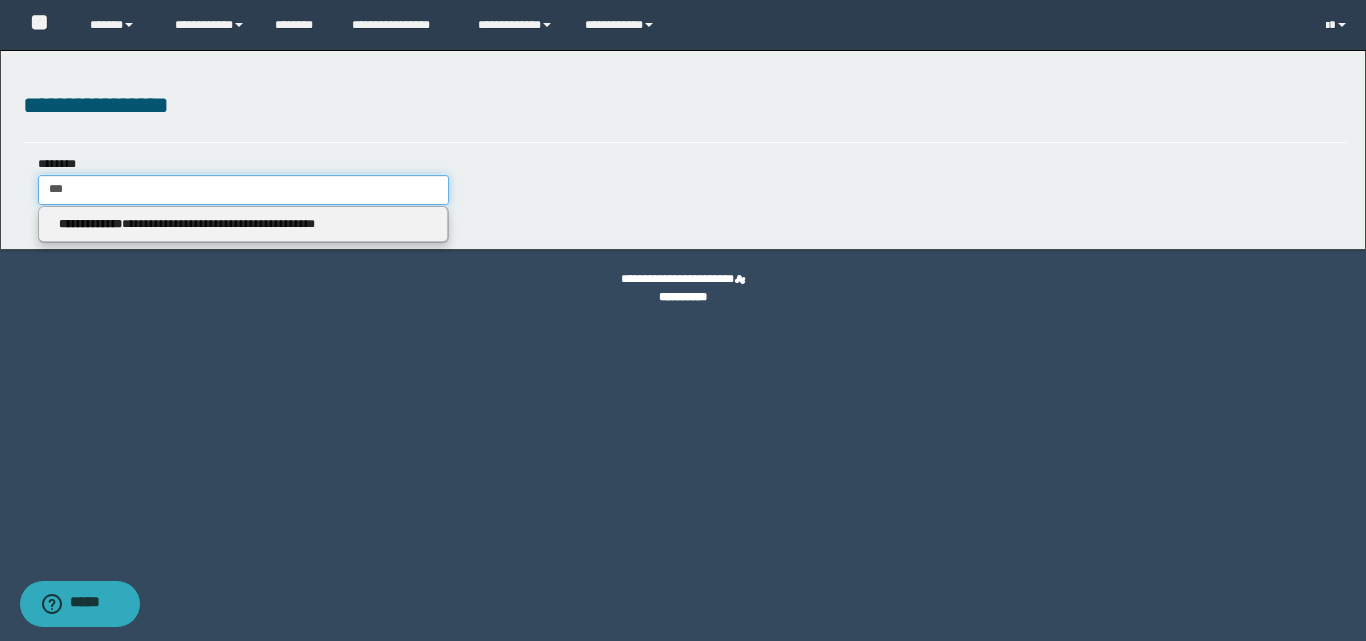 type 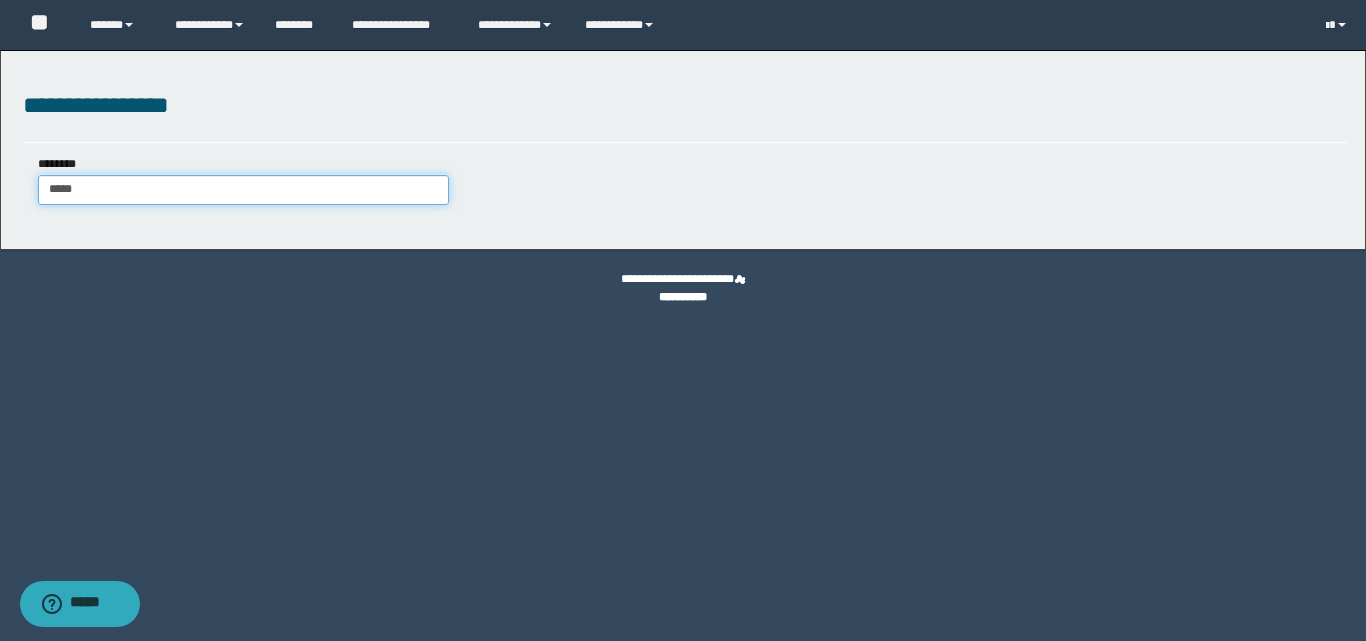 type on "******" 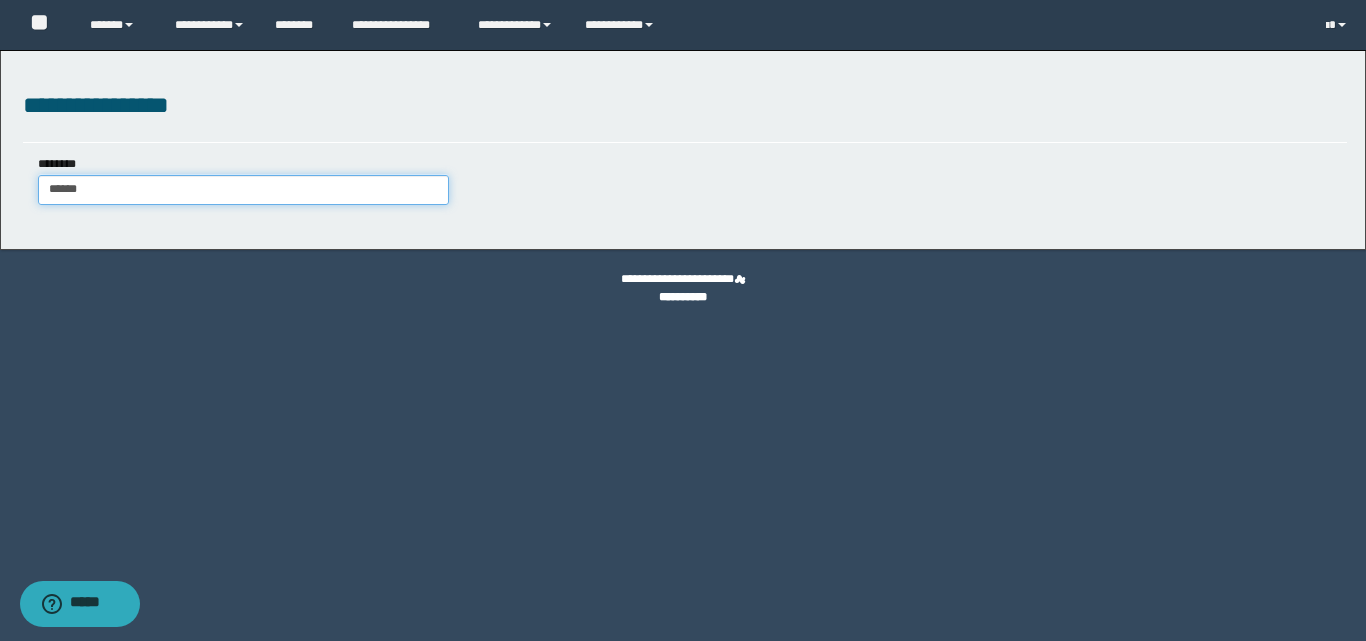 type on "******" 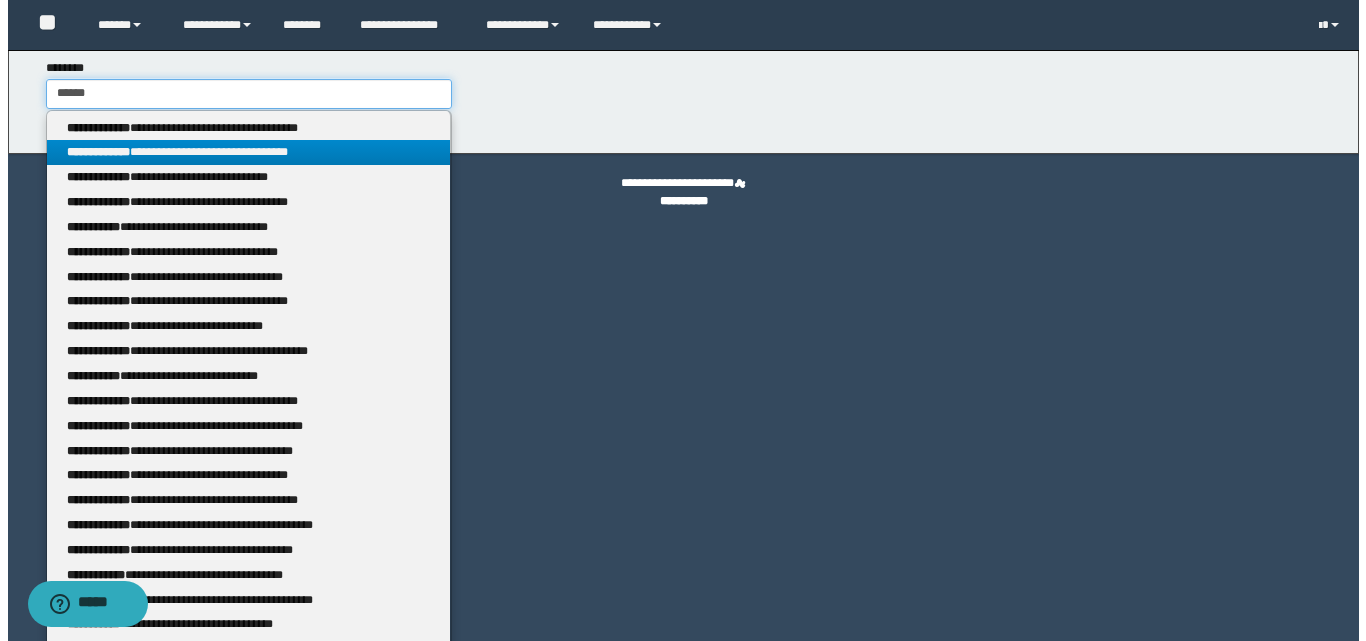 scroll, scrollTop: 0, scrollLeft: 0, axis: both 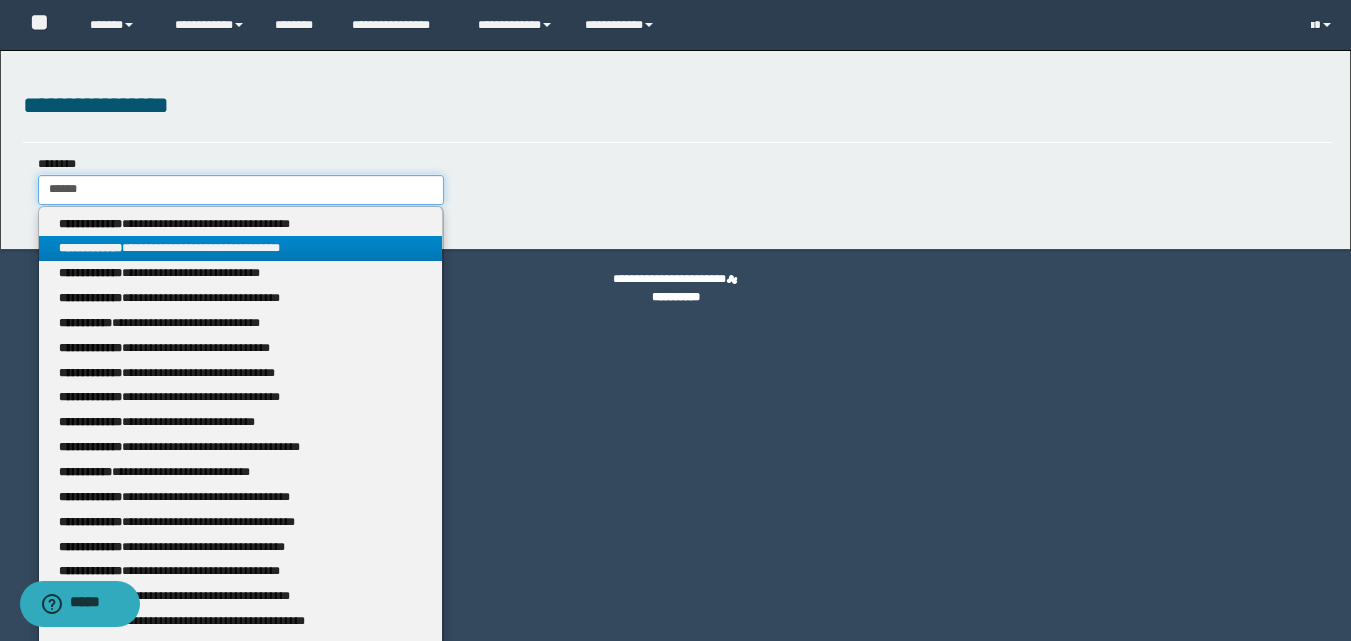 type 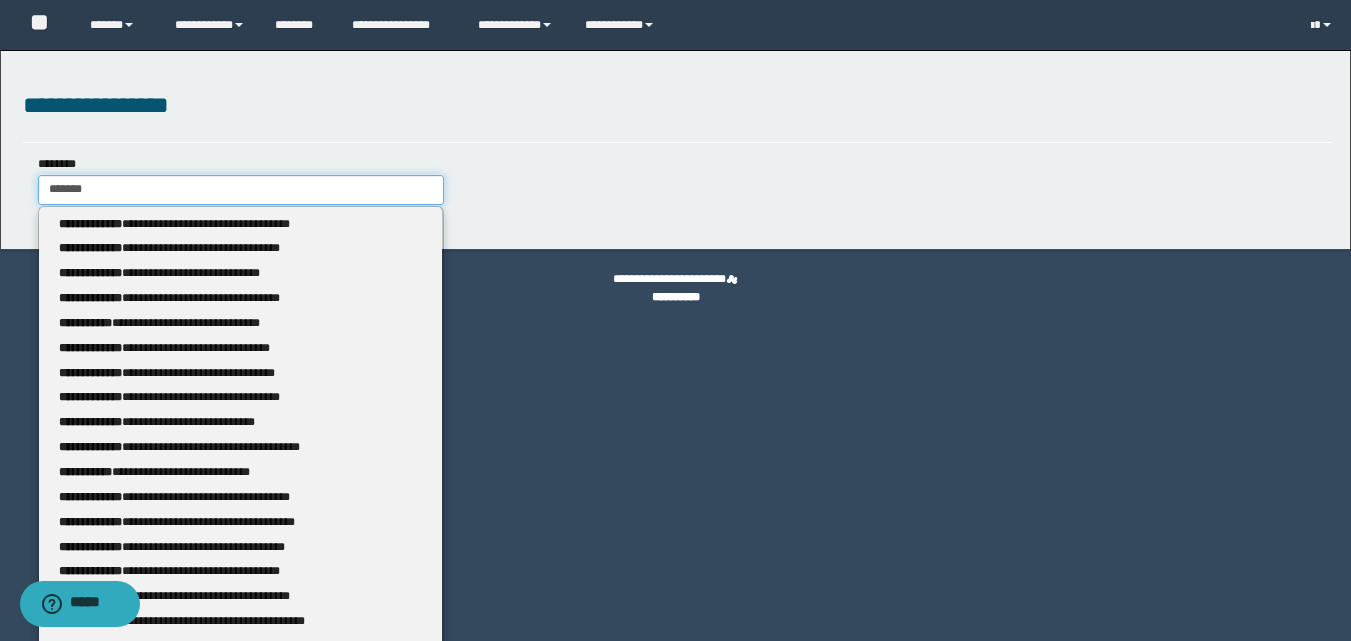 type on "******" 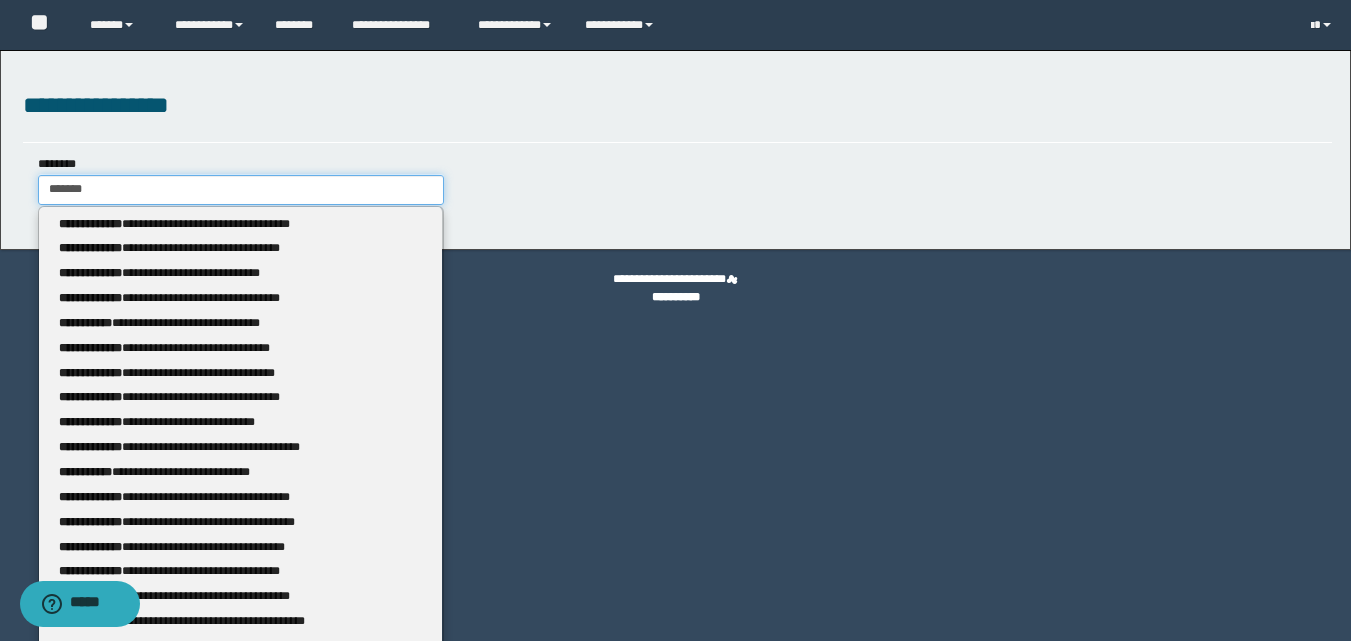 type 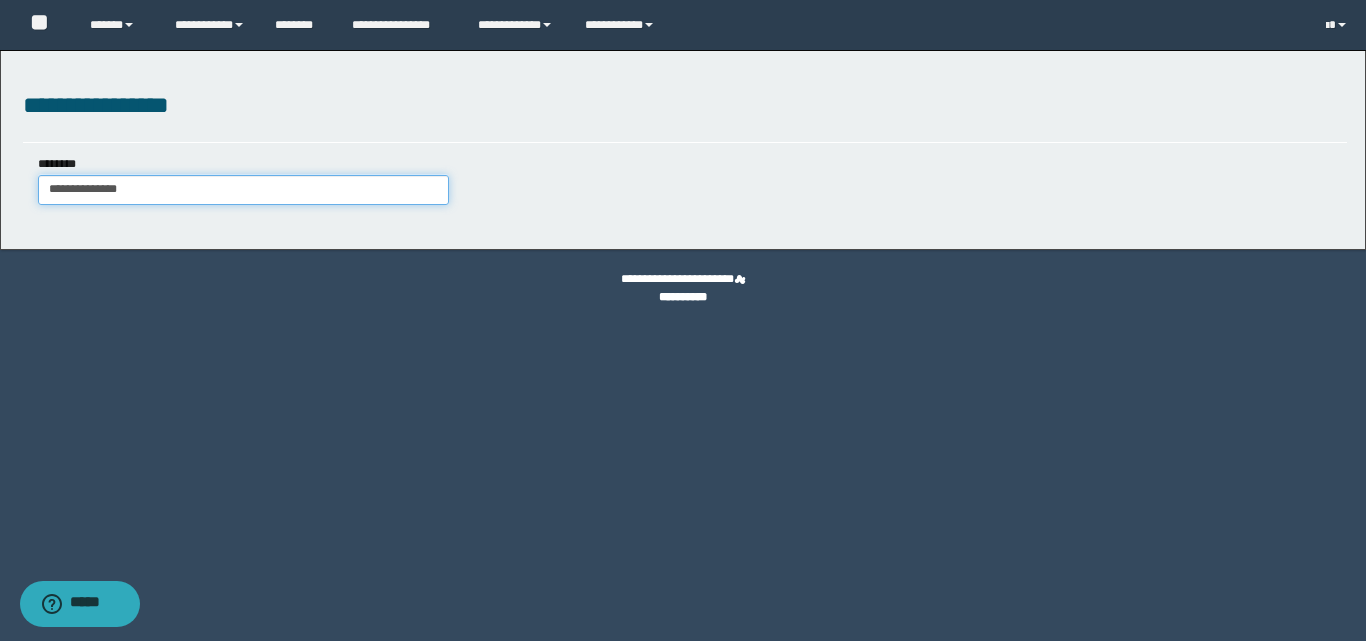 drag, startPoint x: 146, startPoint y: 197, endPoint x: 0, endPoint y: 203, distance: 146.12323 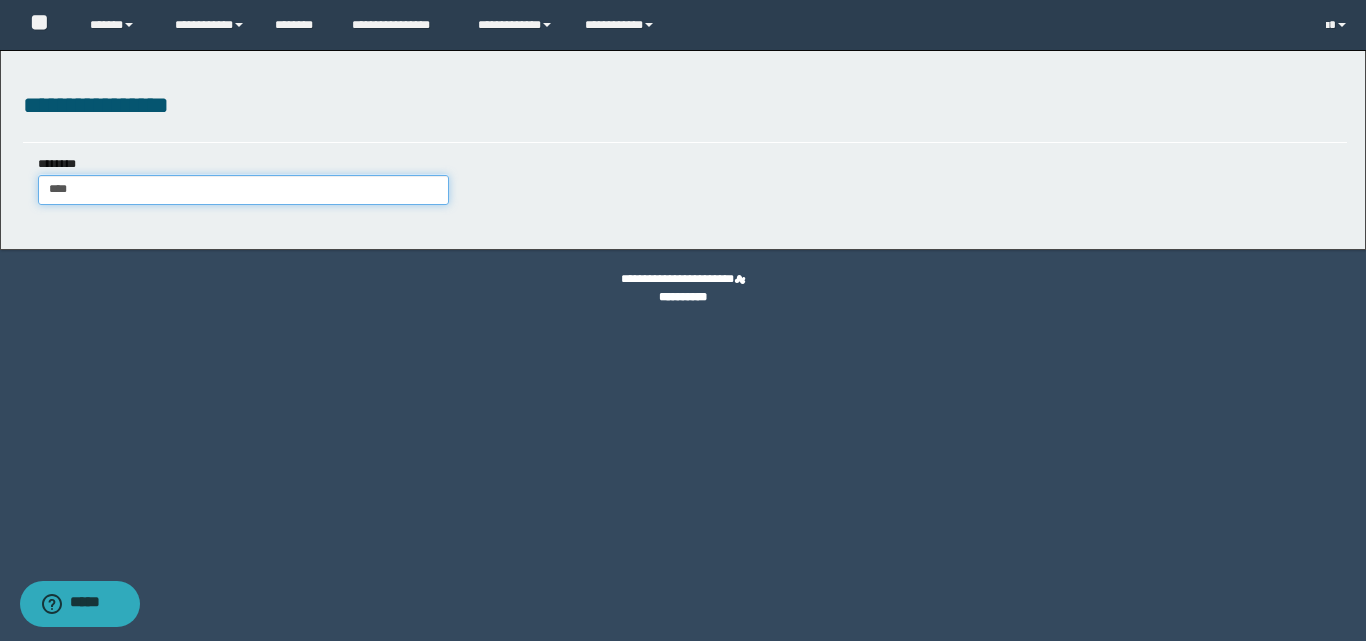 type on "*****" 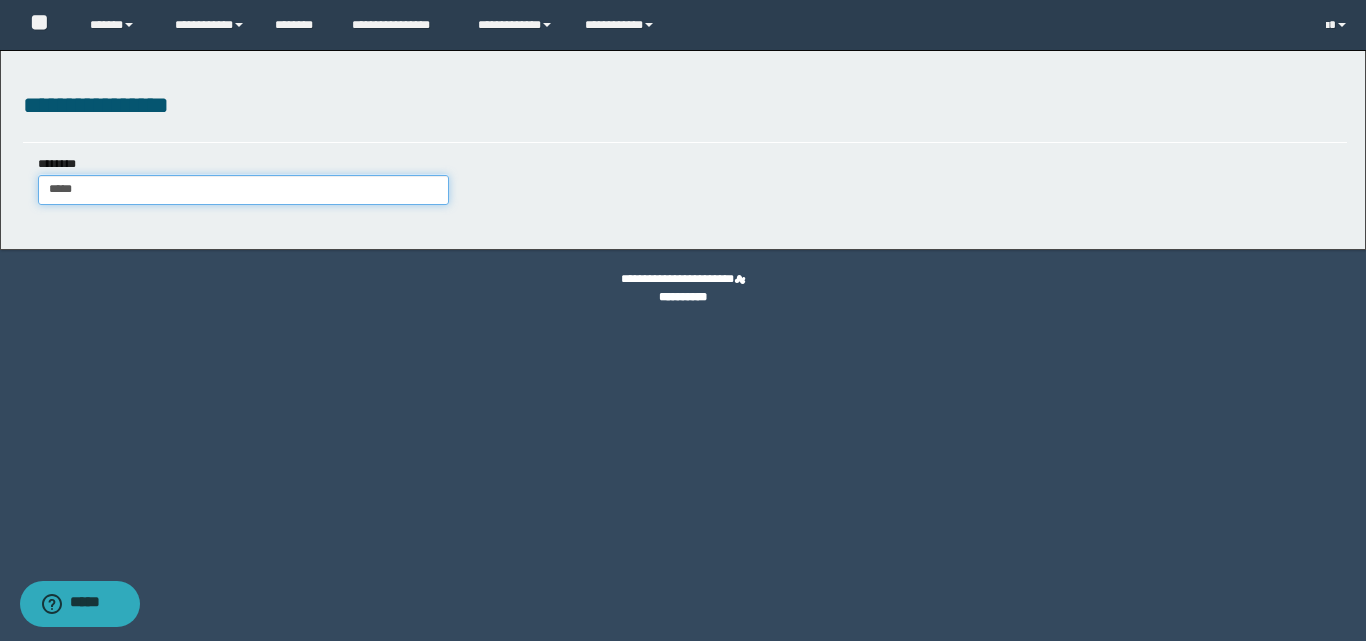 type on "*****" 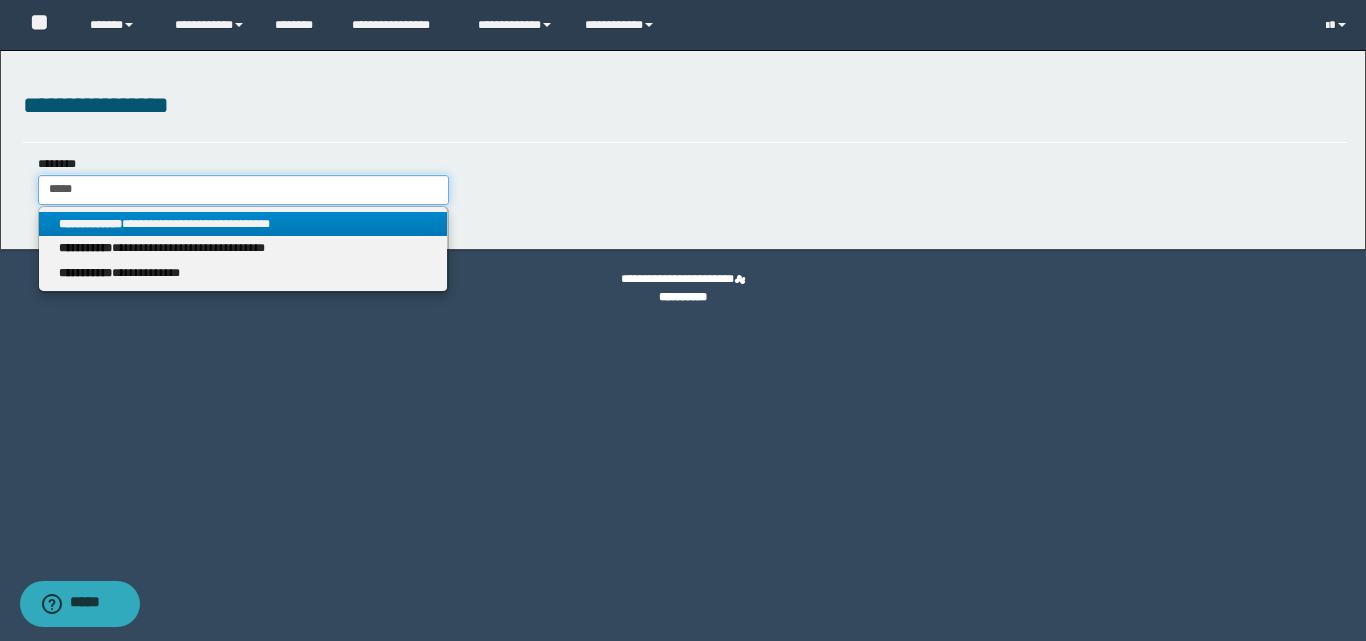 type on "*****" 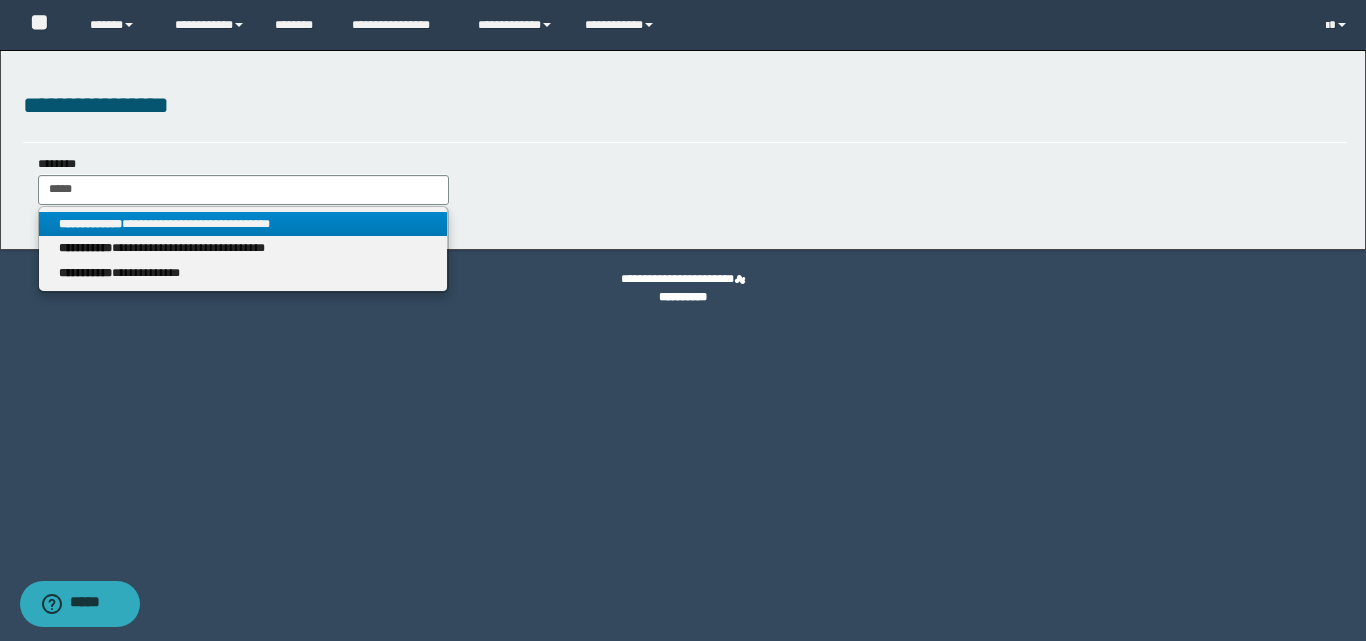 click on "**********" at bounding box center [243, 224] 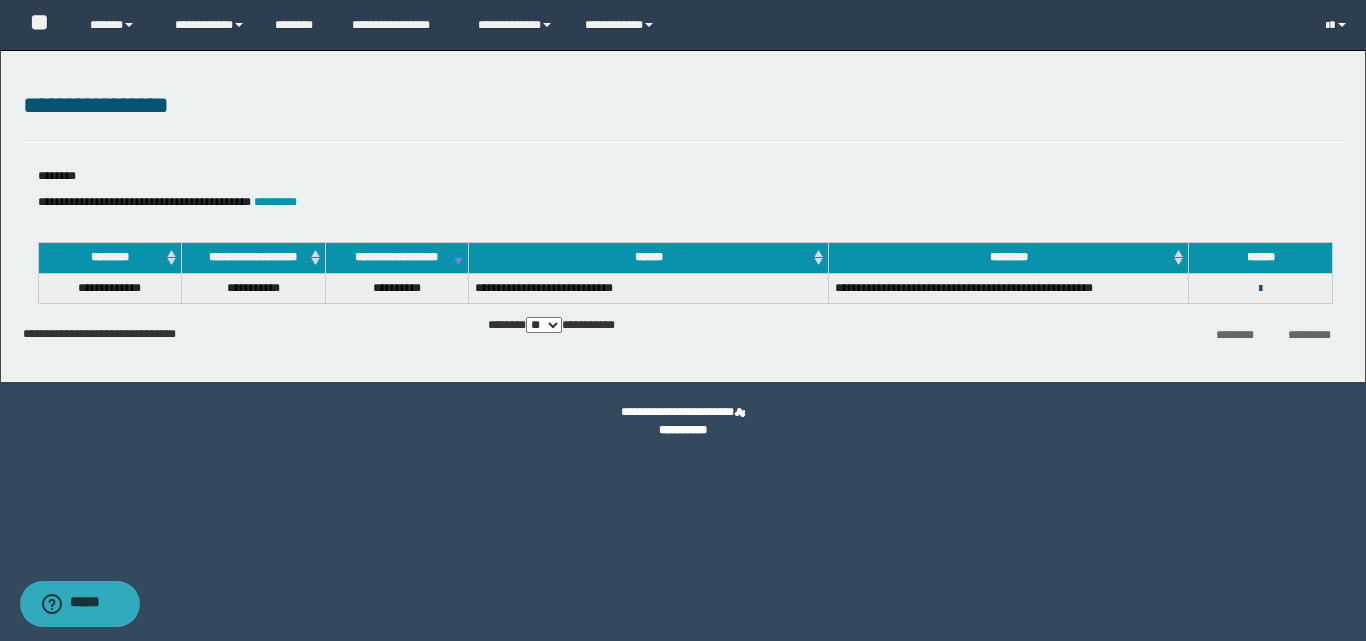 click at bounding box center (1260, 289) 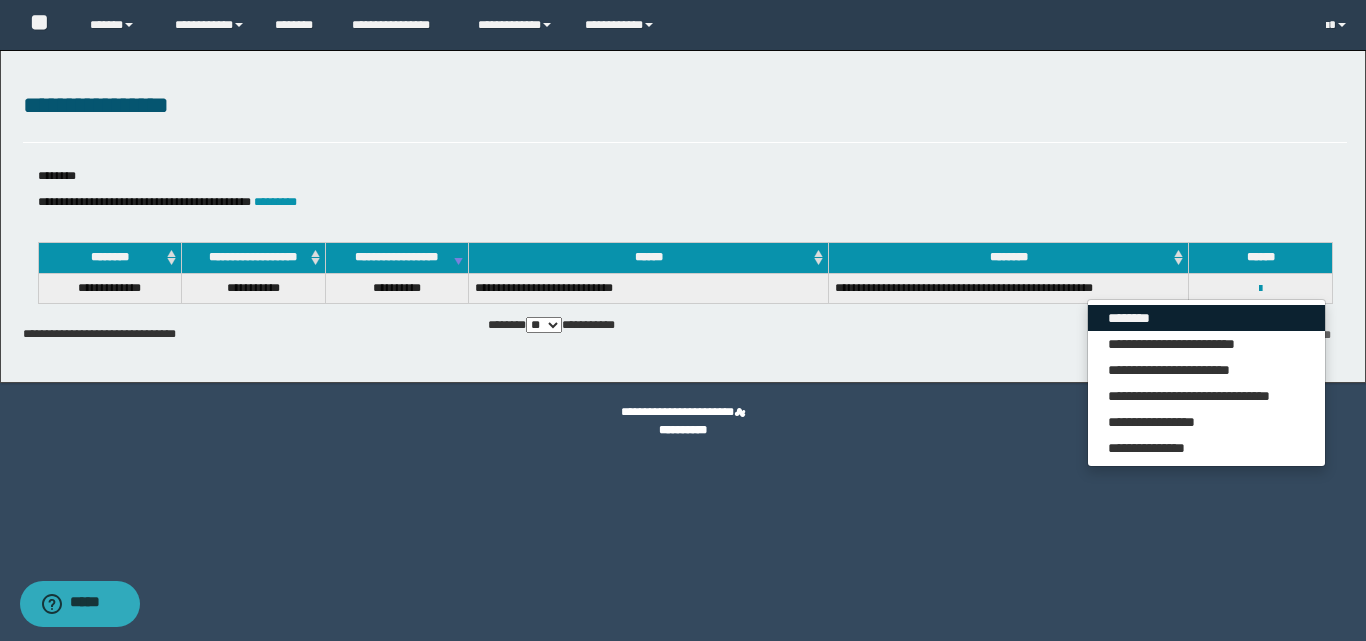 click on "********" at bounding box center [1206, 318] 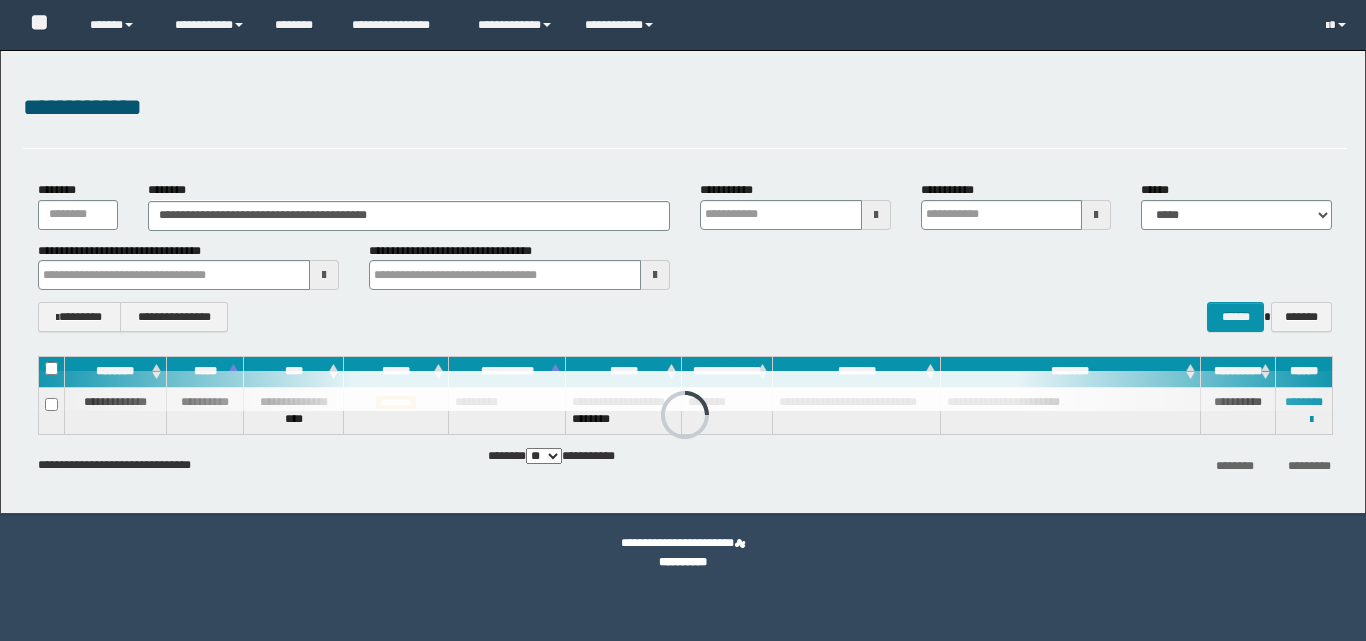 scroll, scrollTop: 0, scrollLeft: 0, axis: both 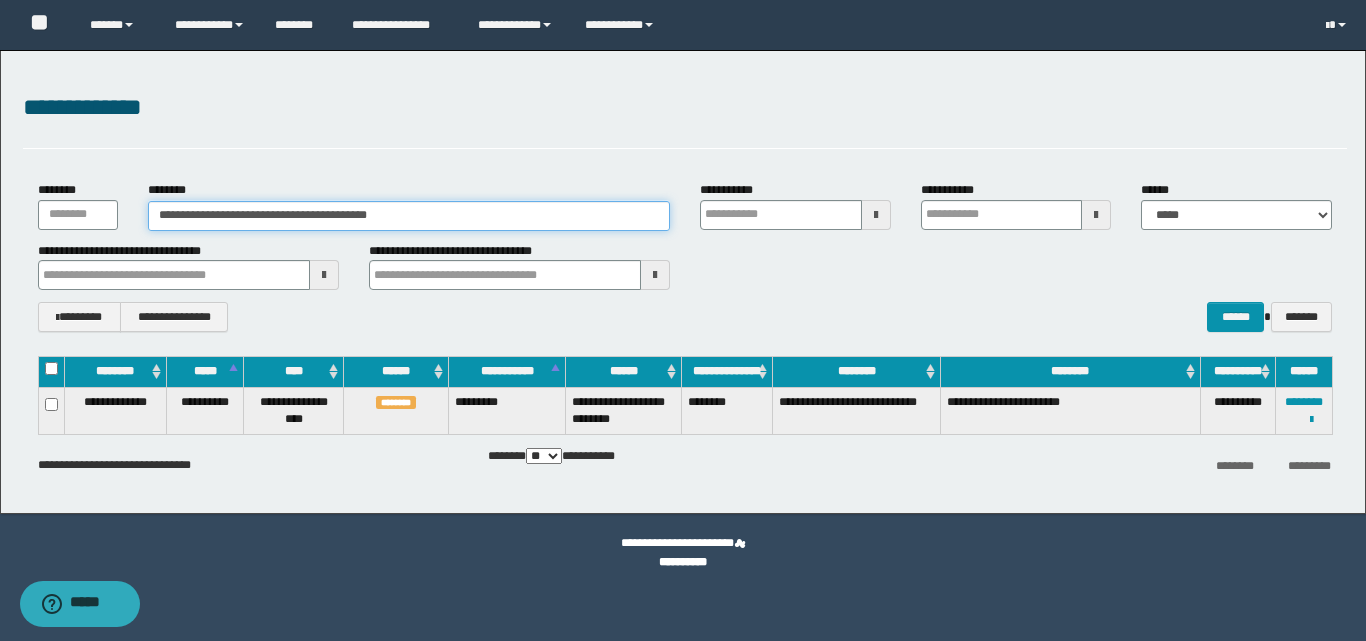 drag, startPoint x: 423, startPoint y: 219, endPoint x: 58, endPoint y: 218, distance: 365.00137 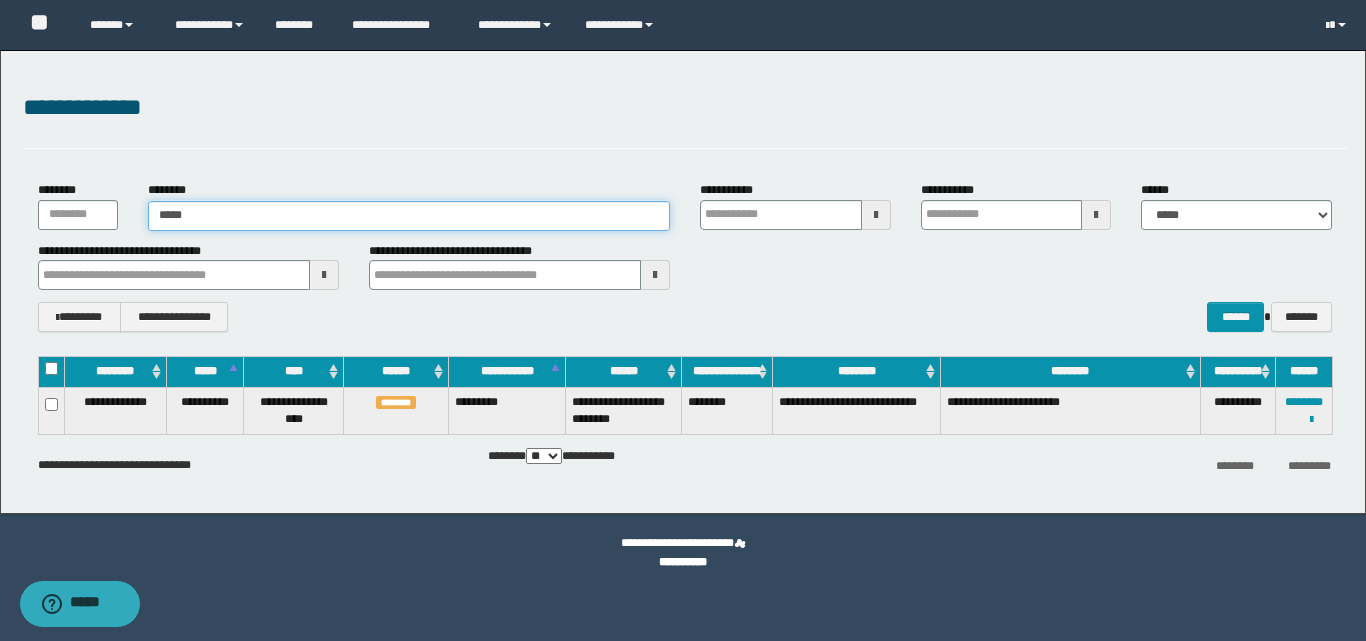 type on "******" 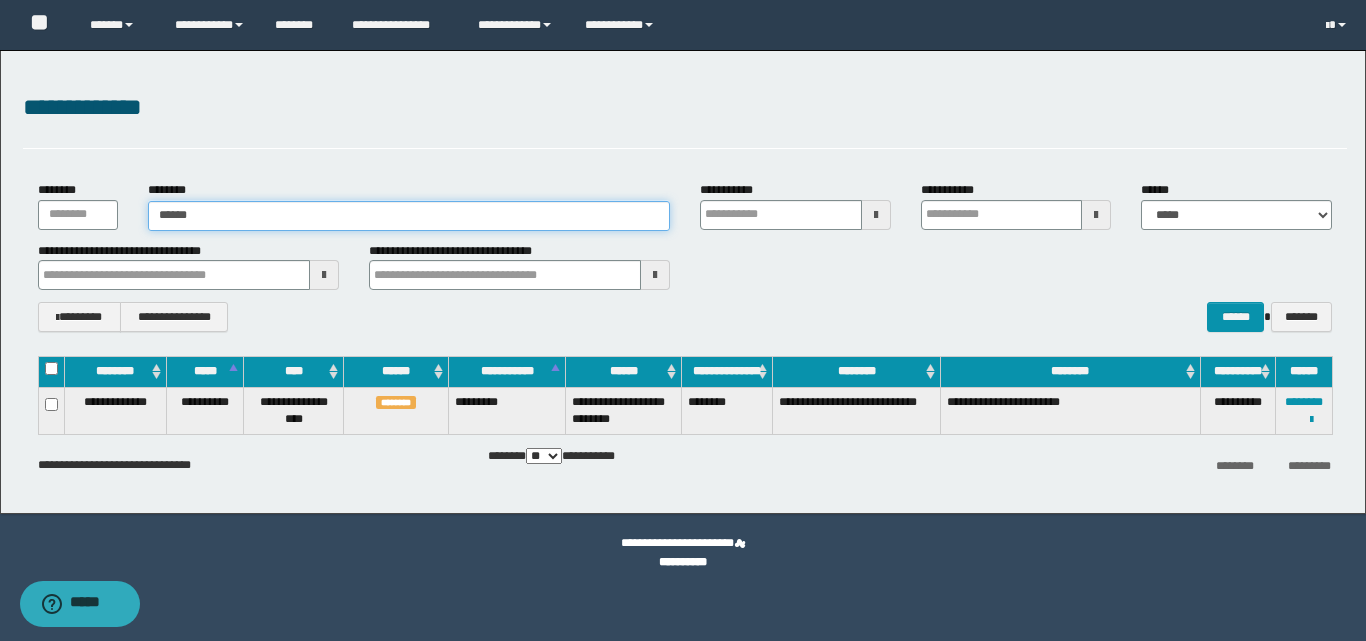 type on "******" 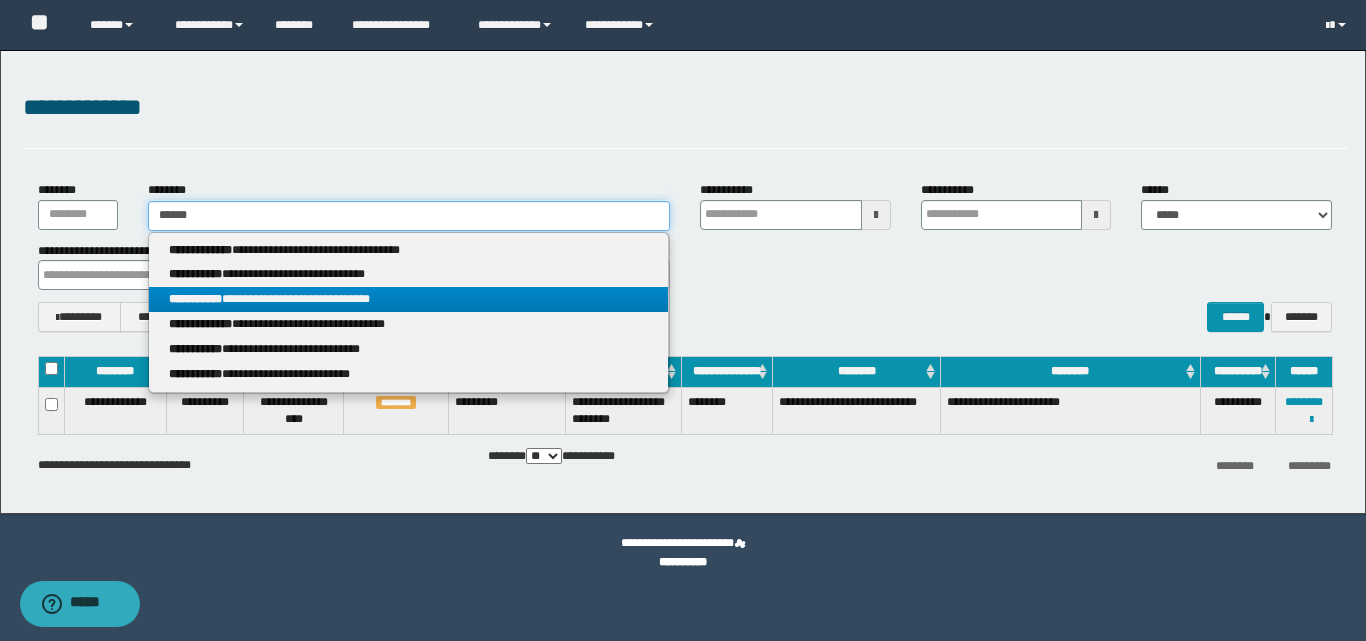 type on "******" 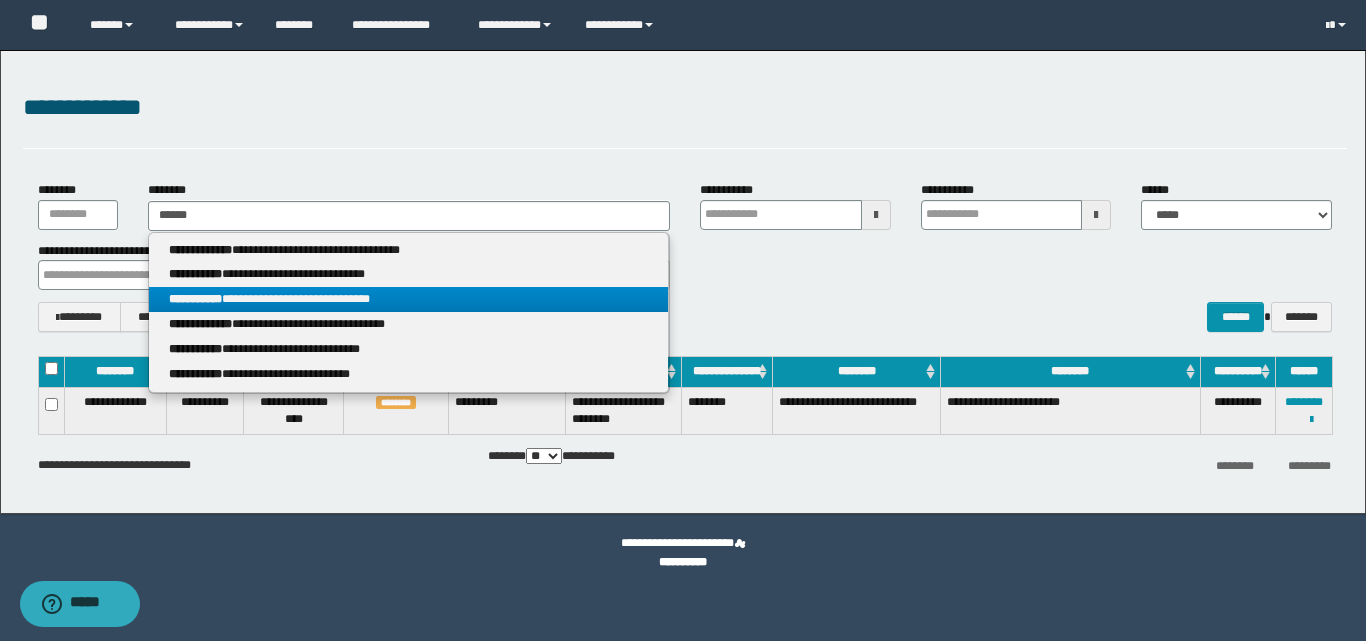 click on "**********" at bounding box center [408, 299] 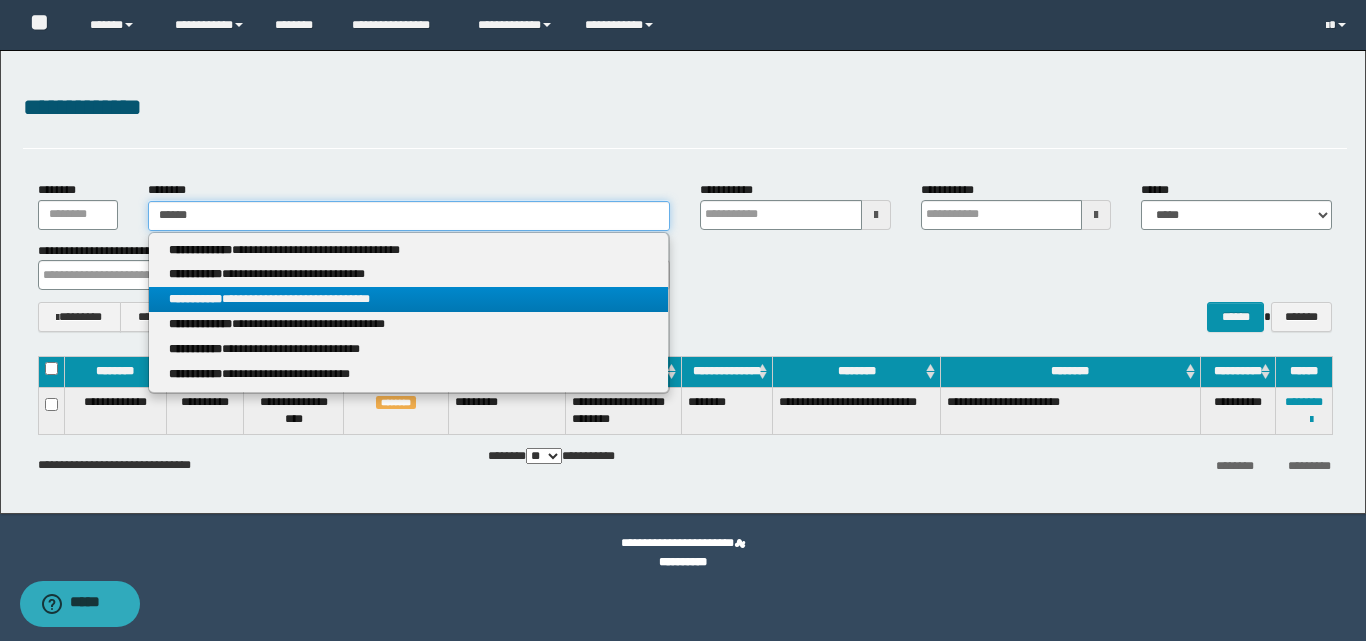 type 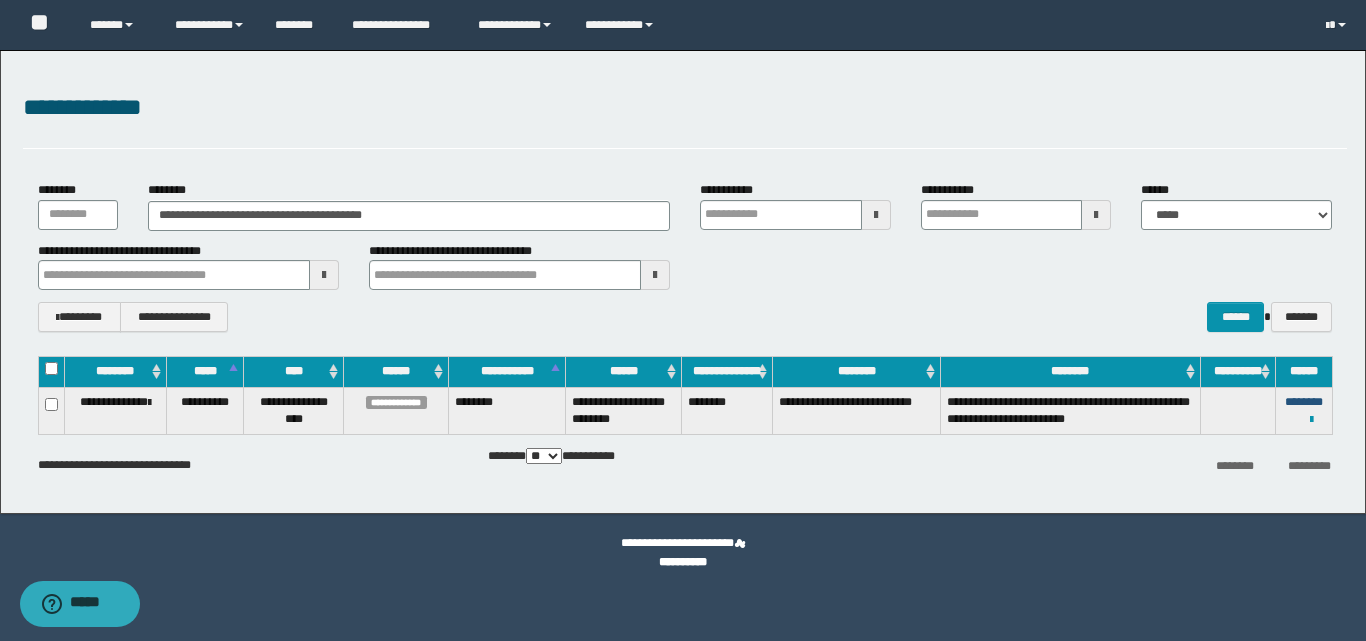 click on "********" at bounding box center (1304, 402) 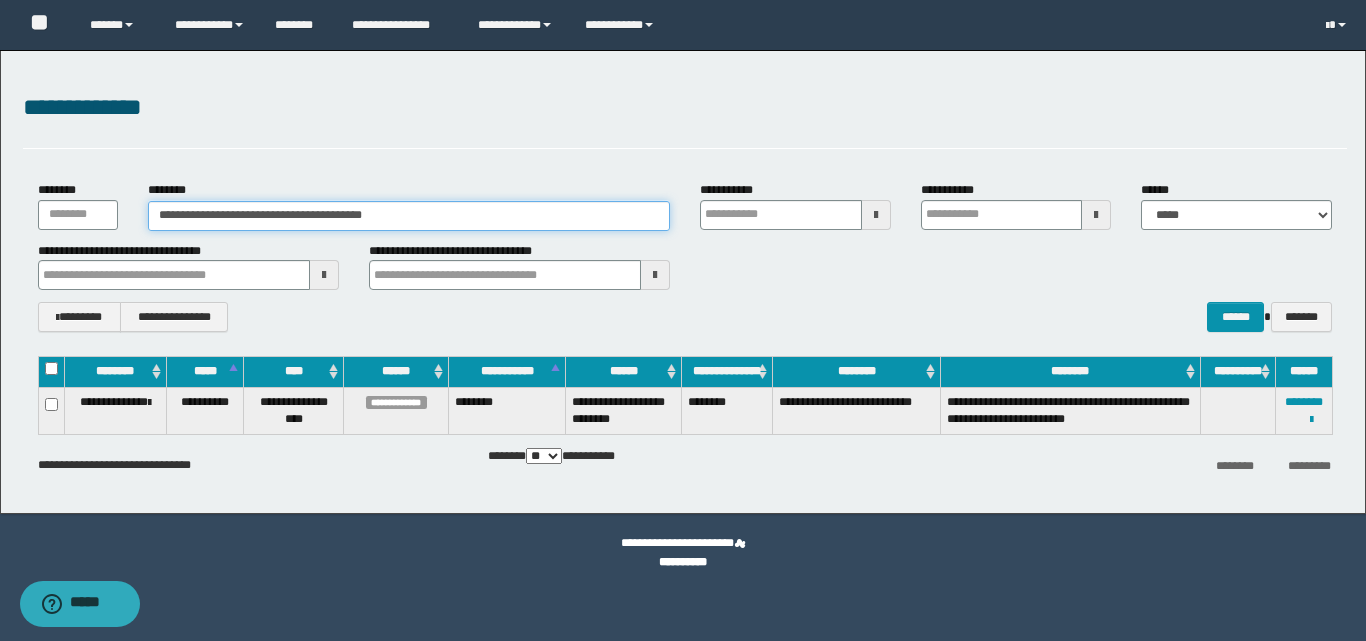 drag, startPoint x: 404, startPoint y: 216, endPoint x: 159, endPoint y: 213, distance: 245.01837 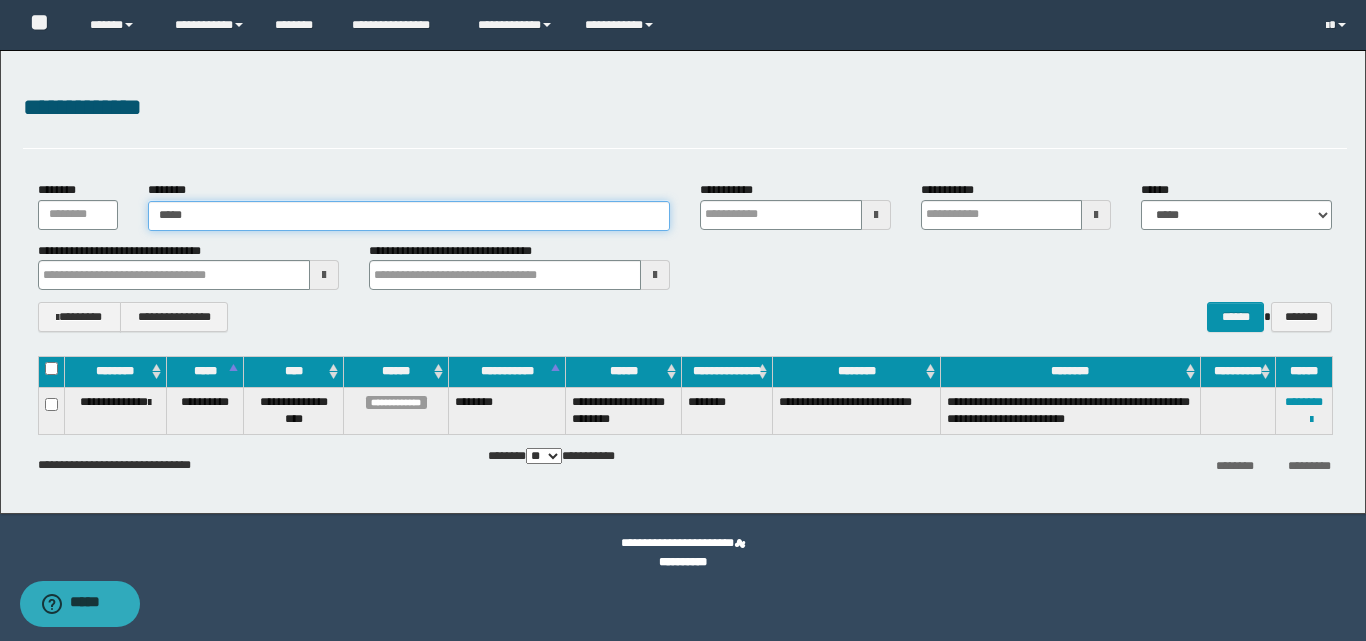 type on "******" 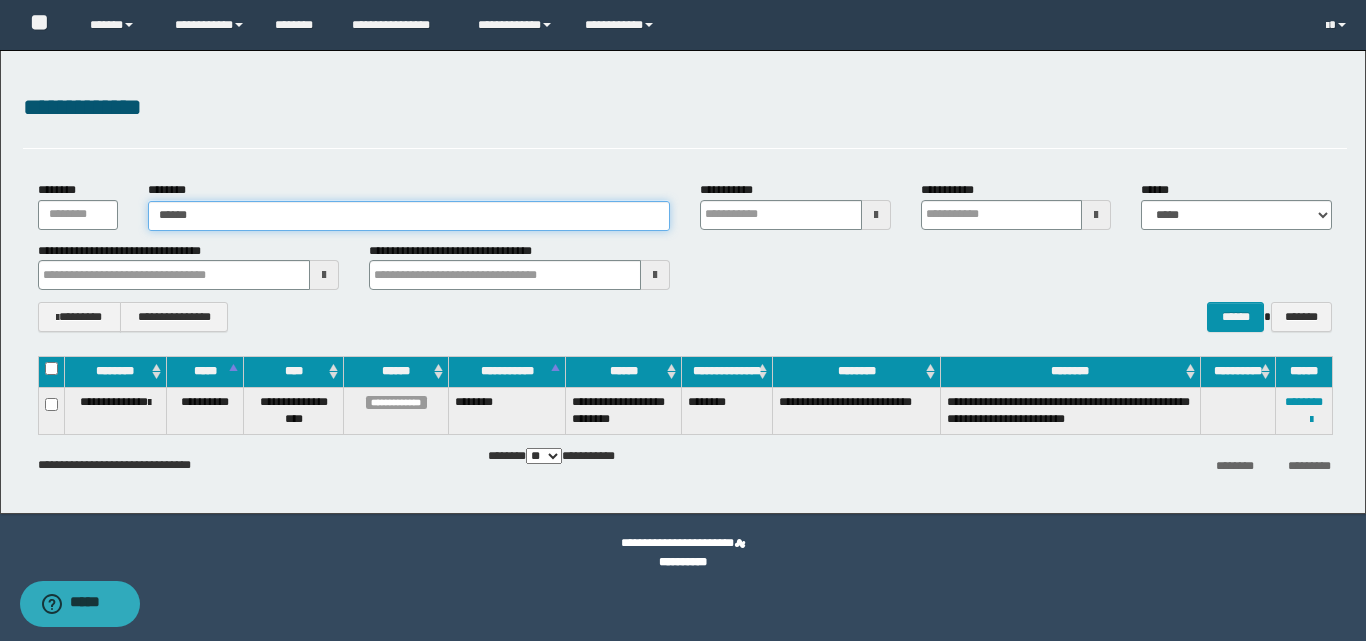 type on "******" 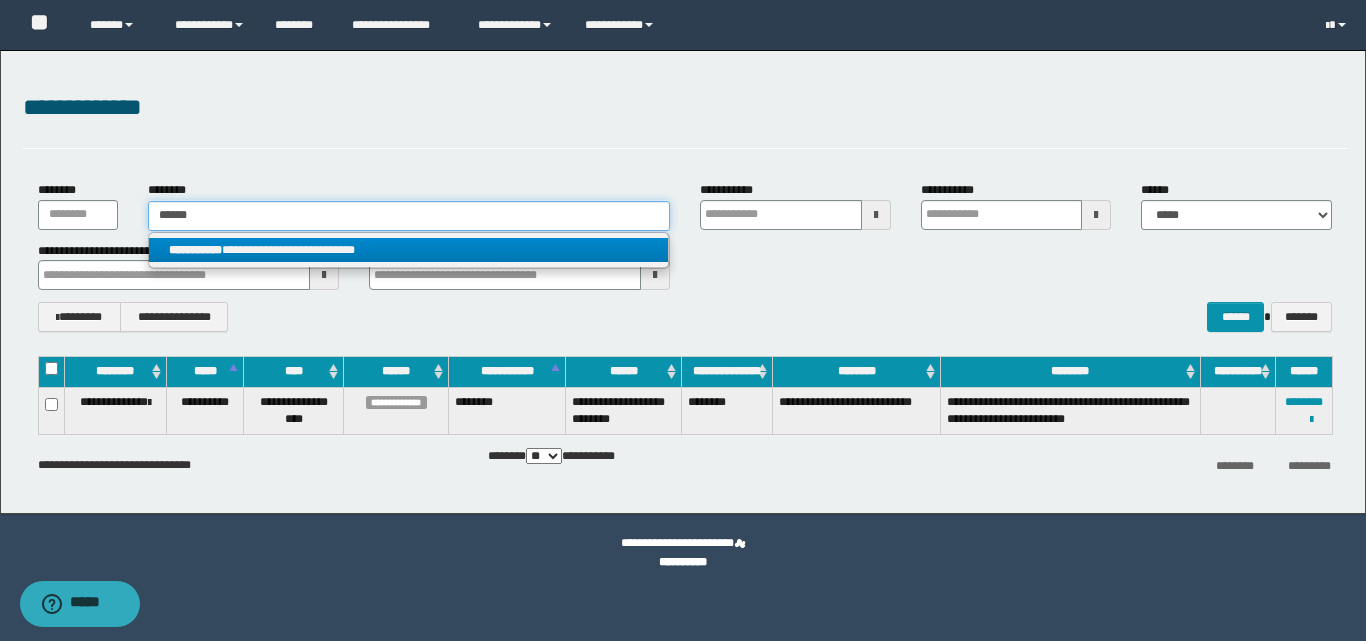 type on "******" 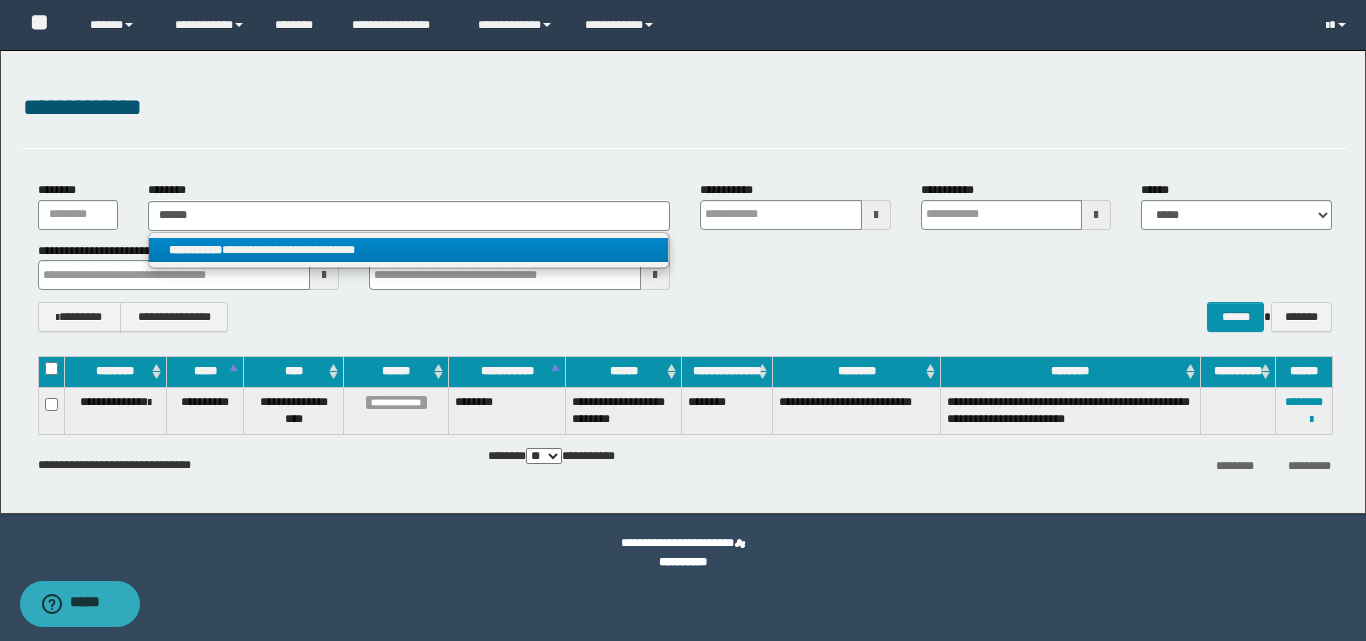 click on "**********" at bounding box center [408, 250] 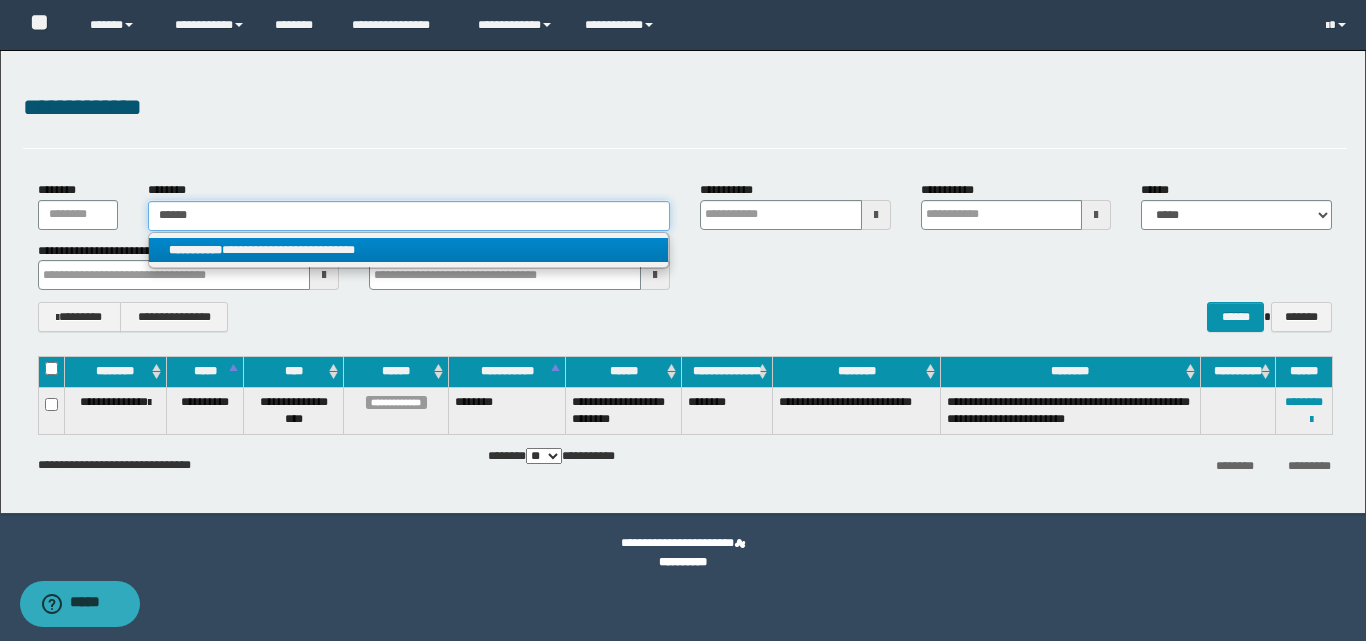 type 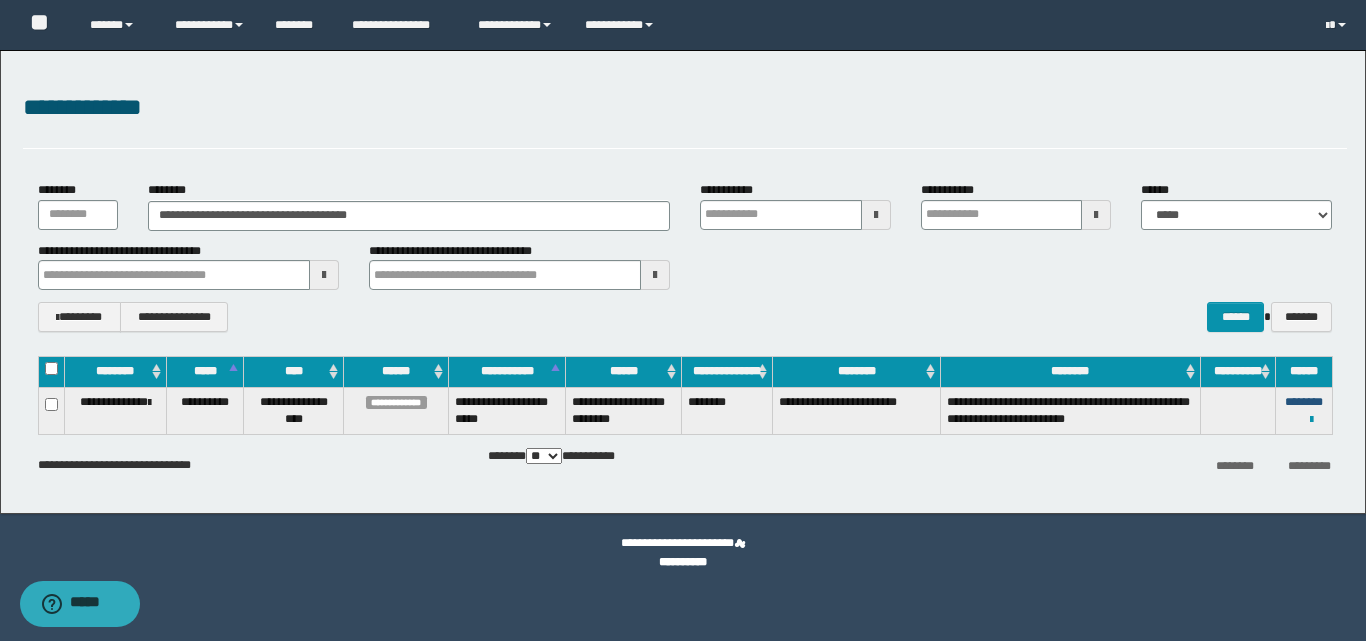 click on "********" at bounding box center (1304, 402) 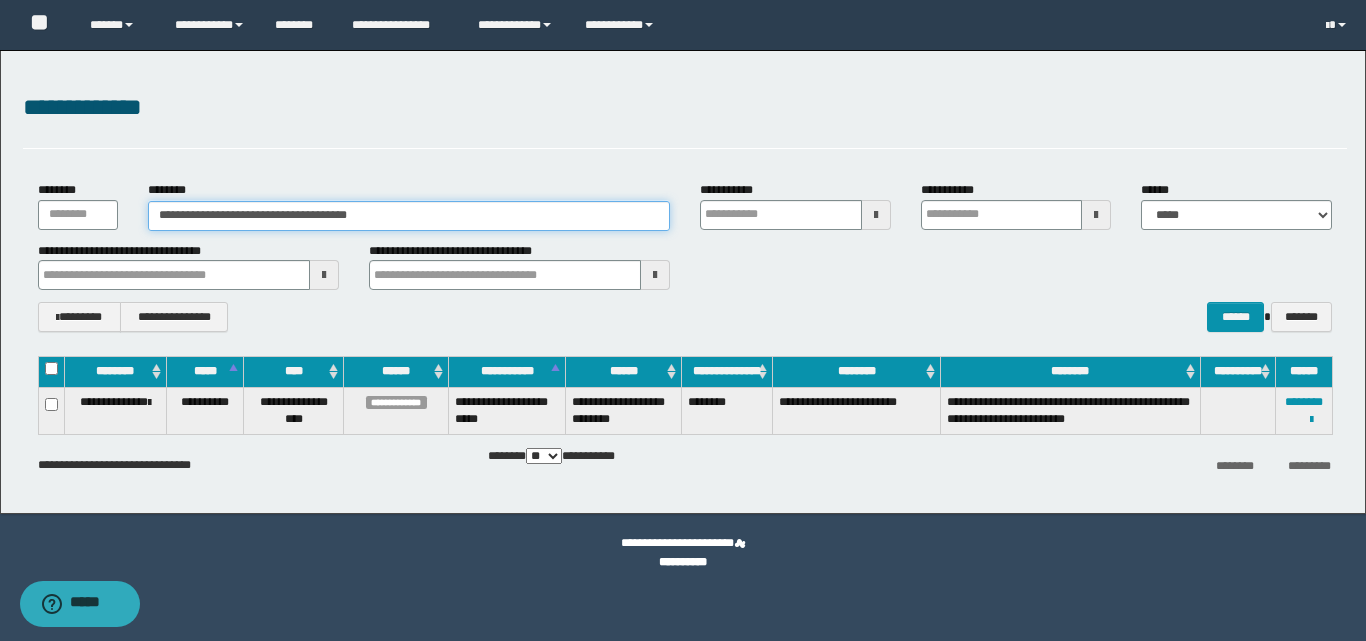 drag, startPoint x: 443, startPoint y: 215, endPoint x: 105, endPoint y: 216, distance: 338.00146 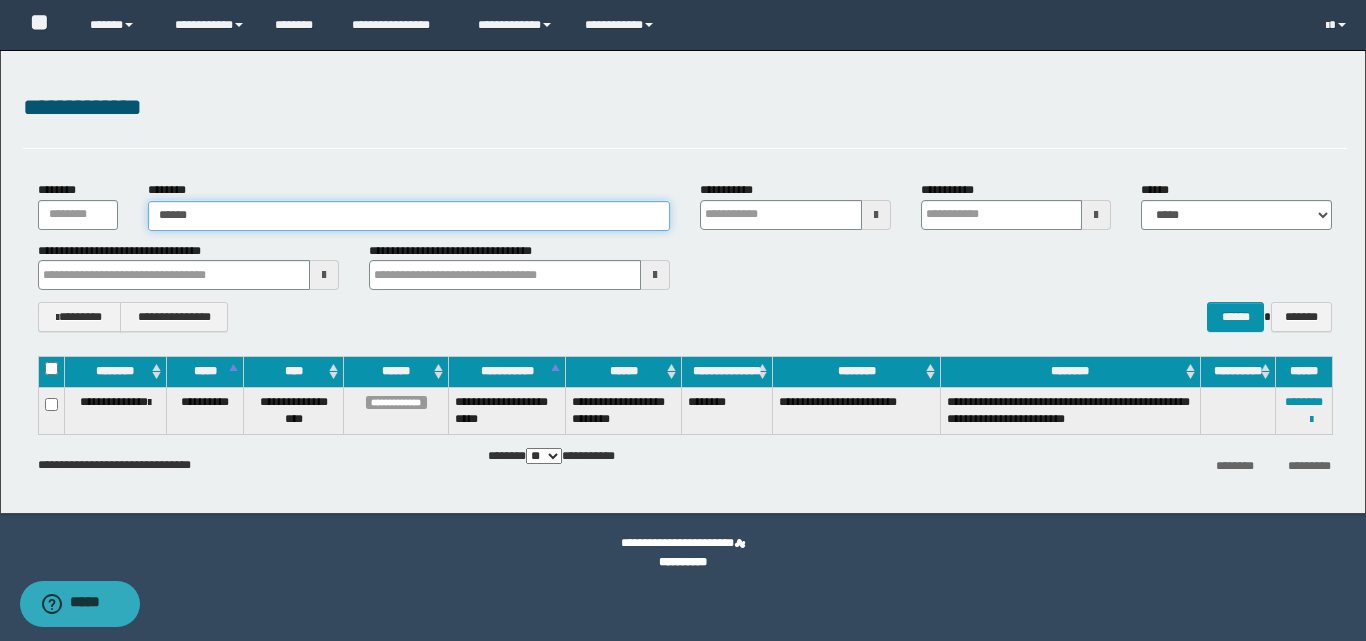 type on "******" 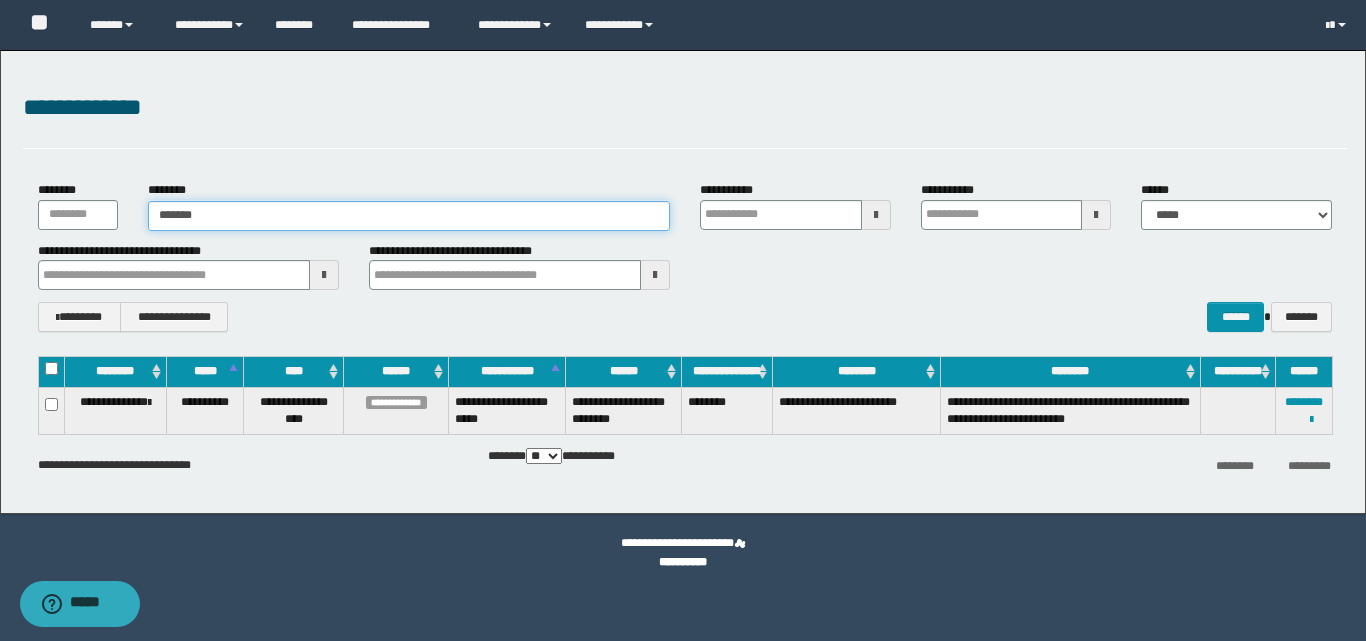 type on "******" 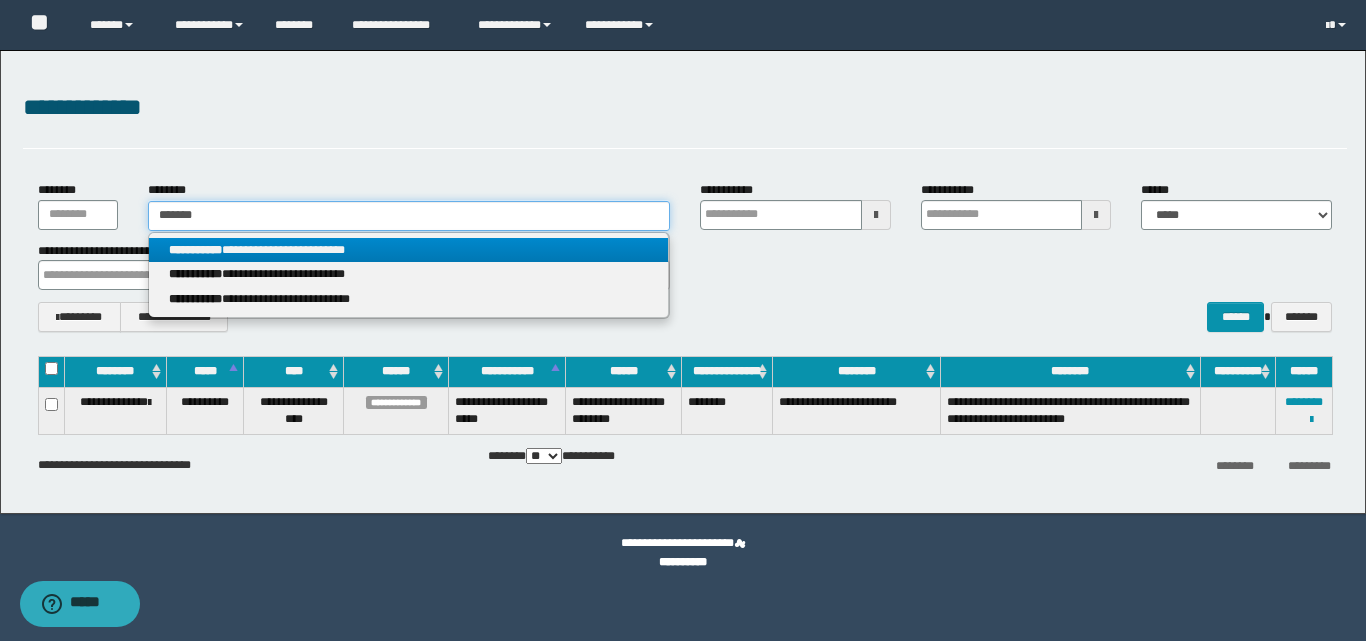 type on "******" 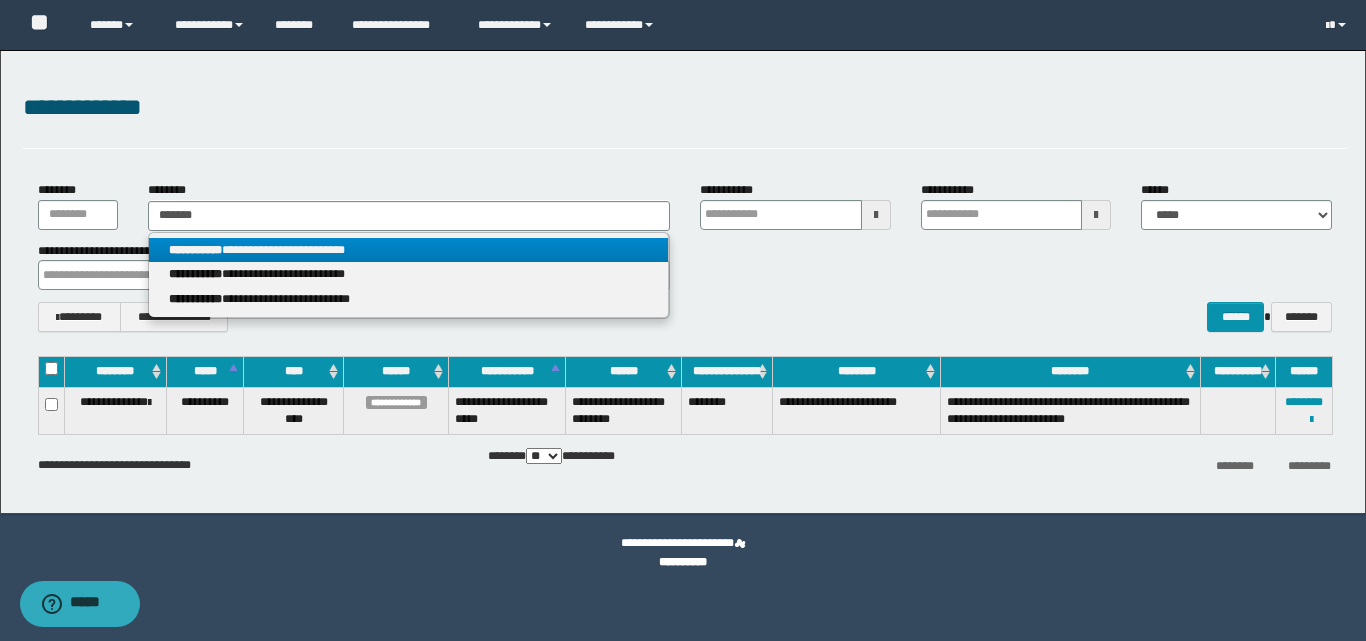 click on "**********" at bounding box center (408, 250) 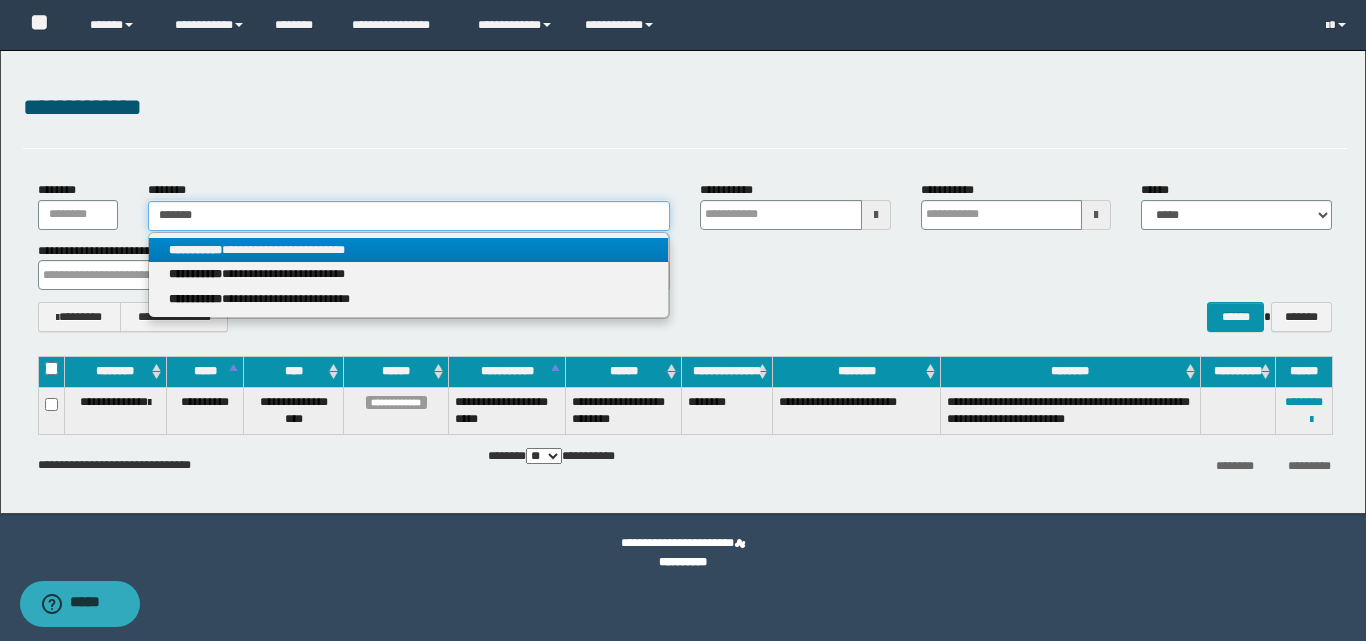 type 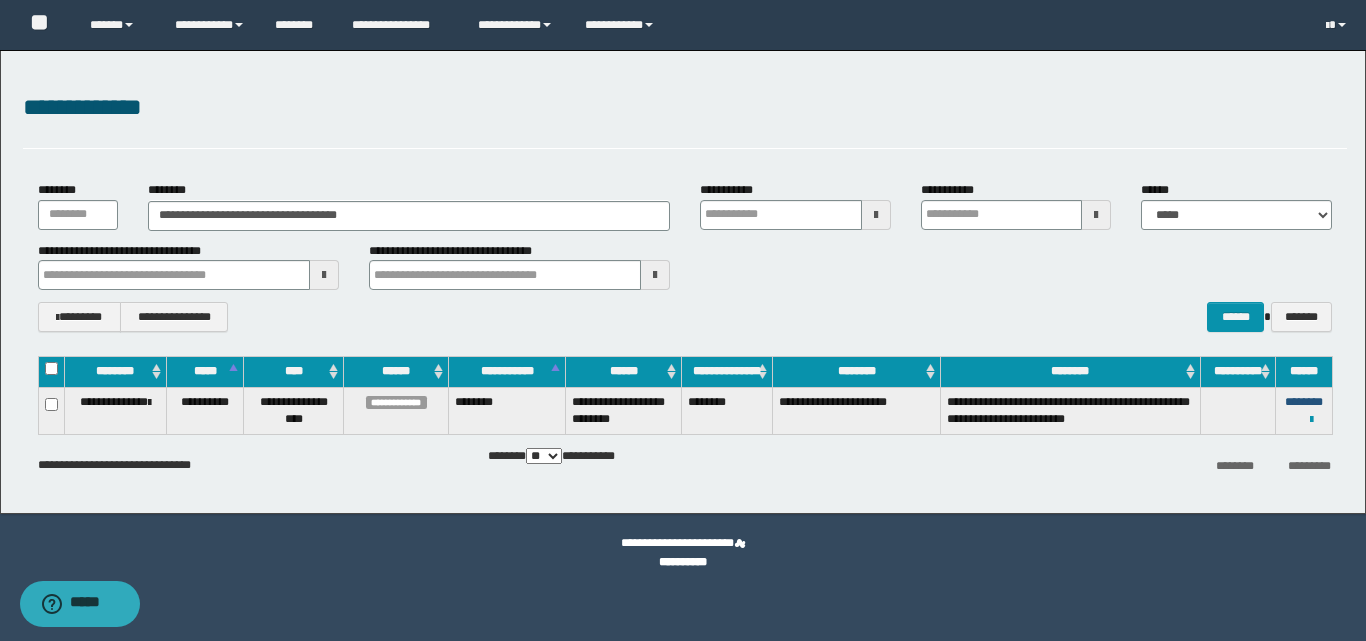 click on "********" at bounding box center [1304, 402] 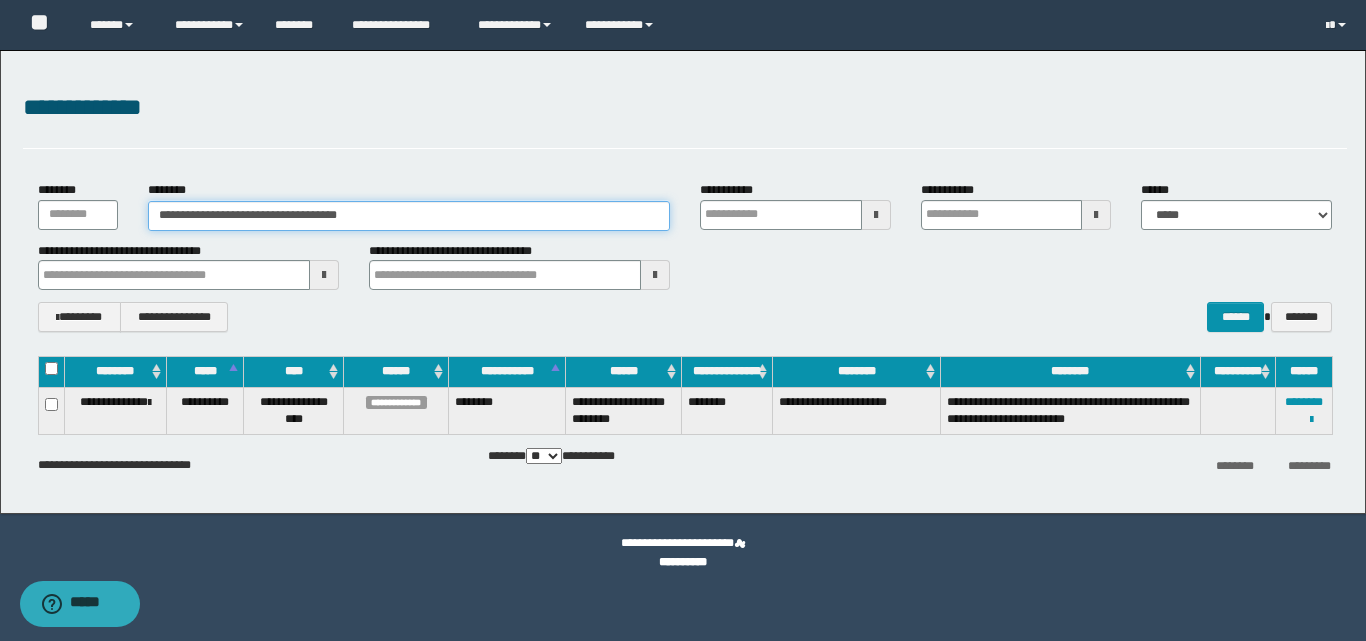 drag, startPoint x: 426, startPoint y: 221, endPoint x: 123, endPoint y: 221, distance: 303 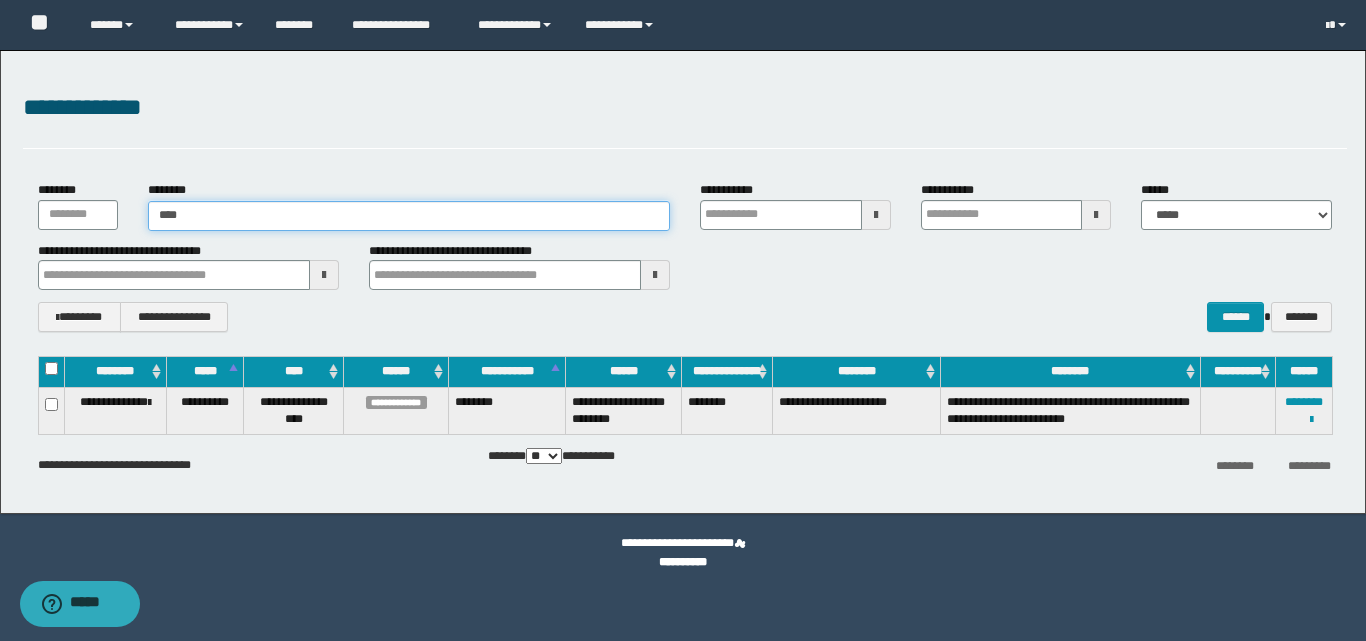 type on "*****" 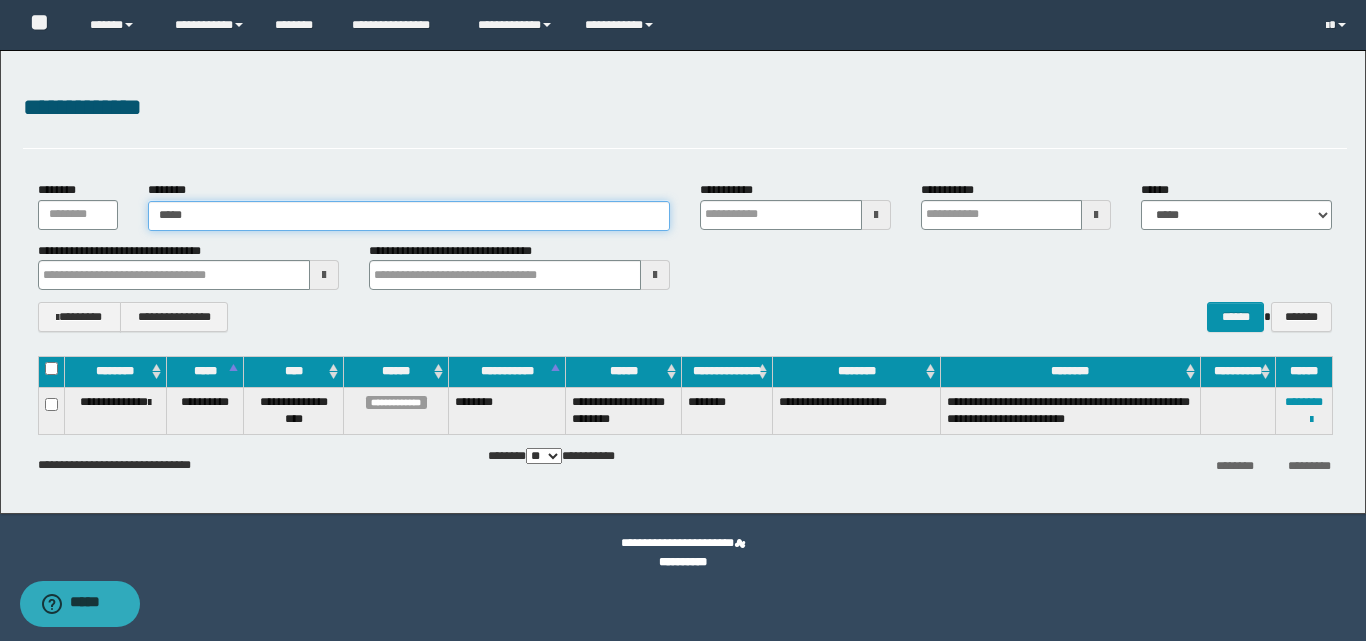 type on "*****" 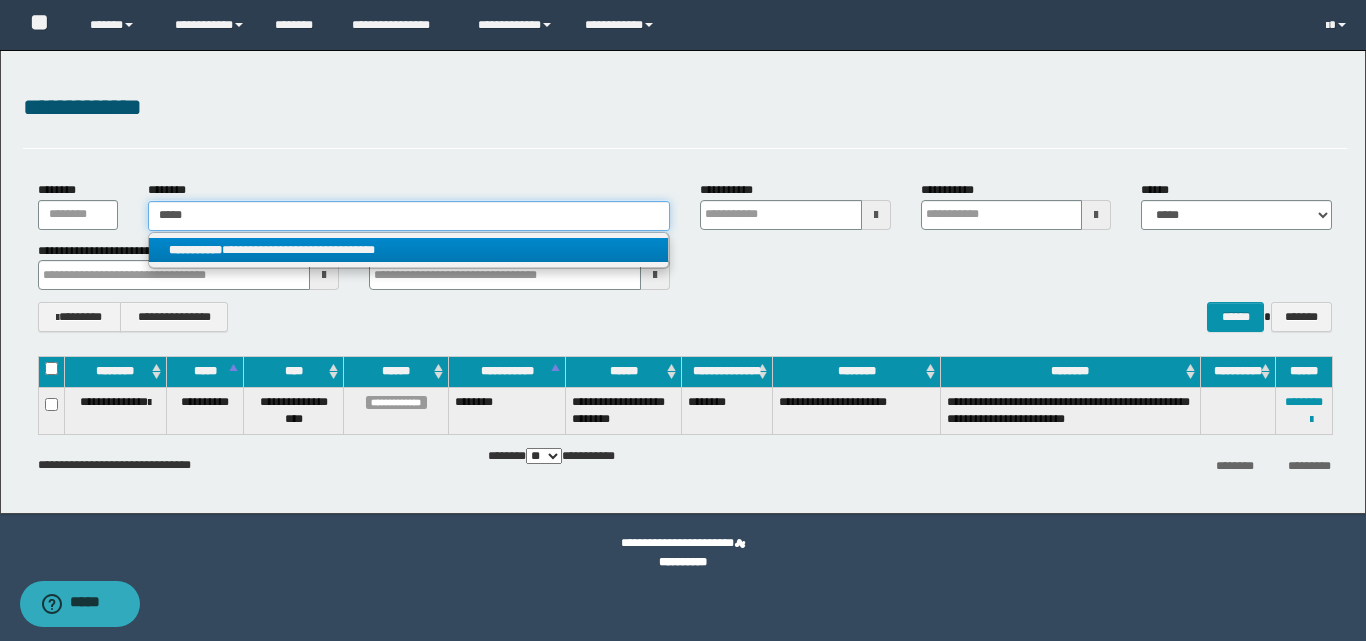 type on "*****" 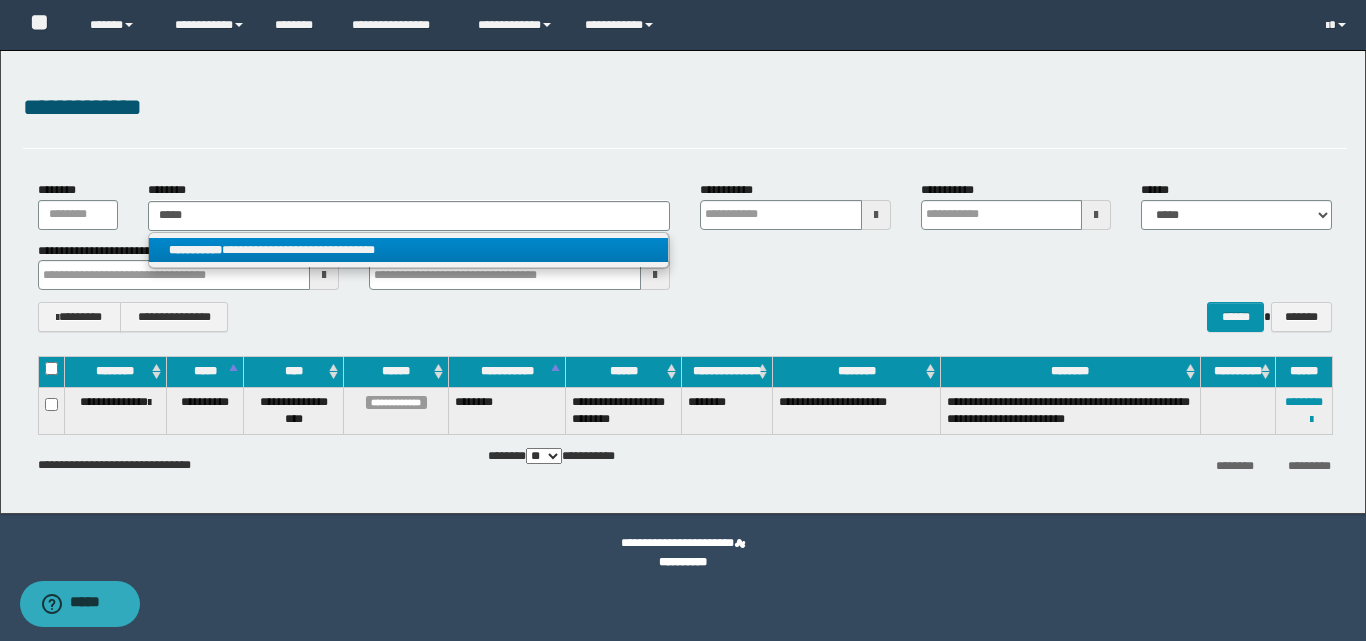 click on "**********" at bounding box center (408, 250) 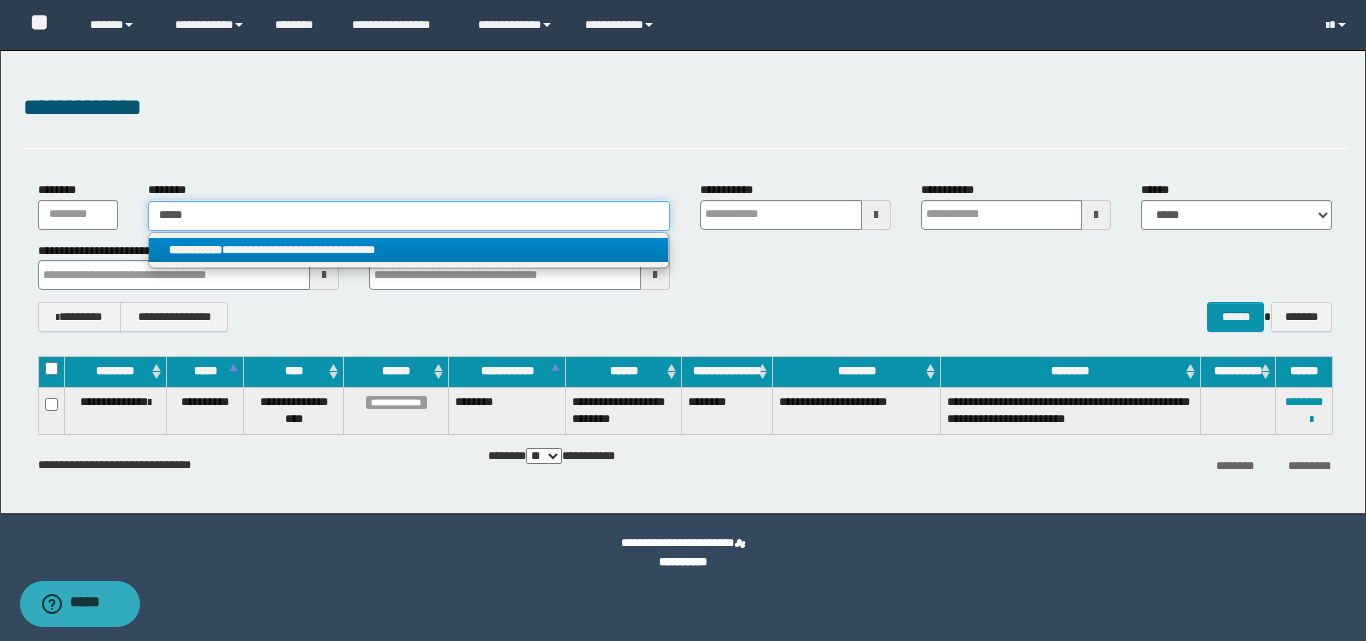 type 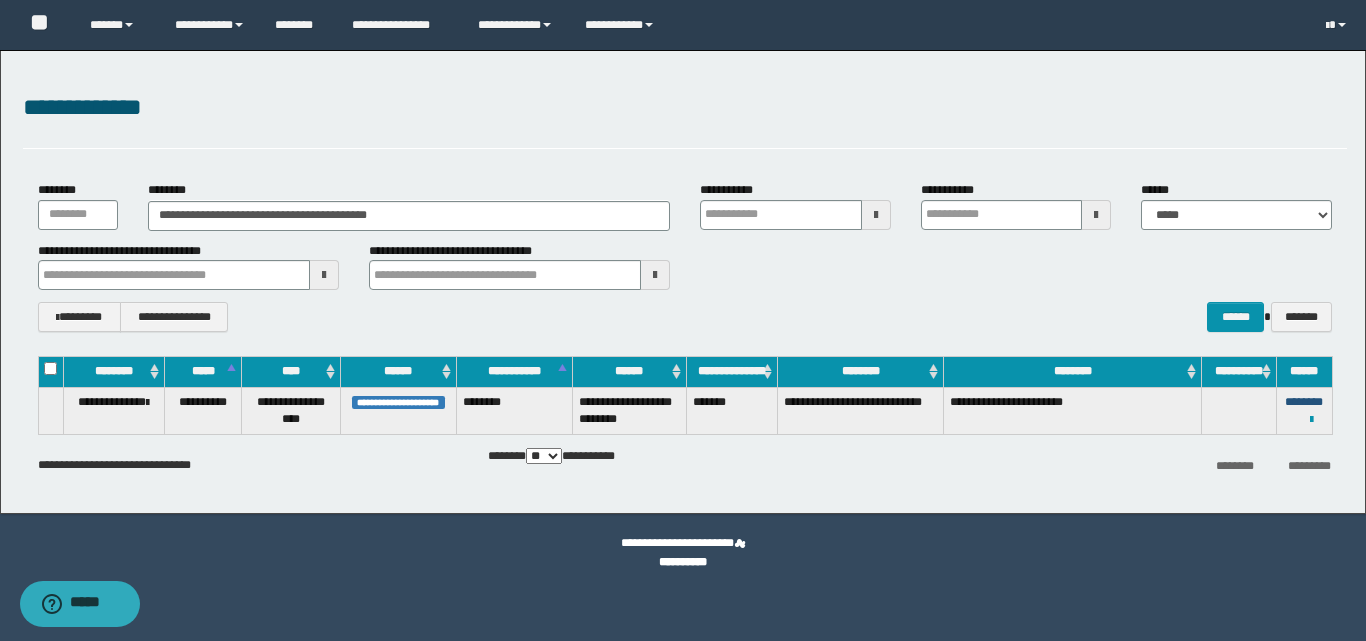 click on "********" at bounding box center (1304, 402) 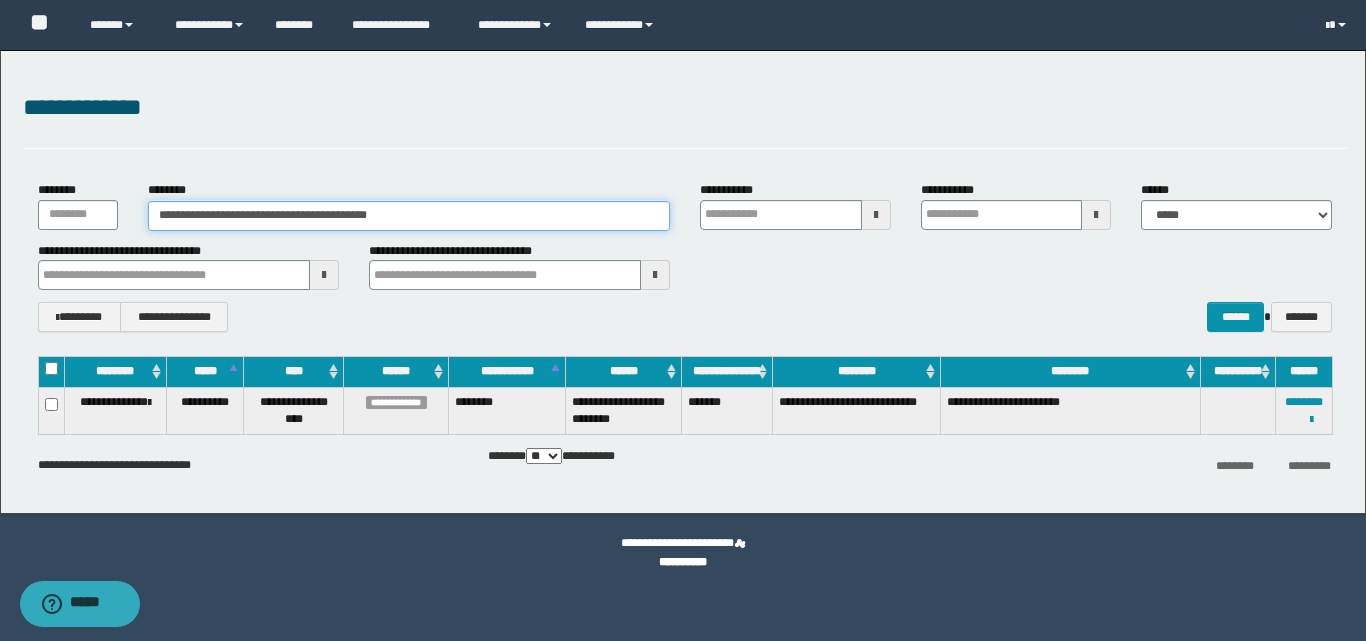 drag, startPoint x: 447, startPoint y: 215, endPoint x: 146, endPoint y: 209, distance: 301.05978 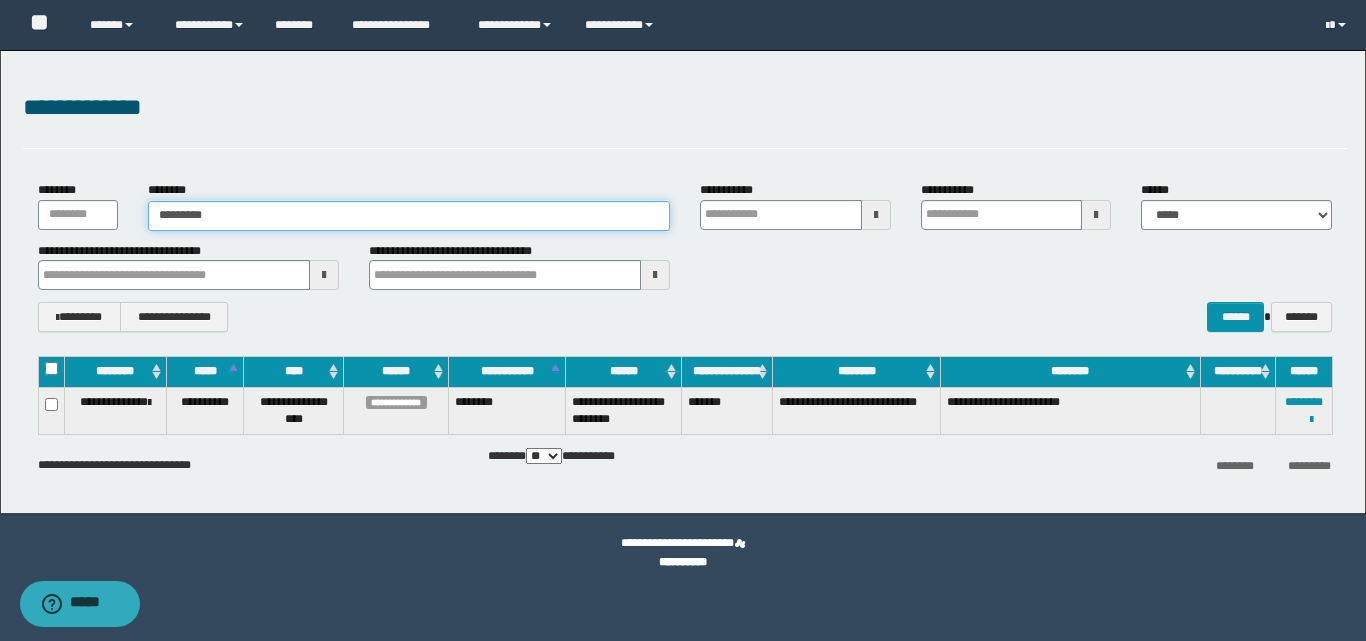 type on "**********" 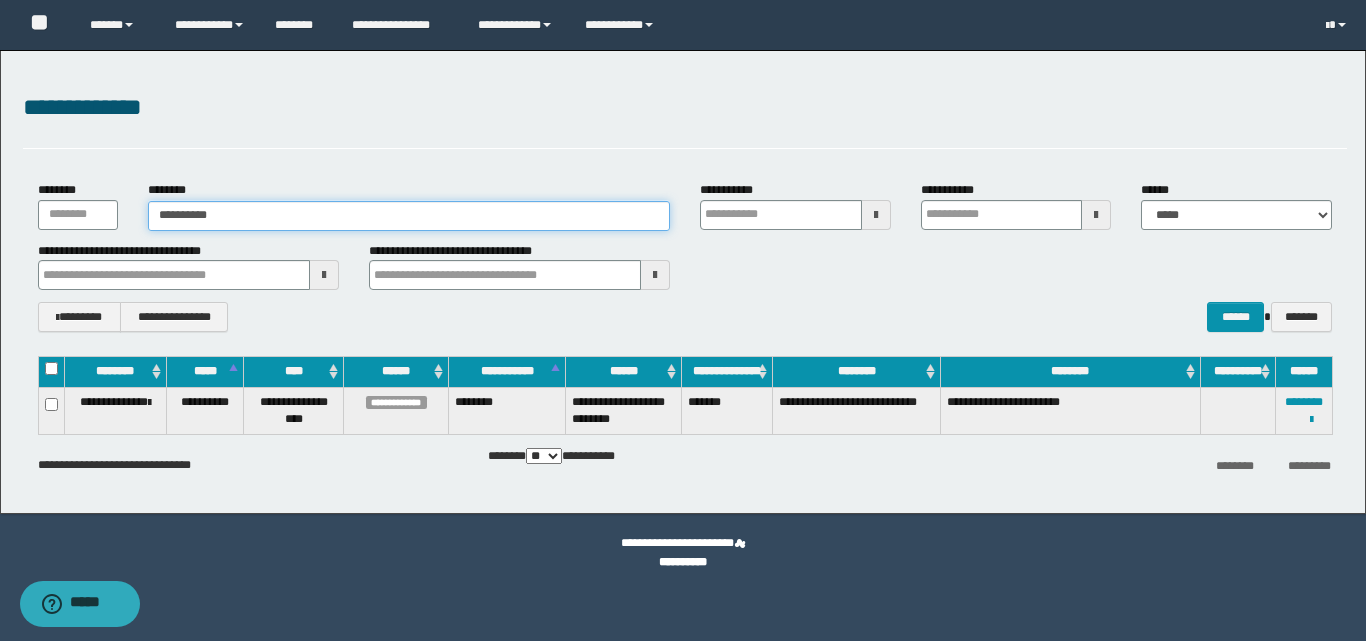 type on "**********" 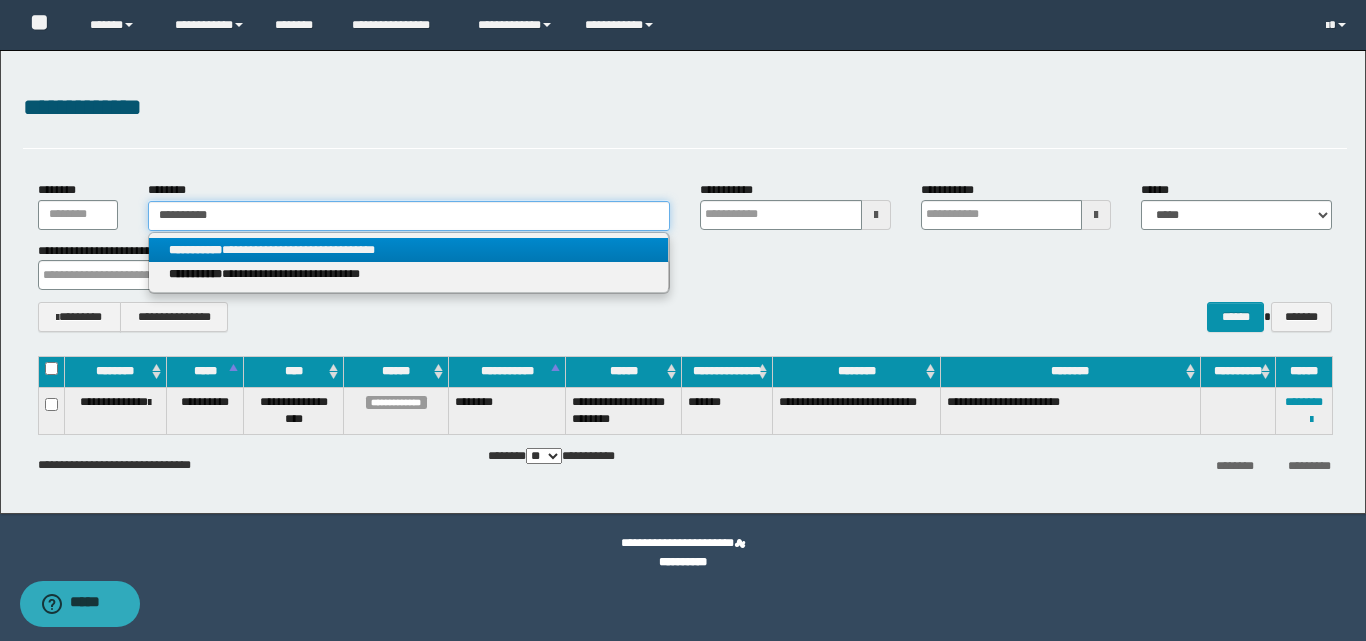 type on "**********" 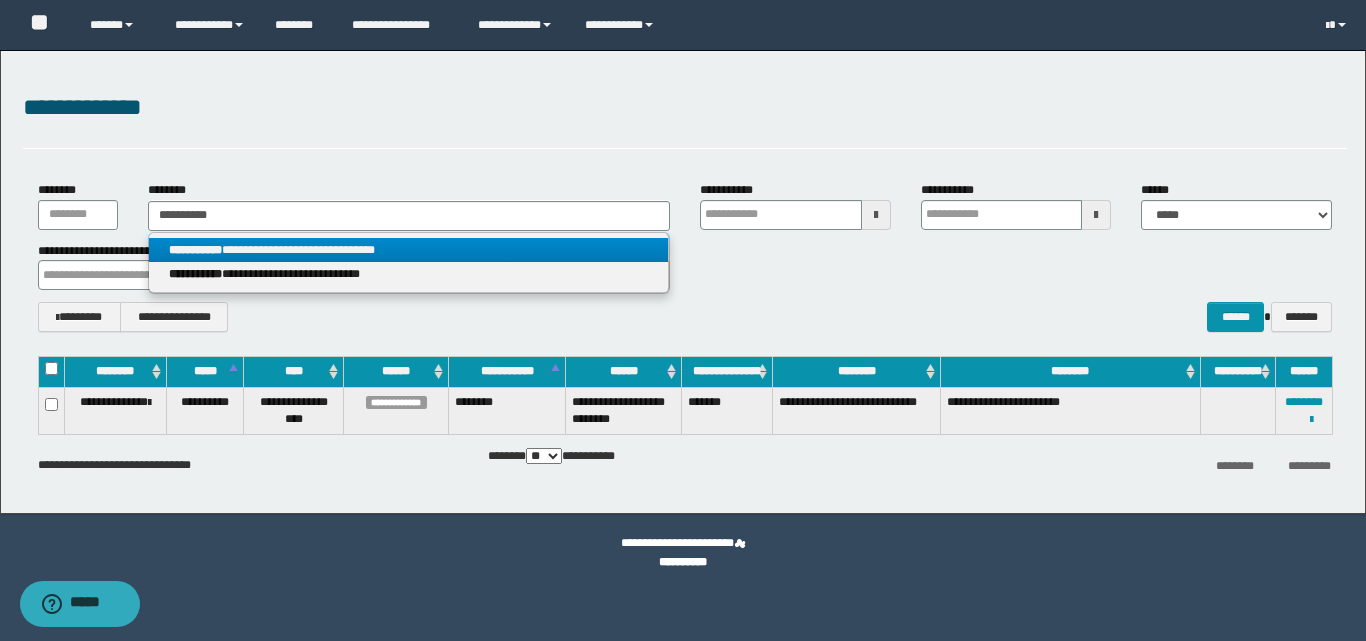 click on "**********" at bounding box center (408, 250) 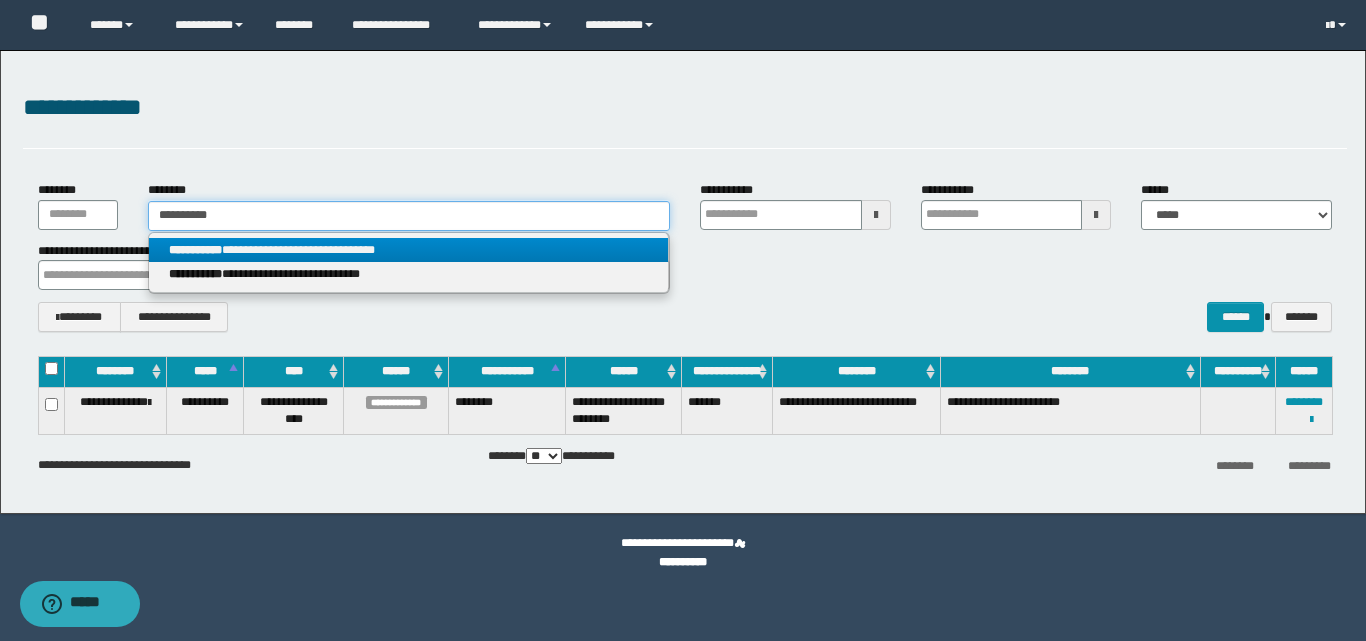 type 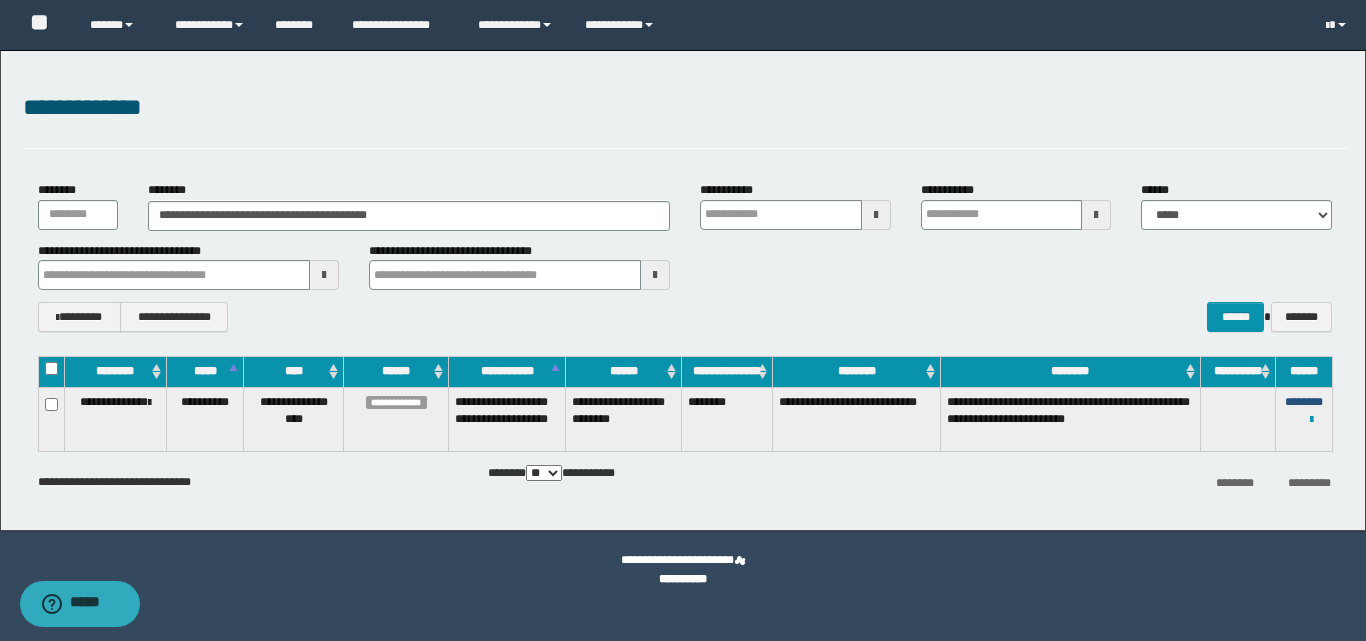 click on "********" at bounding box center [1304, 402] 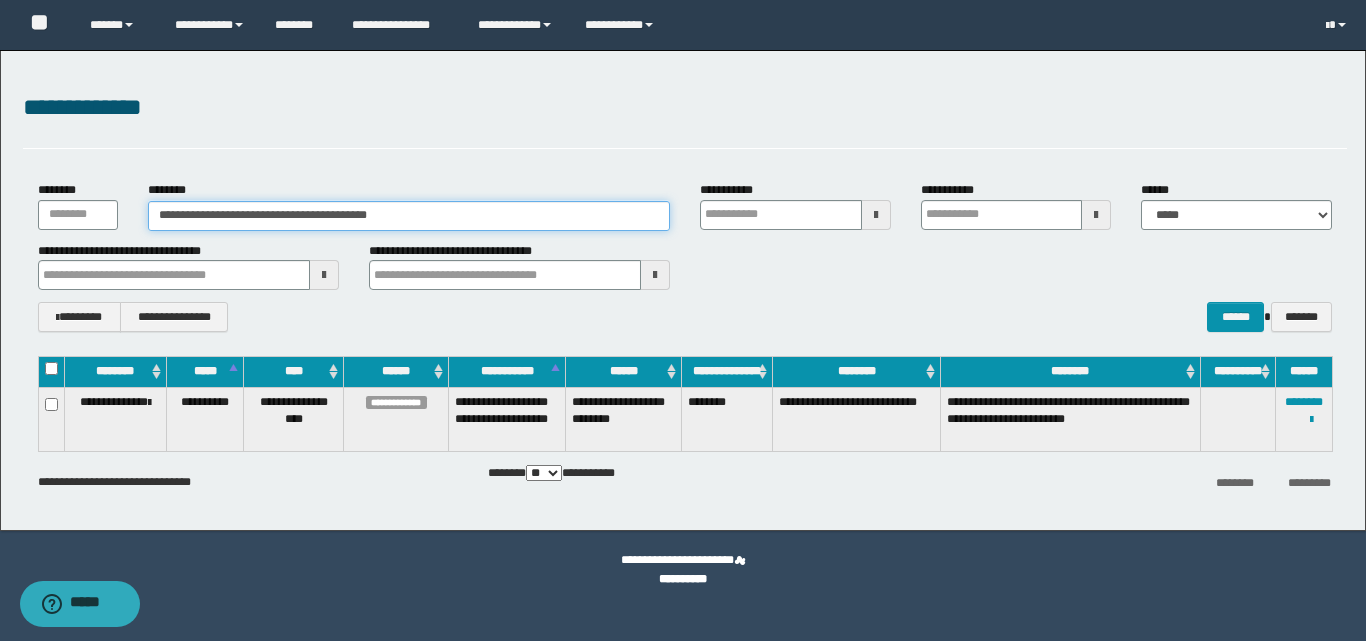 drag, startPoint x: 466, startPoint y: 221, endPoint x: 108, endPoint y: 212, distance: 358.1131 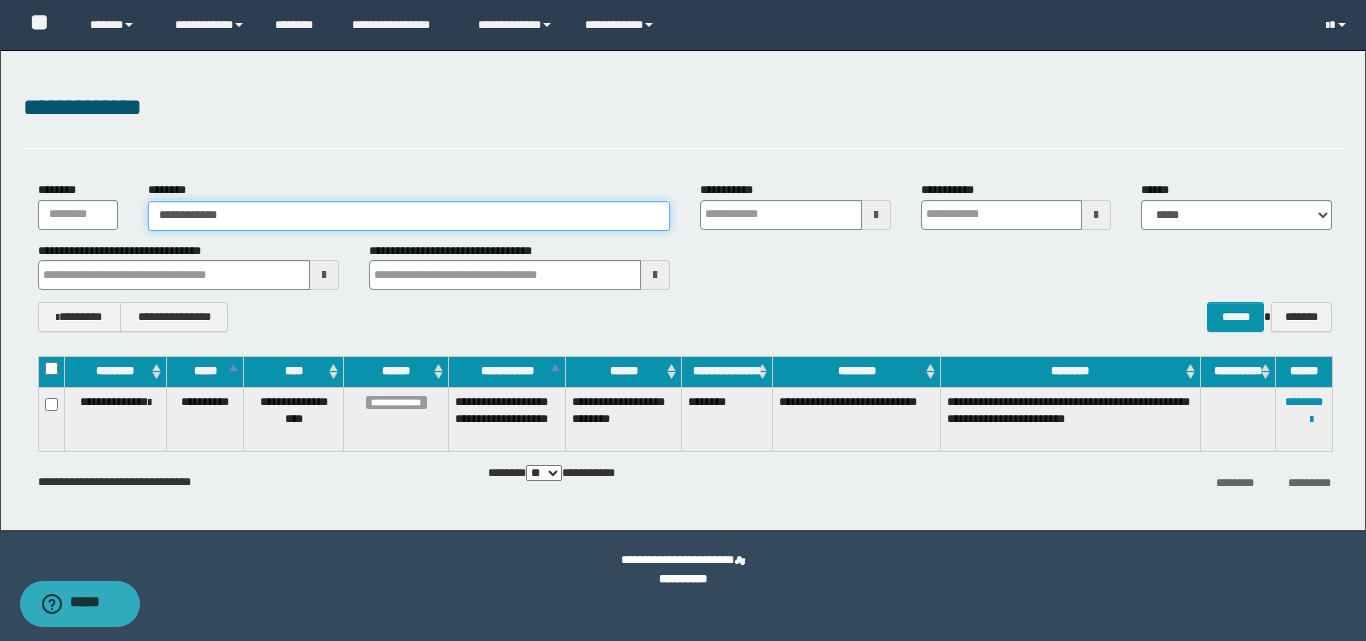 type on "**********" 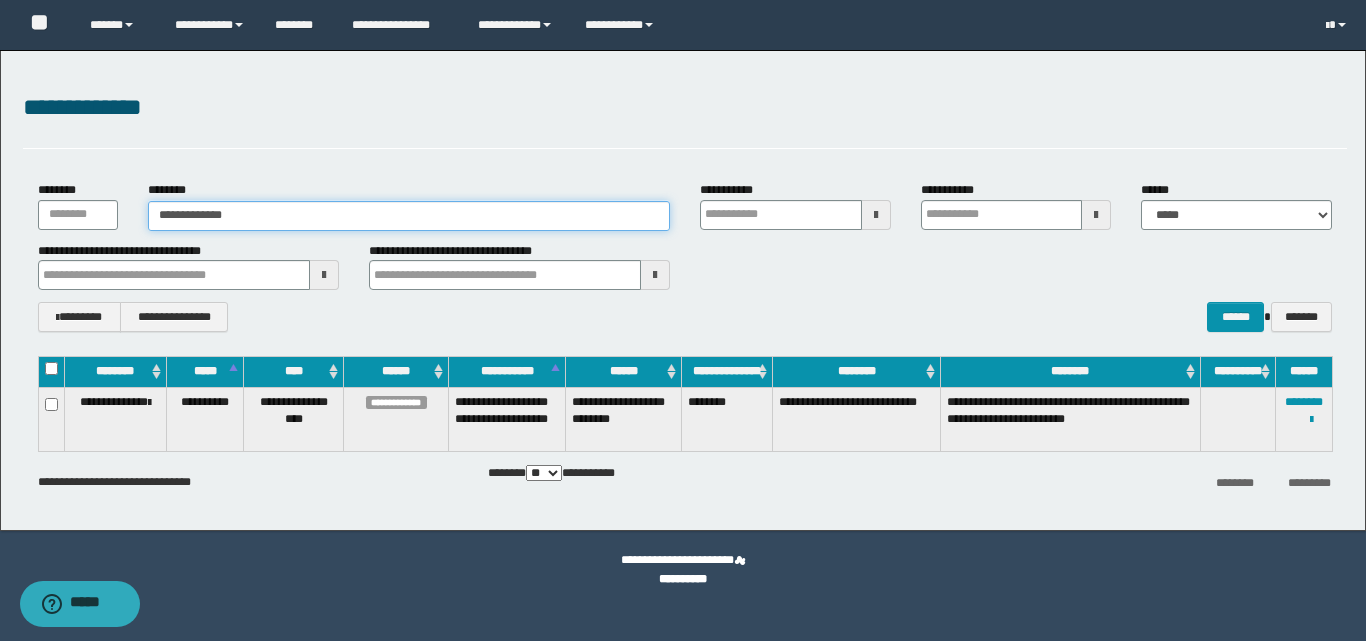 type on "**********" 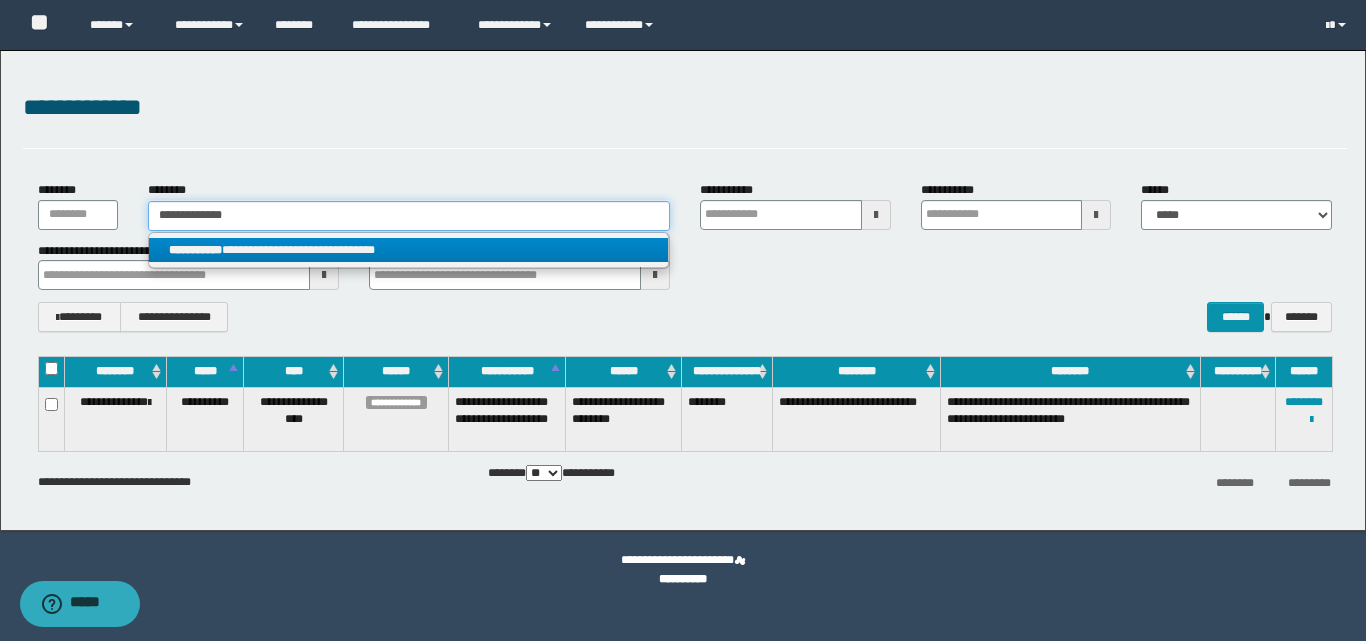 type on "**********" 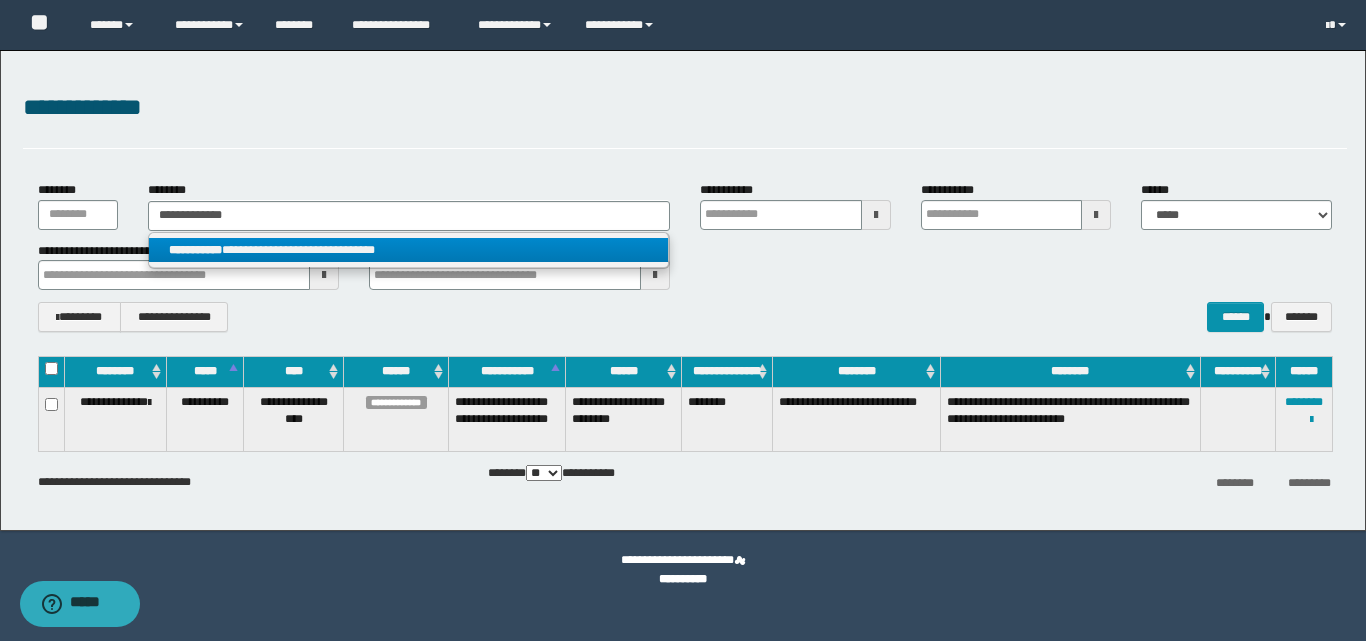 click on "**********" at bounding box center [408, 250] 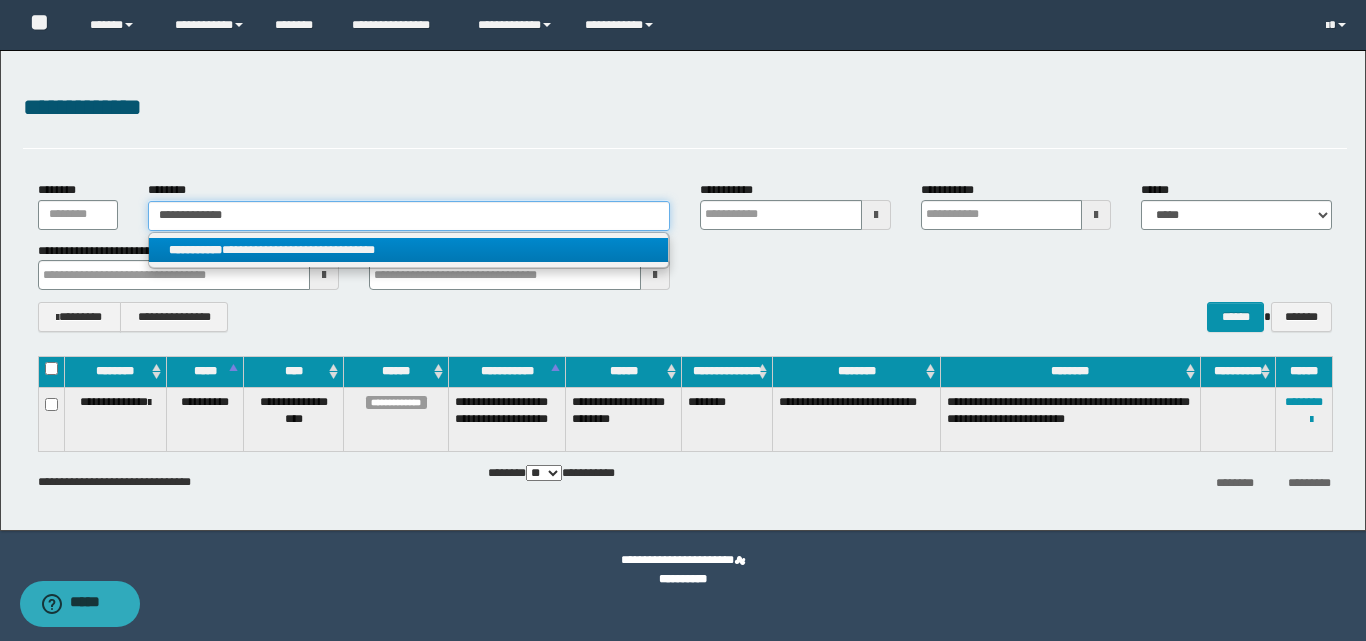 type 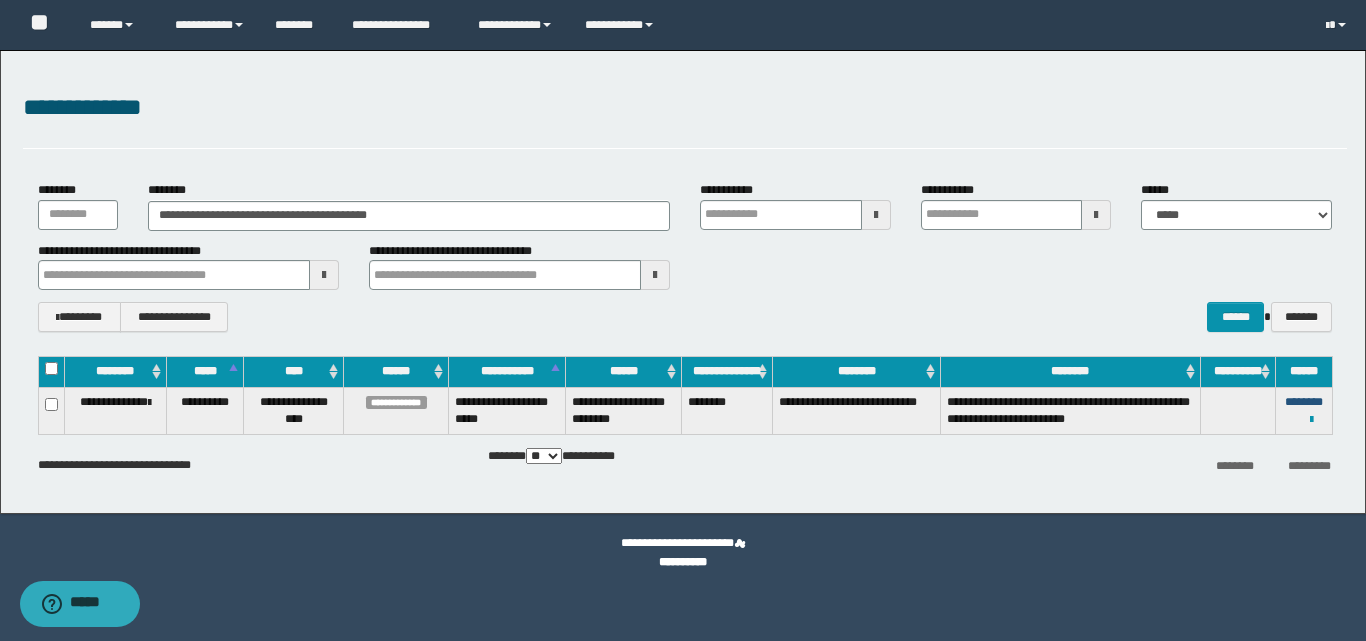click on "********" at bounding box center [1304, 402] 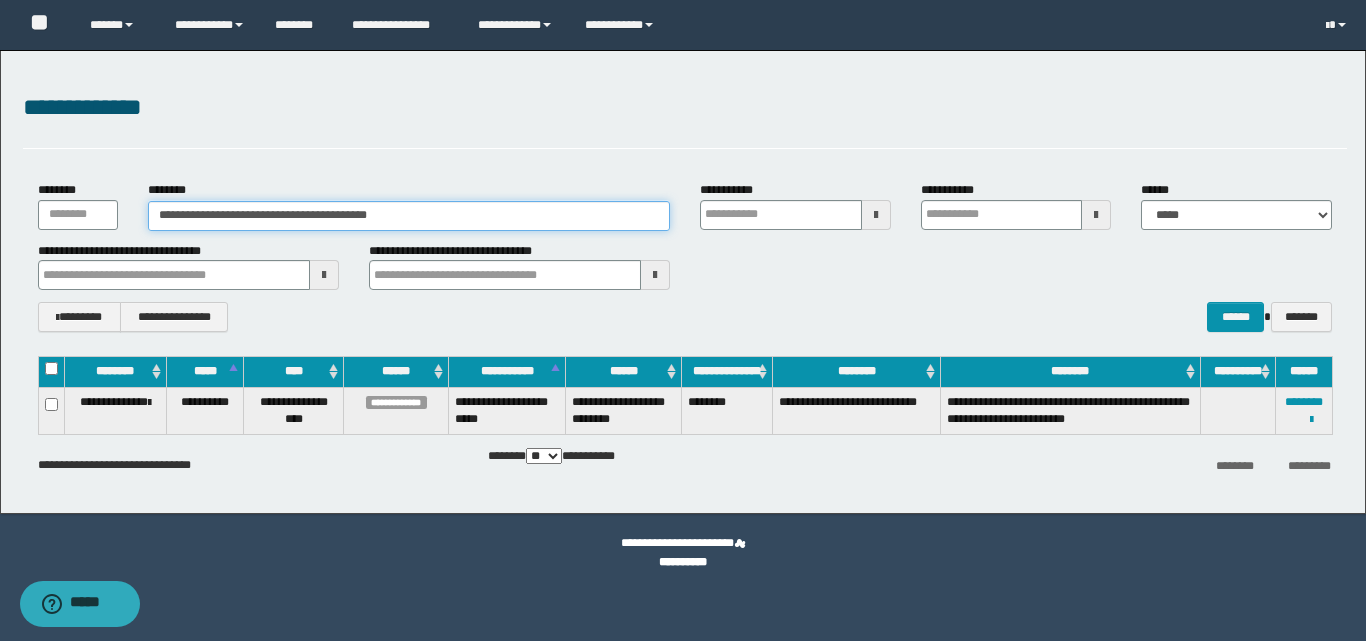 drag, startPoint x: 459, startPoint y: 221, endPoint x: 95, endPoint y: 231, distance: 364.13733 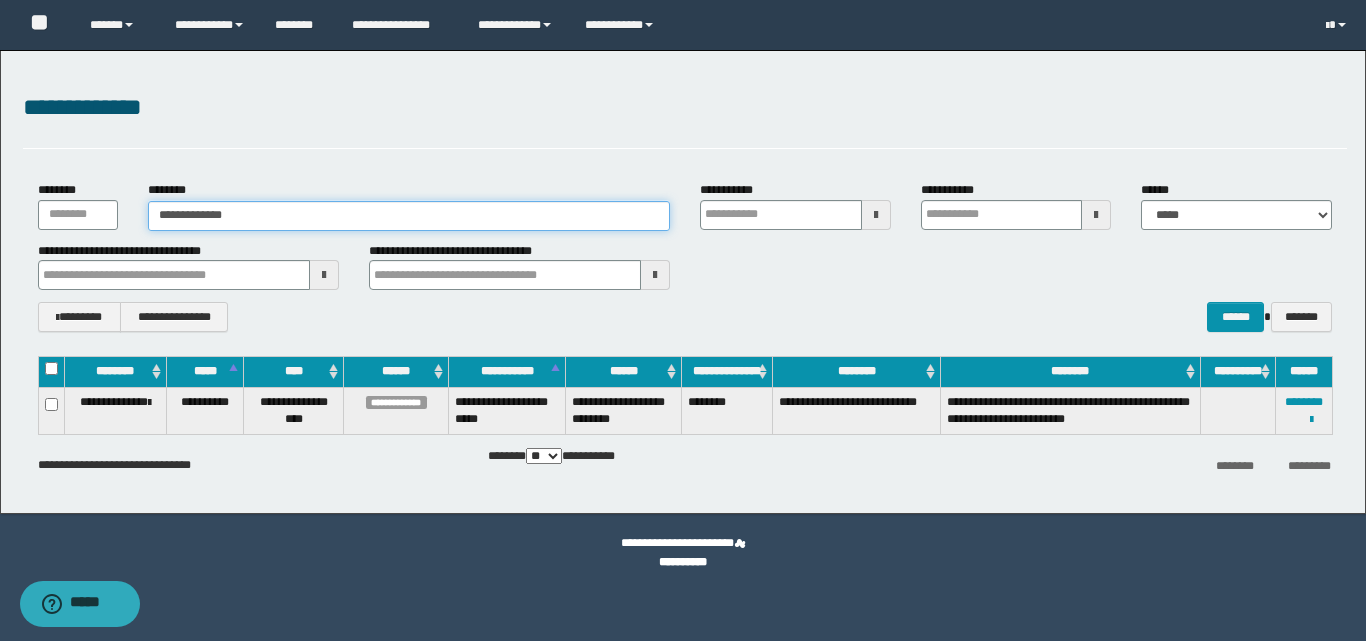 type on "**********" 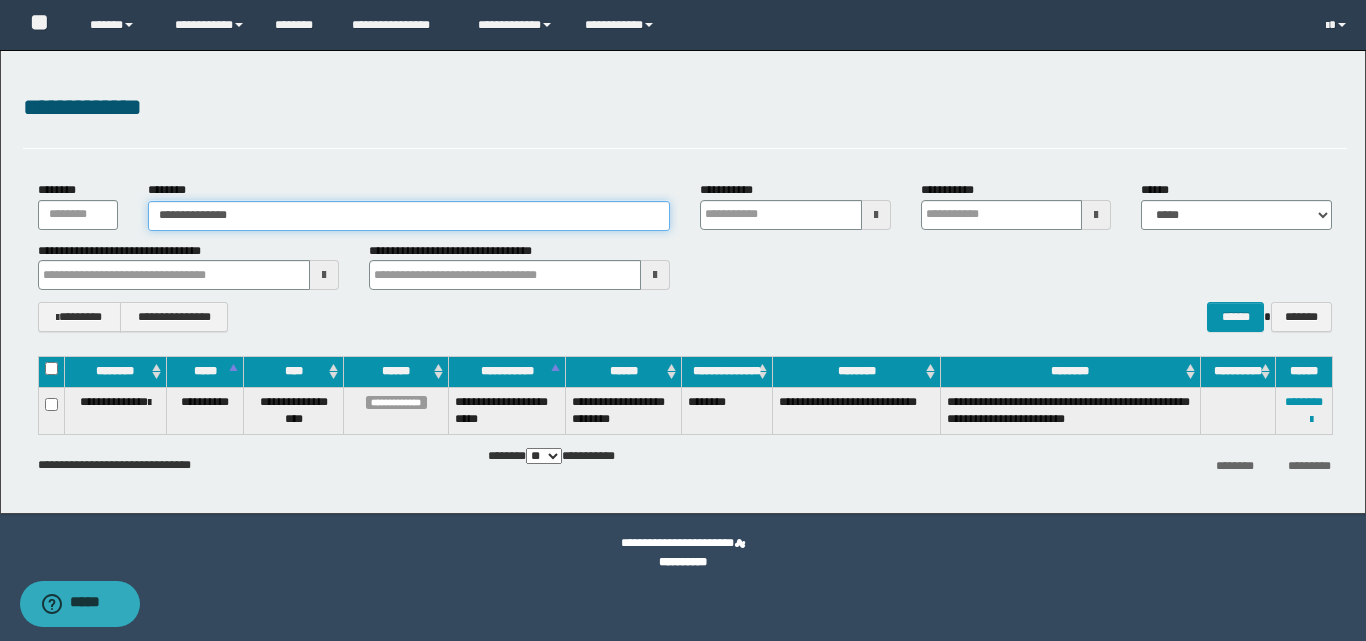 type on "**********" 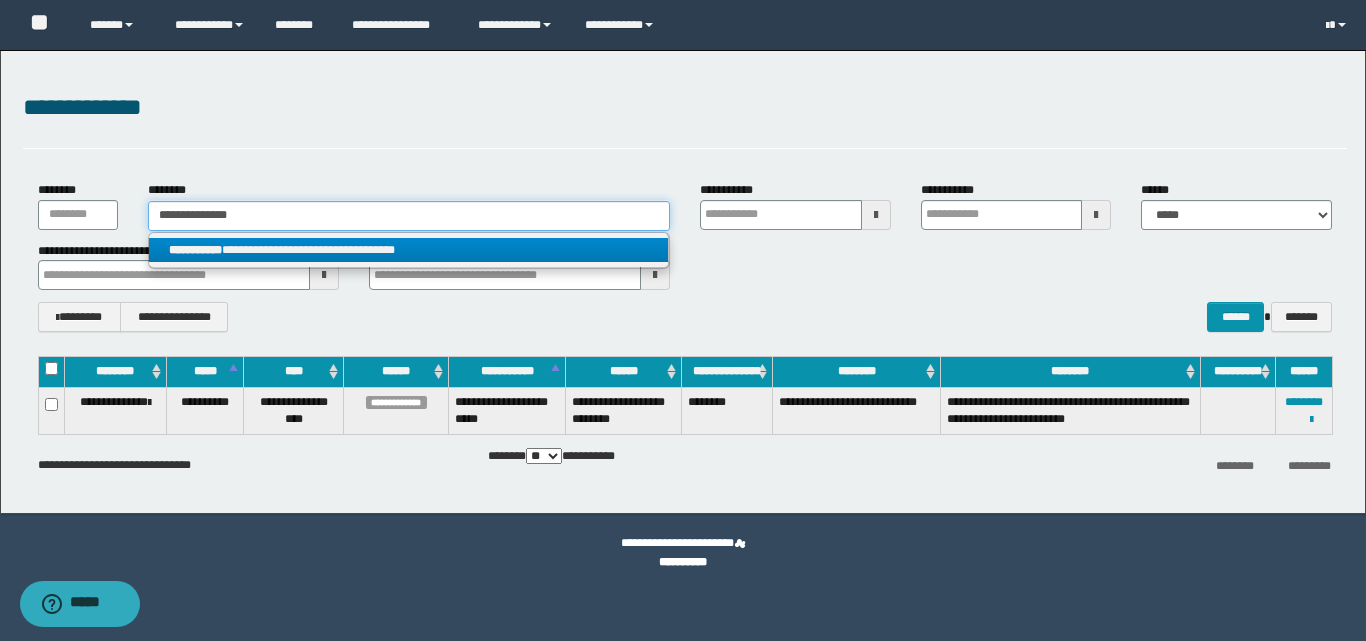 type on "**********" 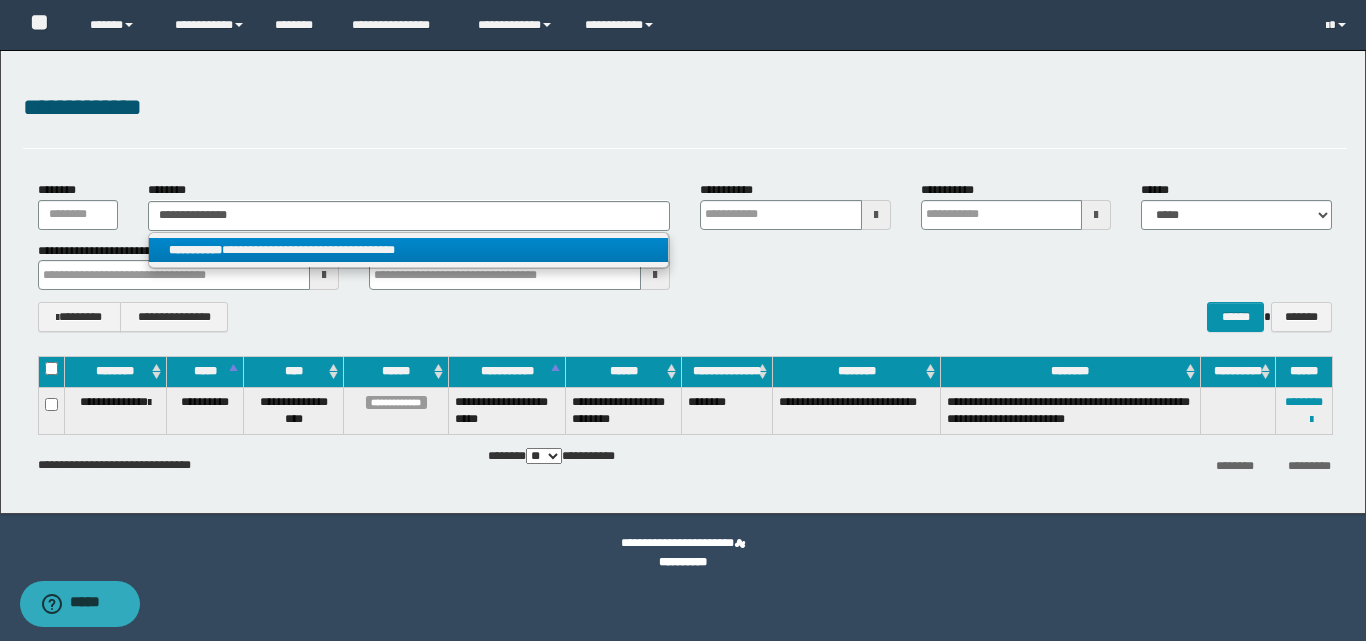 click on "**********" at bounding box center (408, 250) 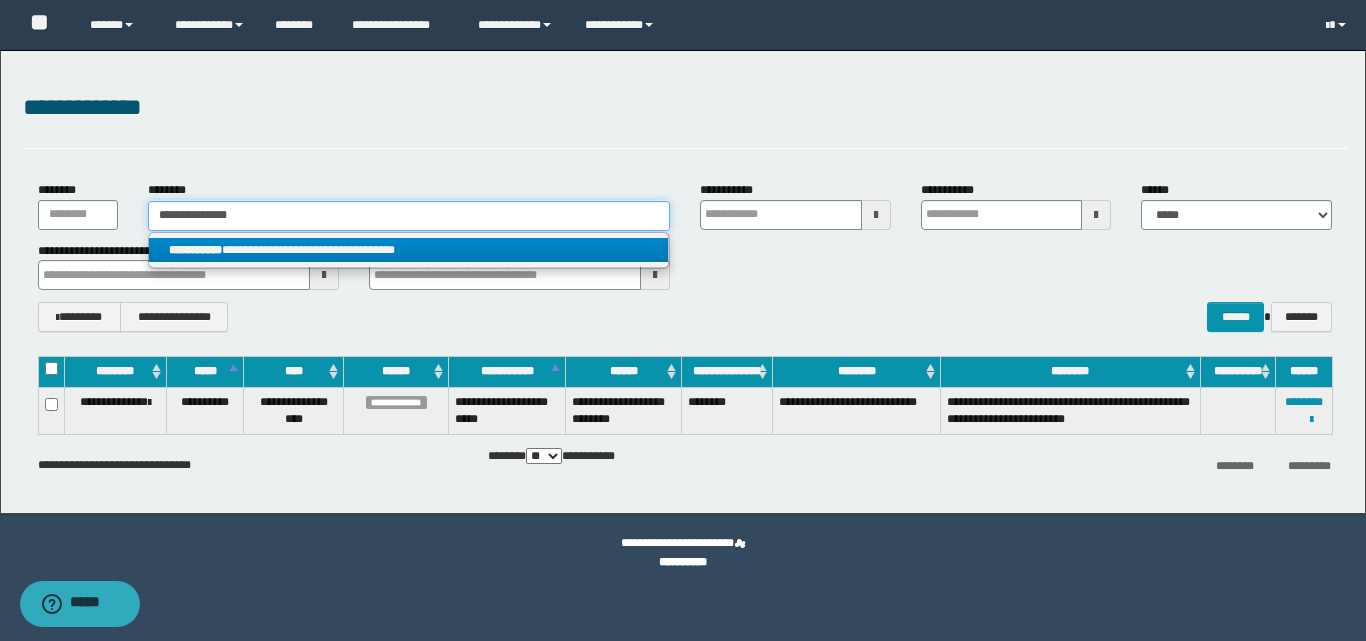 type 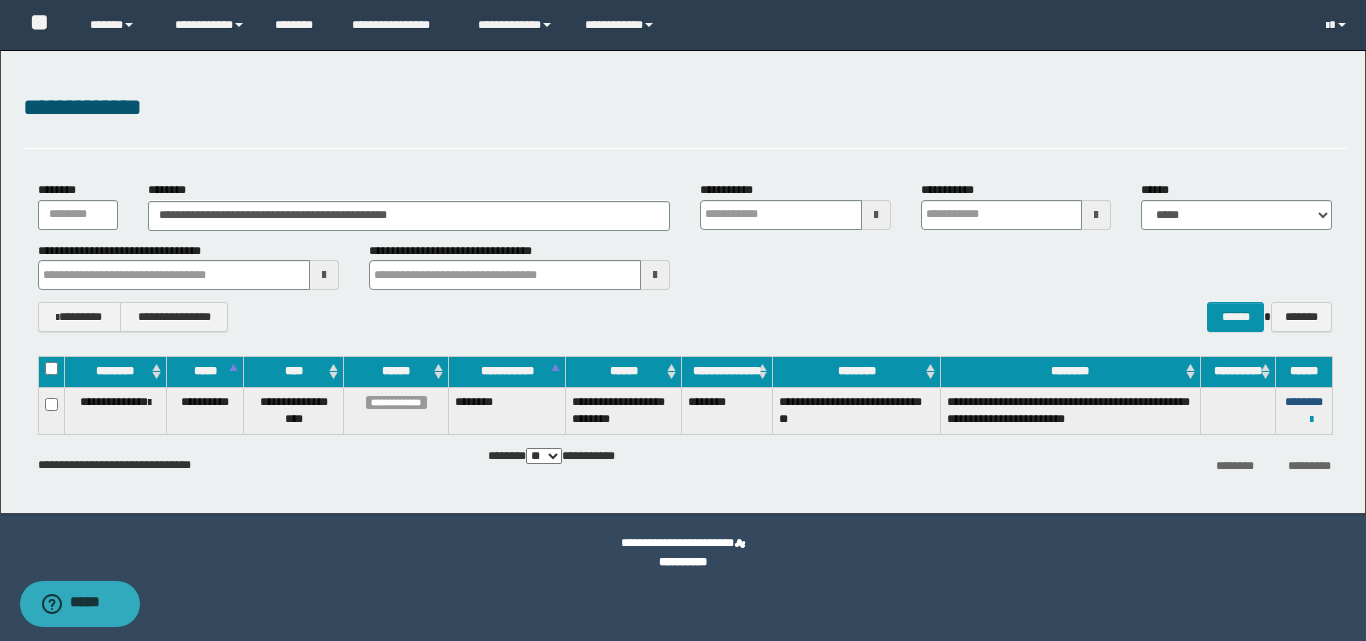 click on "********" at bounding box center (1304, 402) 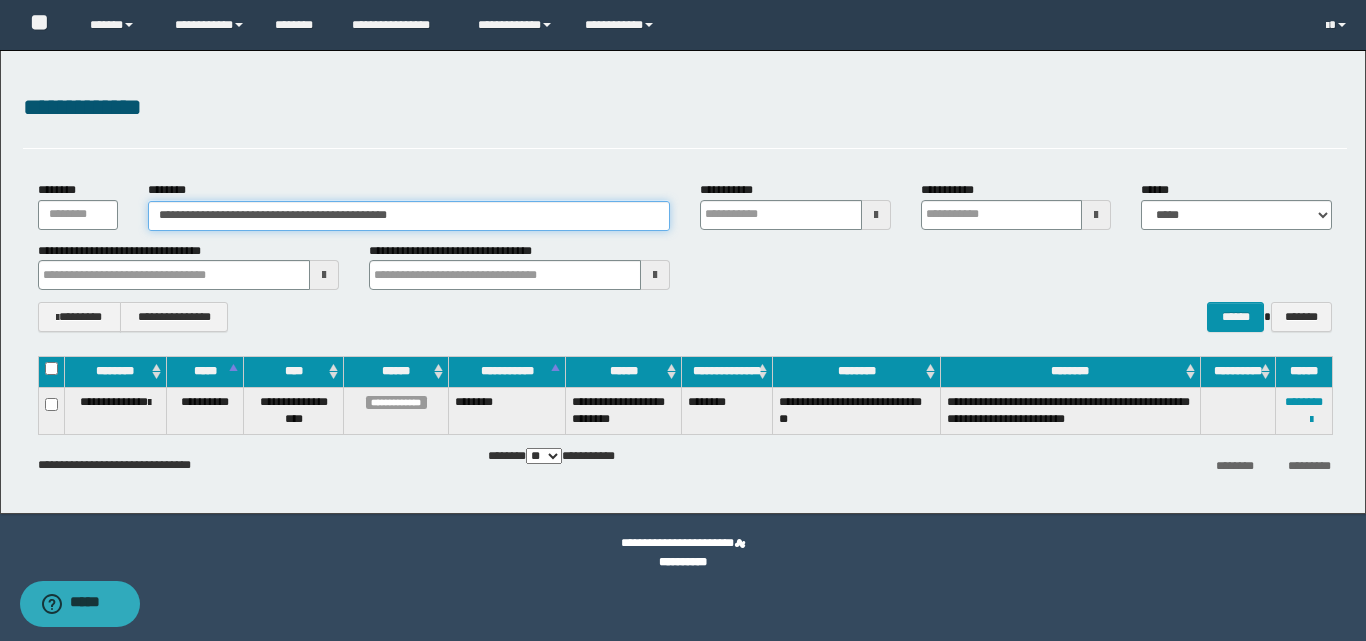 drag, startPoint x: 487, startPoint y: 215, endPoint x: 138, endPoint y: 221, distance: 349.05157 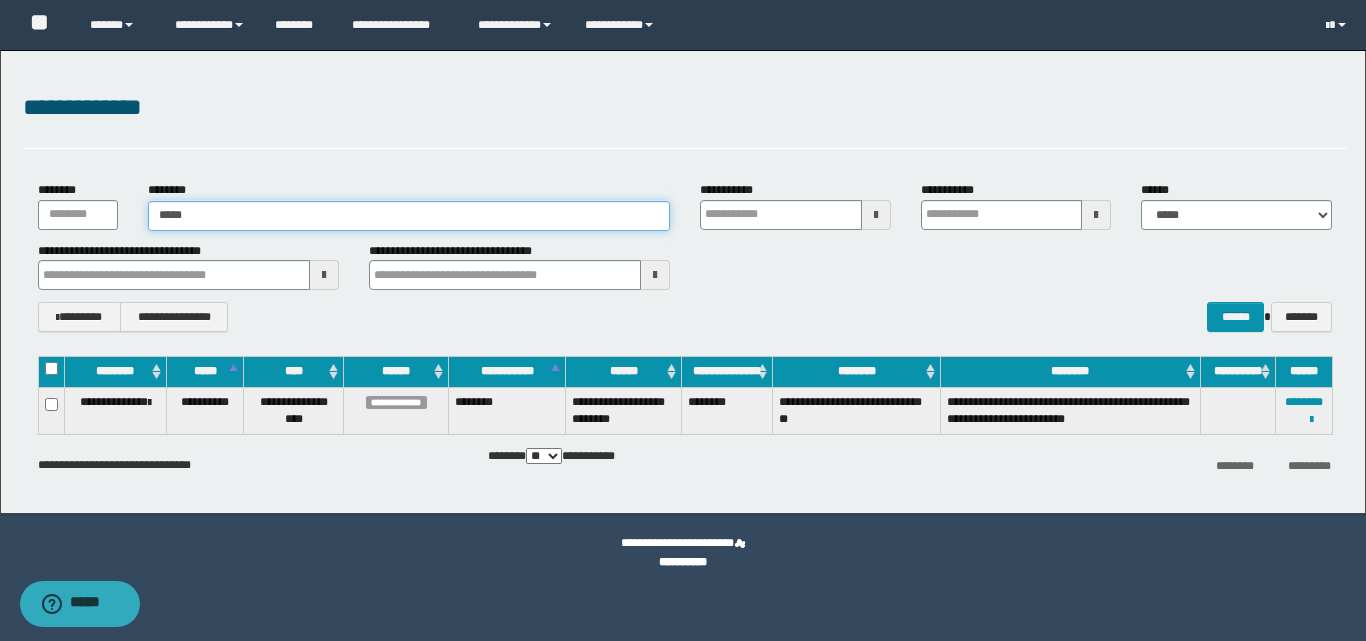 type on "******" 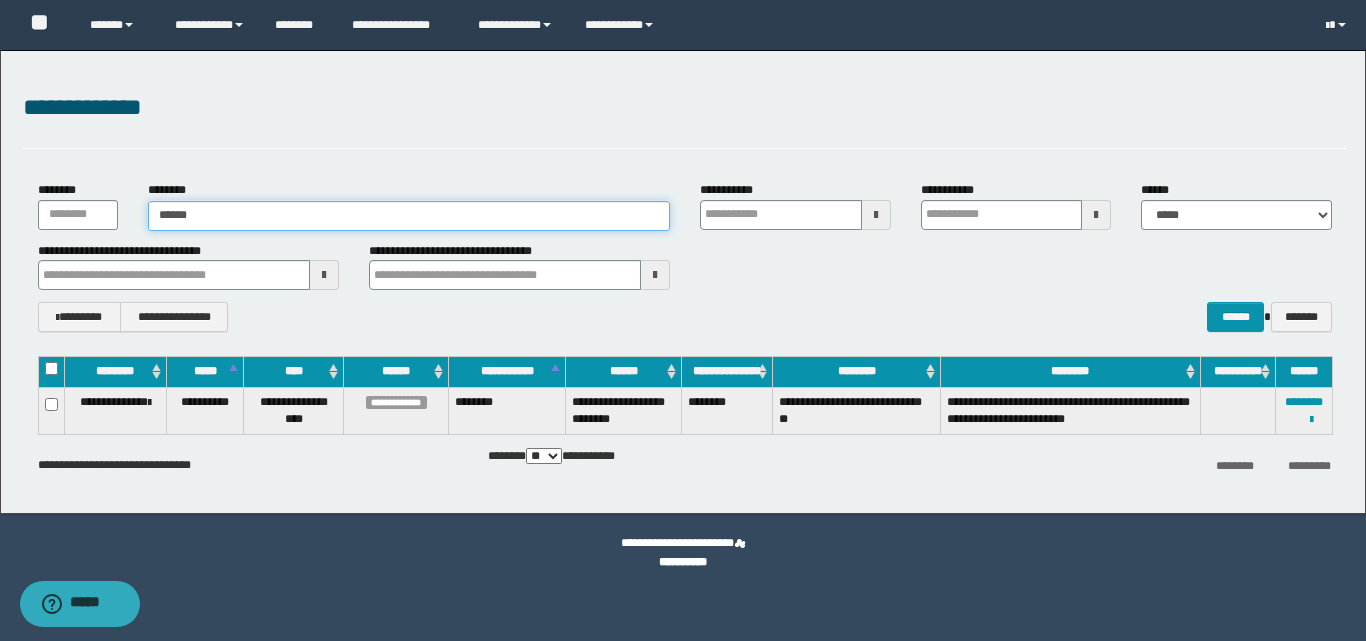 type on "******" 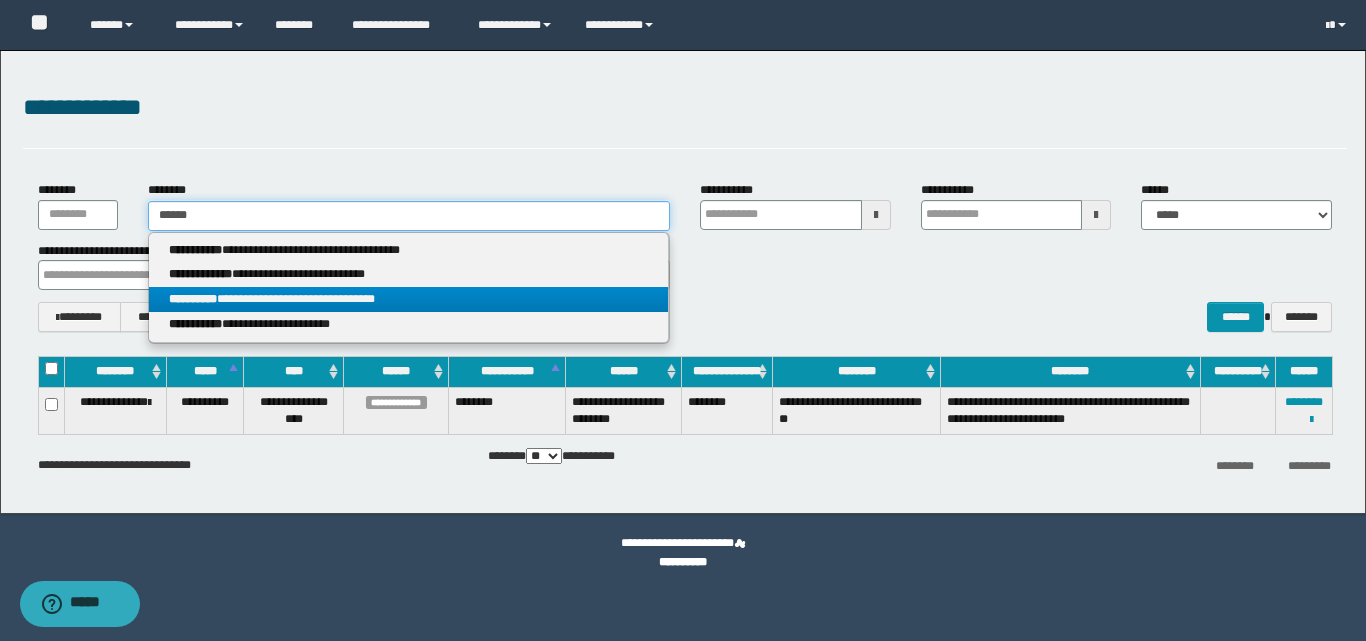 type on "******" 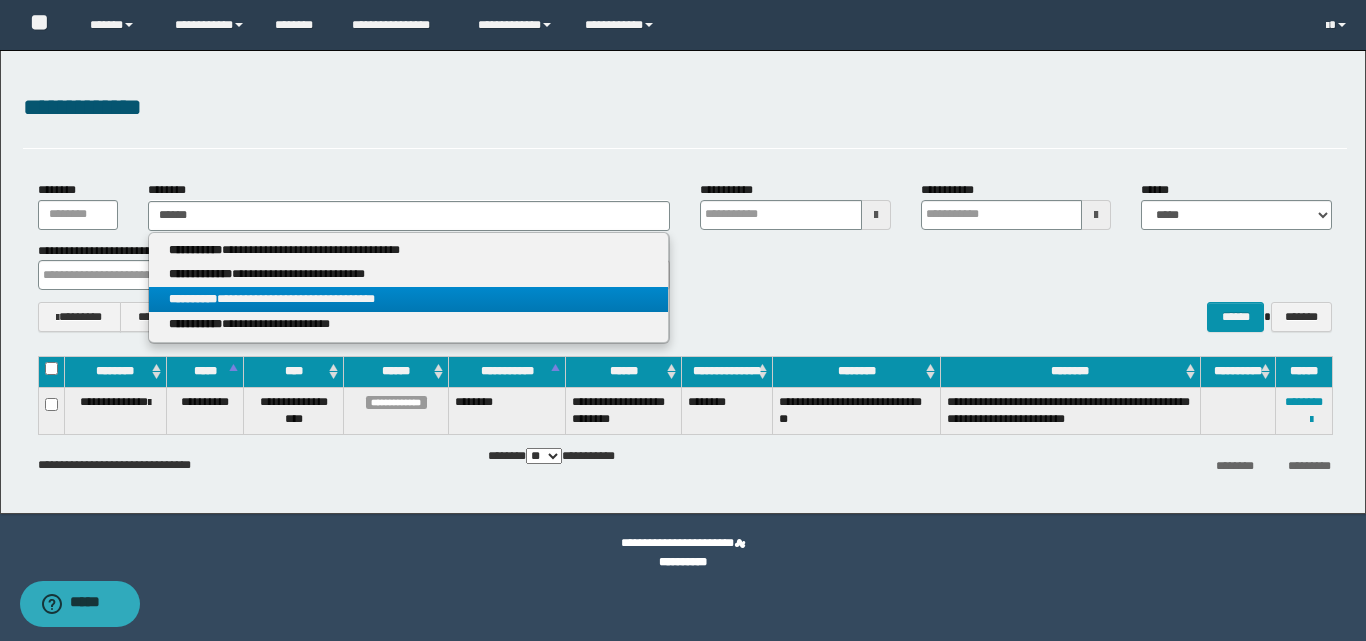 click on "**********" at bounding box center (408, 299) 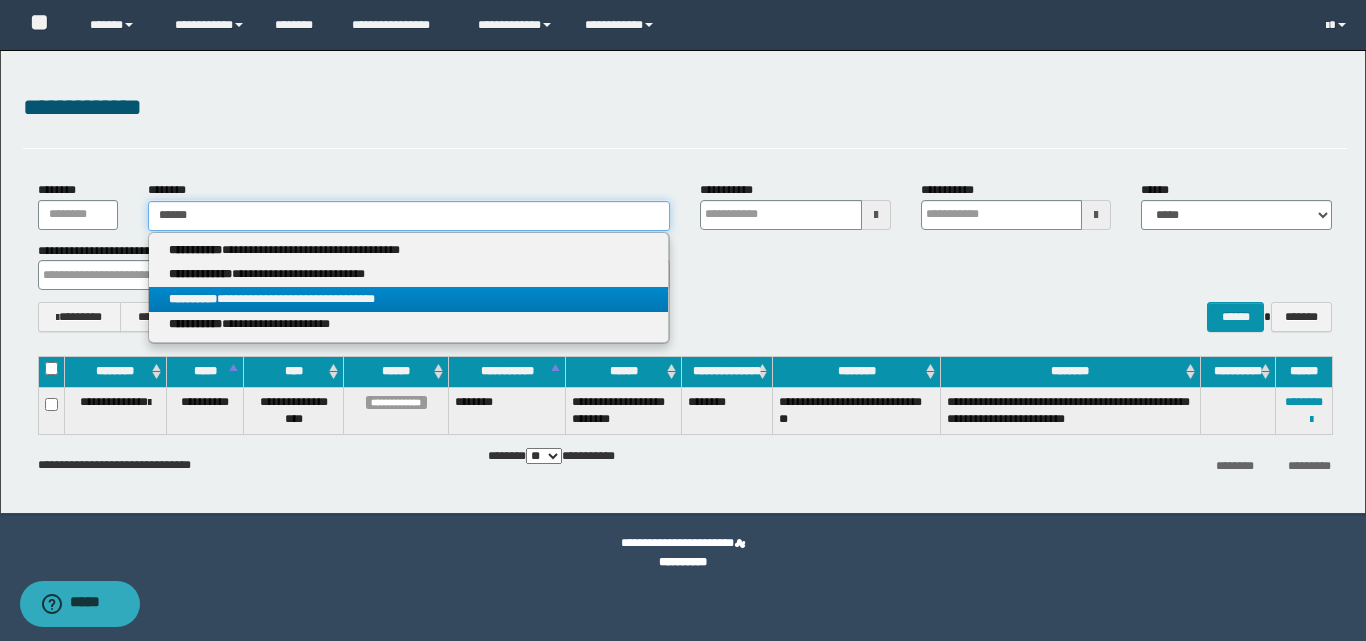 type 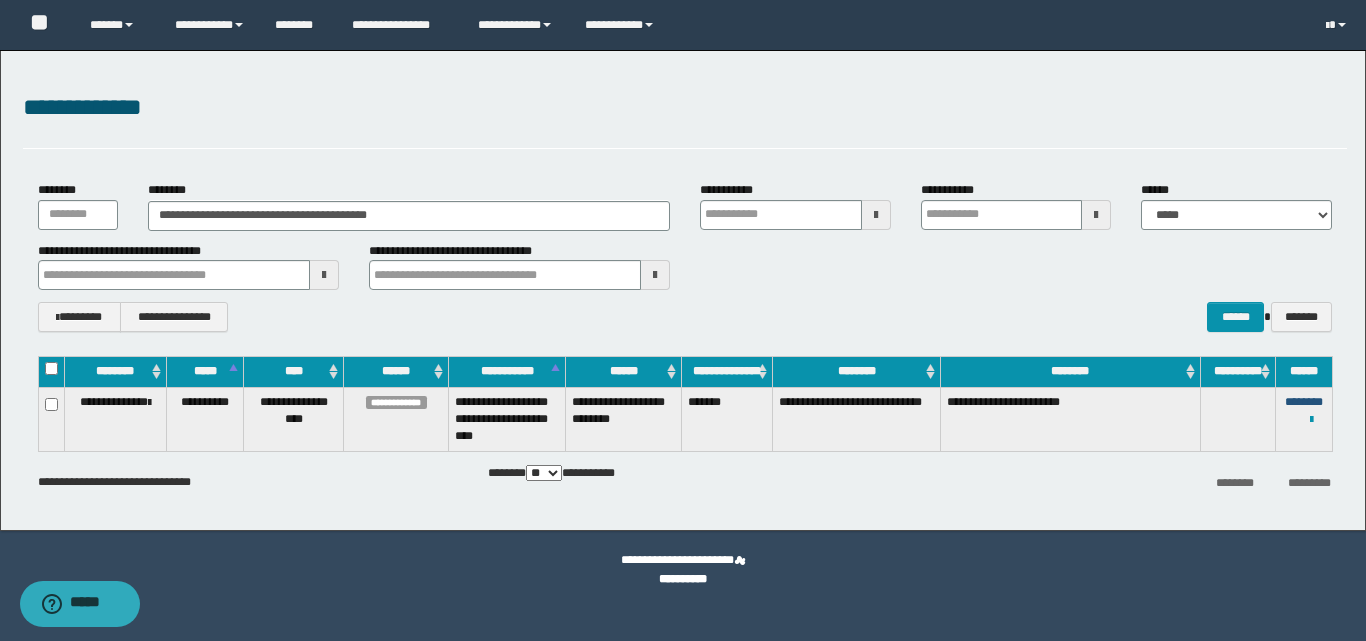 click on "********" at bounding box center [1304, 402] 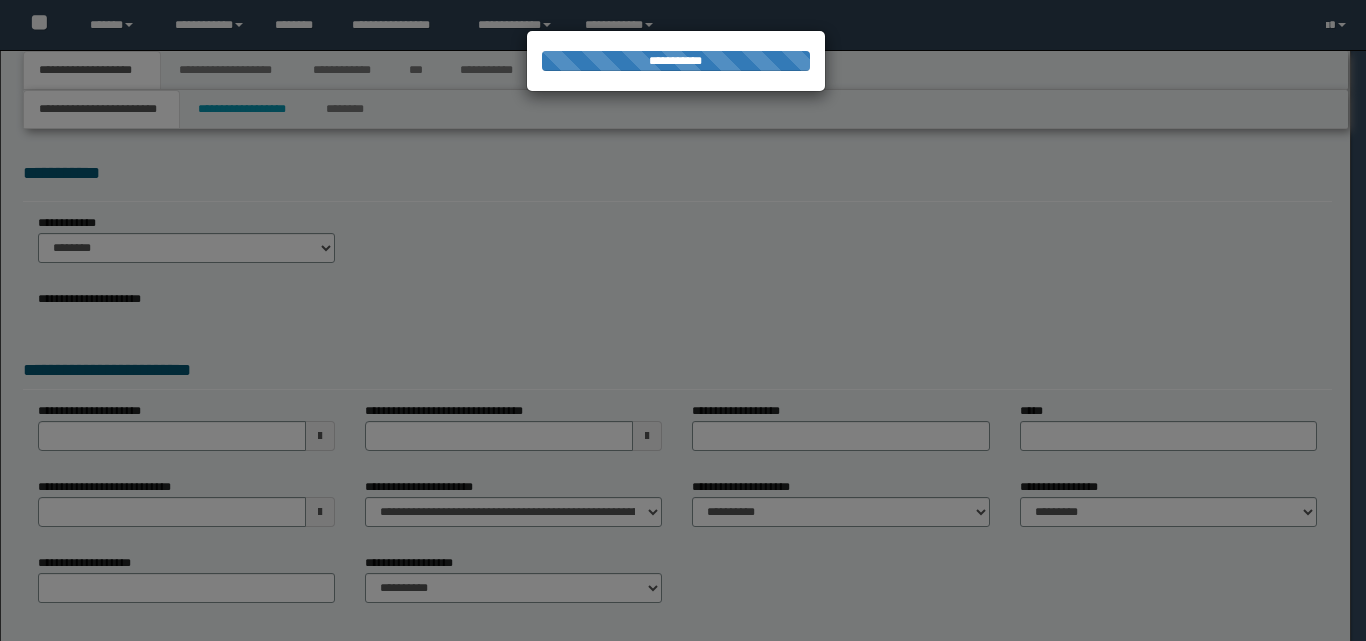 scroll, scrollTop: 0, scrollLeft: 0, axis: both 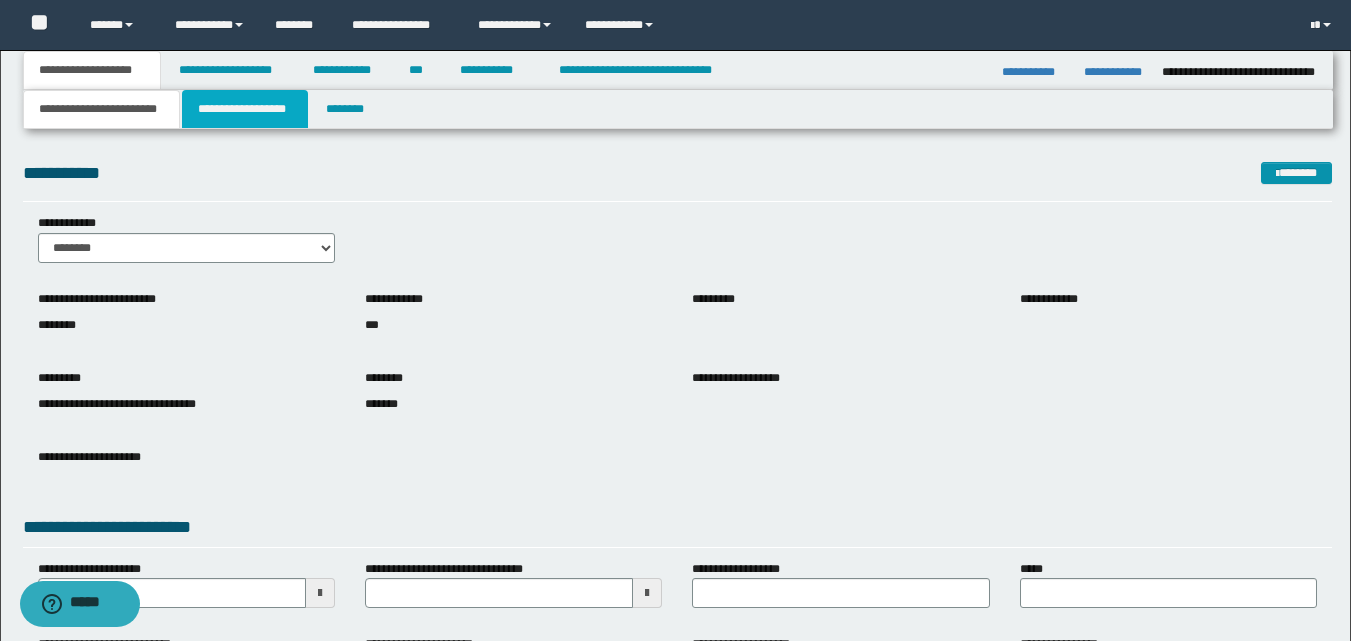 click on "**********" at bounding box center (245, 109) 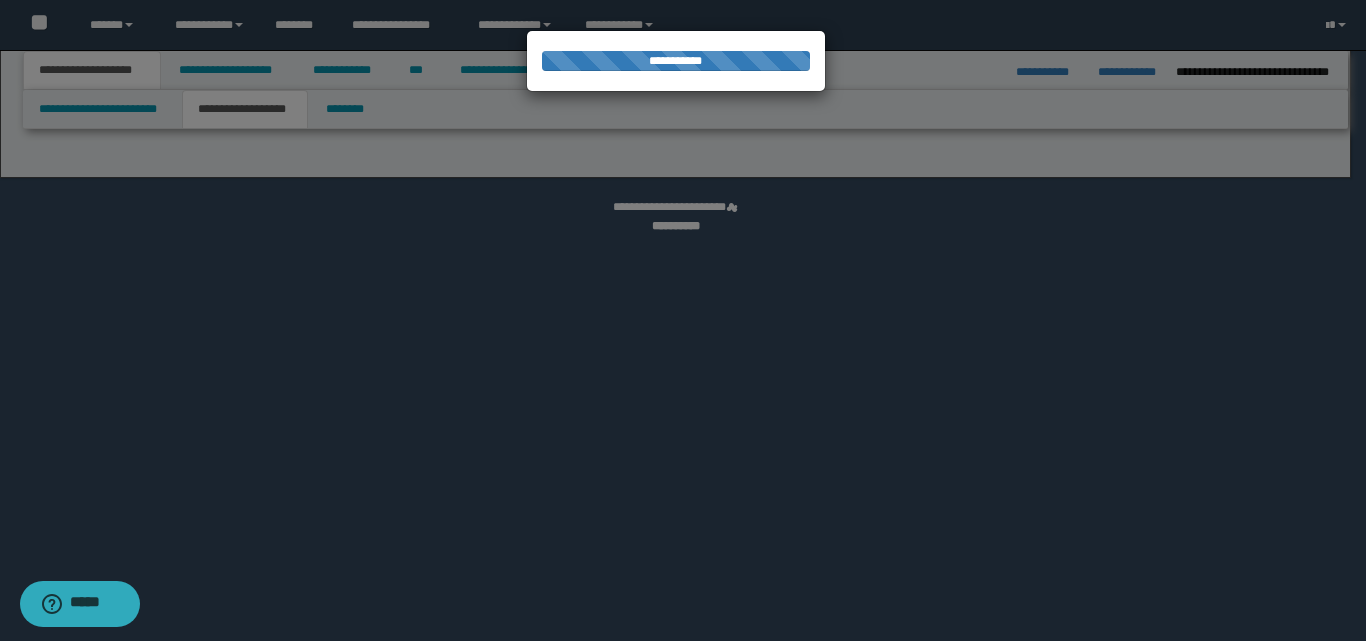 select on "*" 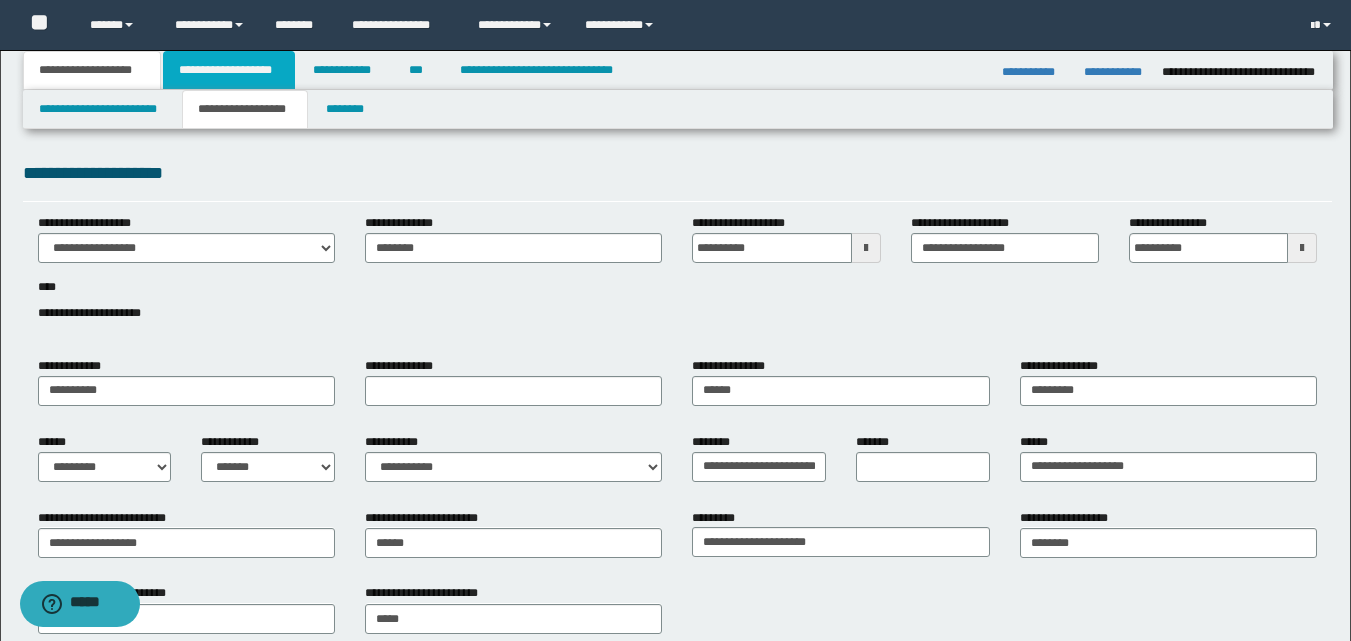 click on "**********" at bounding box center [229, 70] 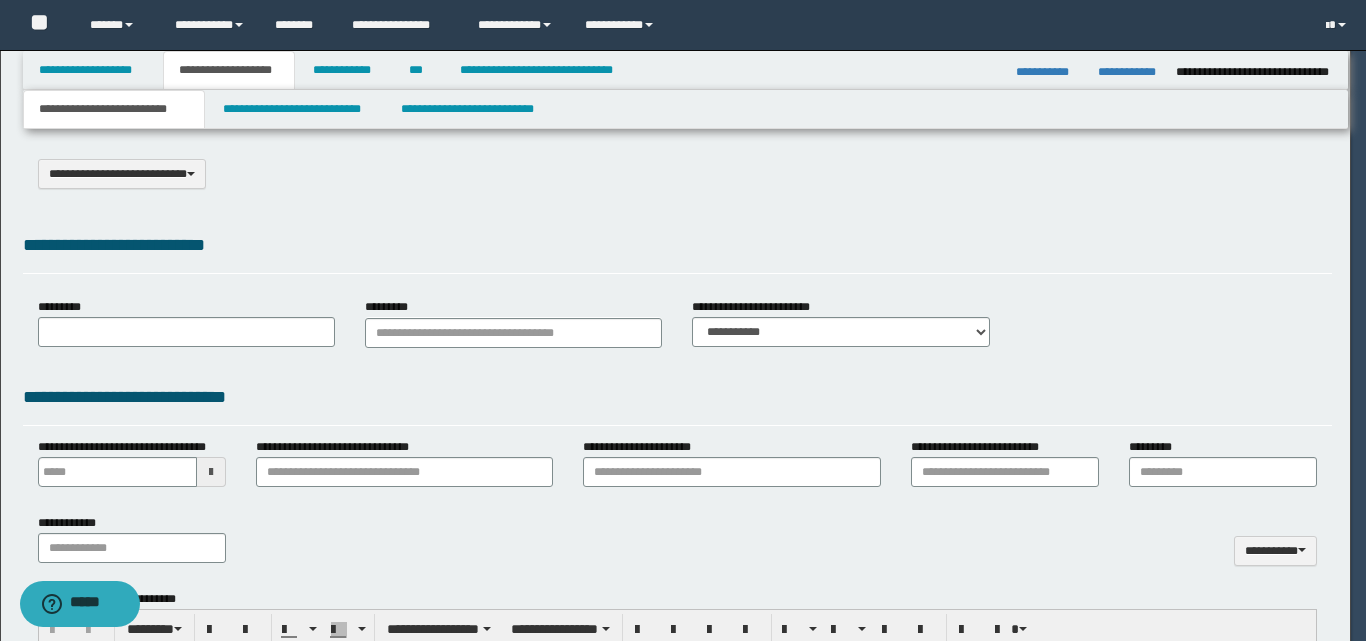 type on "**********" 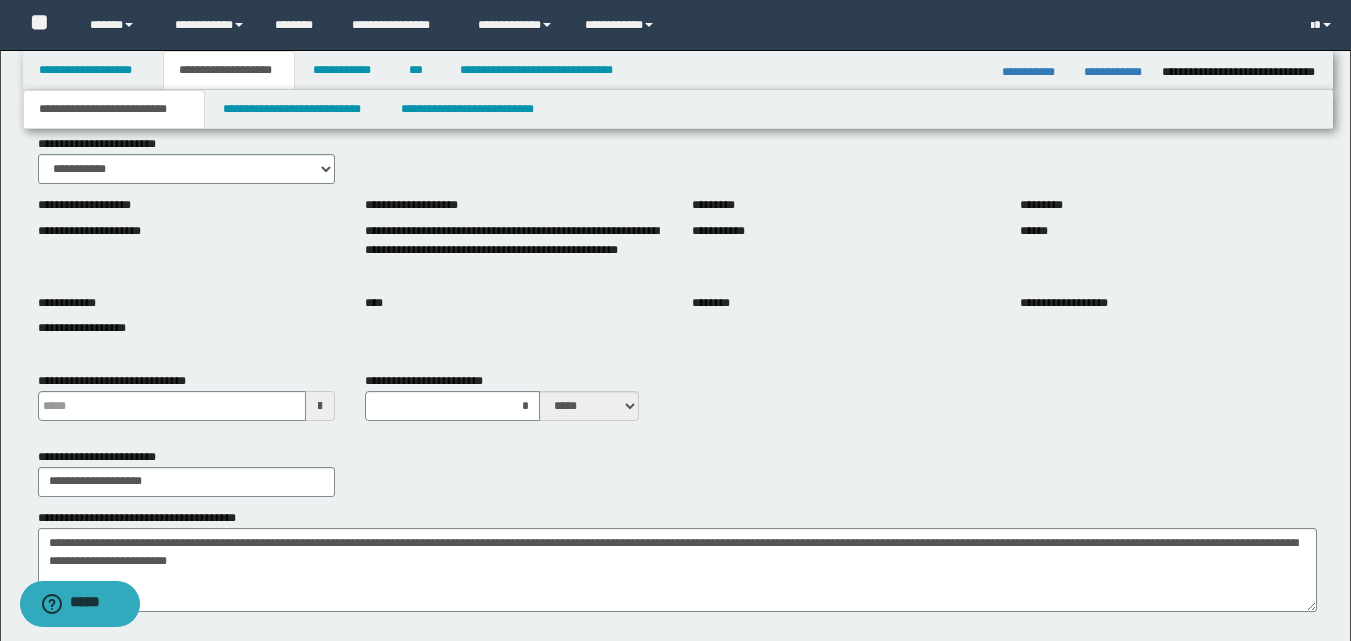 scroll, scrollTop: 300, scrollLeft: 0, axis: vertical 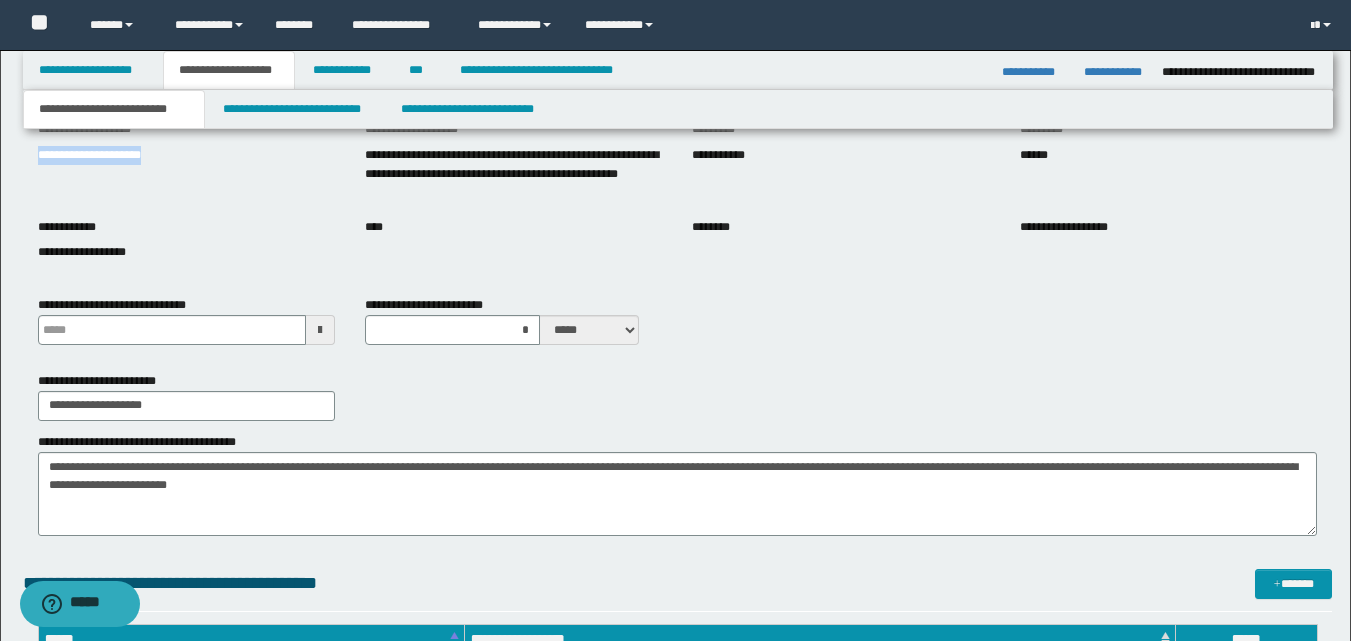 drag, startPoint x: 26, startPoint y: 162, endPoint x: 184, endPoint y: 161, distance: 158.00316 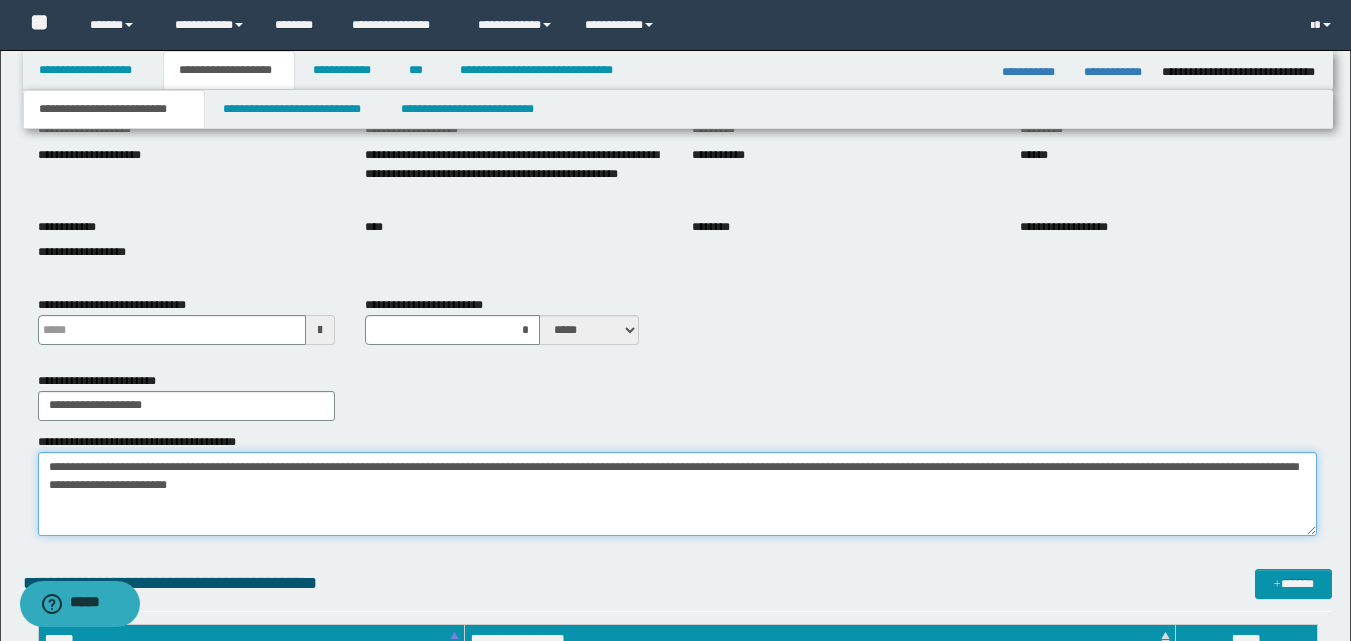 drag, startPoint x: 52, startPoint y: 472, endPoint x: 315, endPoint y: 495, distance: 264.00378 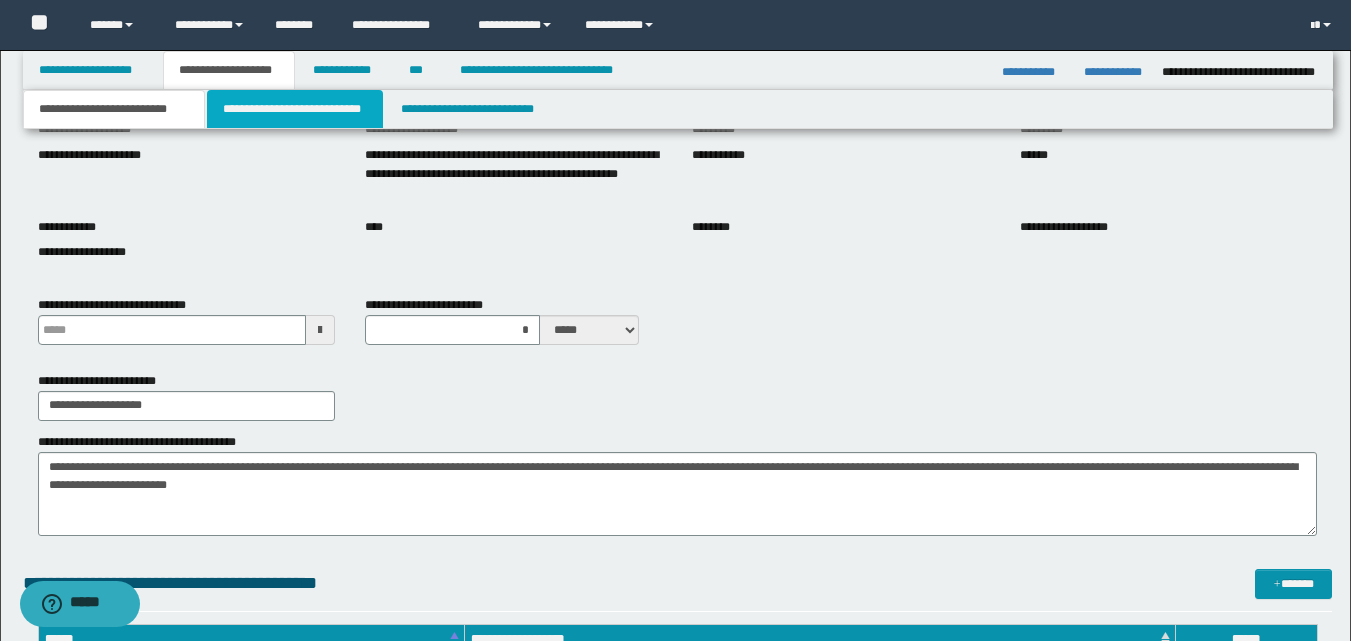 click on "**********" at bounding box center (295, 109) 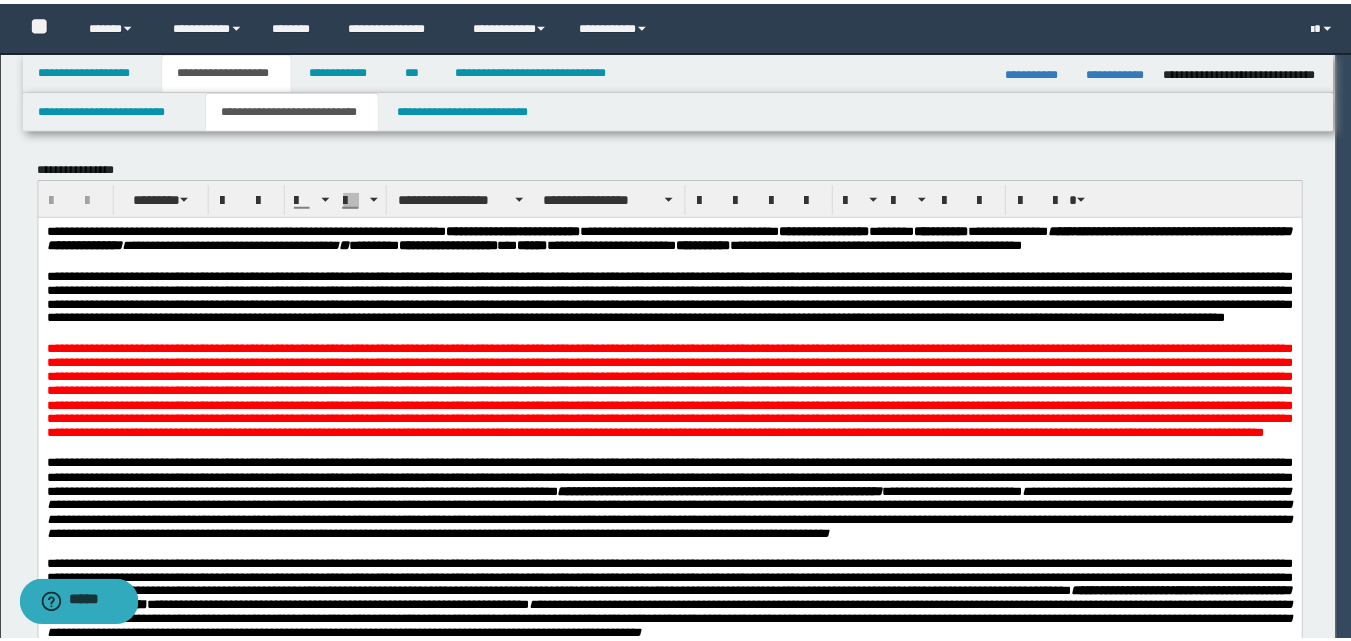 scroll, scrollTop: 0, scrollLeft: 0, axis: both 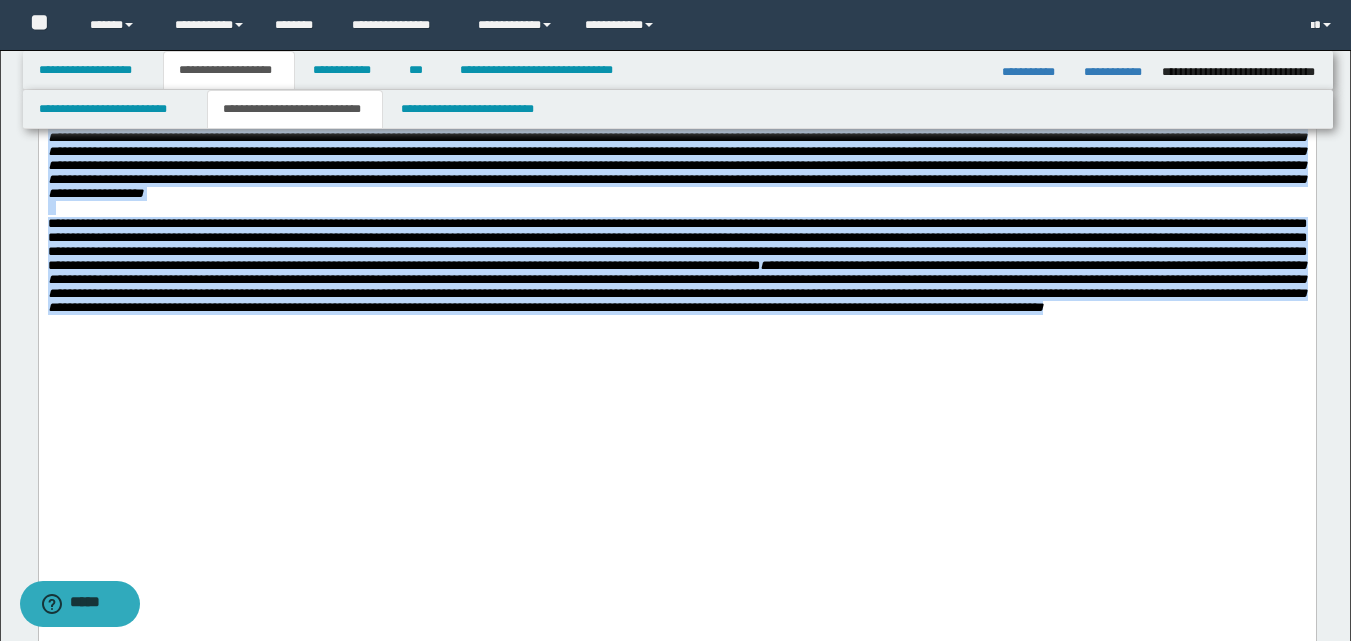 drag, startPoint x: 46, startPoint y: -352, endPoint x: 652, endPoint y: 571, distance: 1104.1581 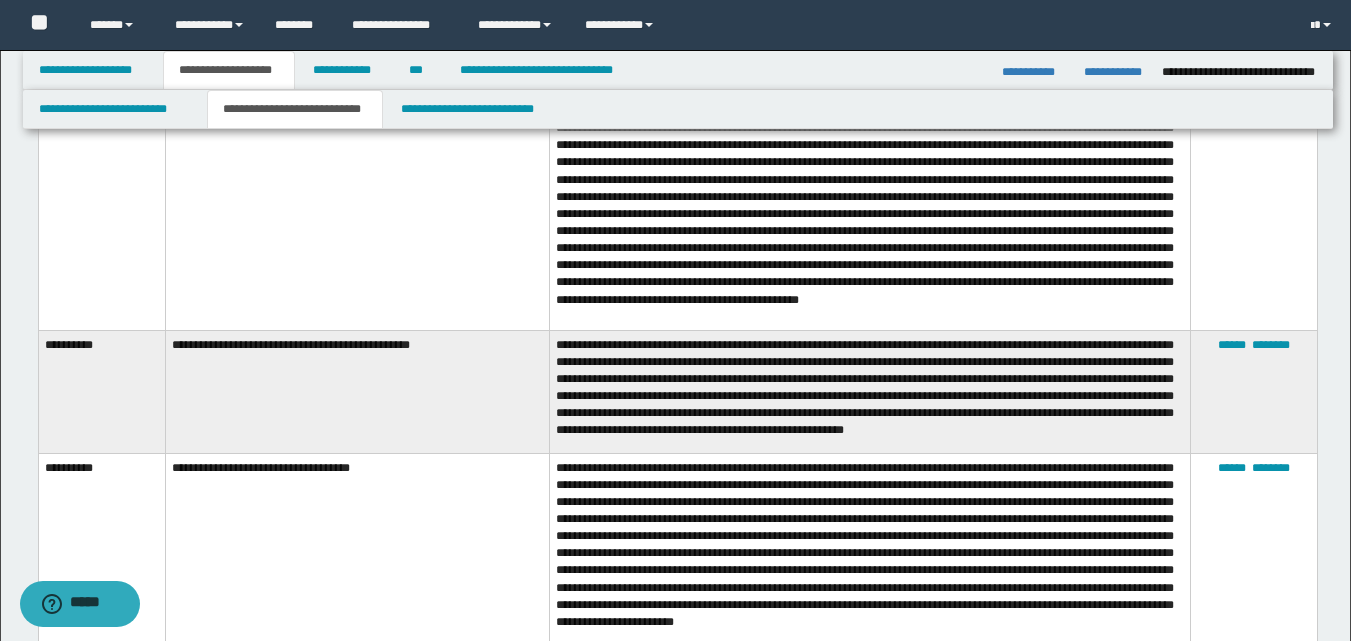 scroll, scrollTop: 5784, scrollLeft: 0, axis: vertical 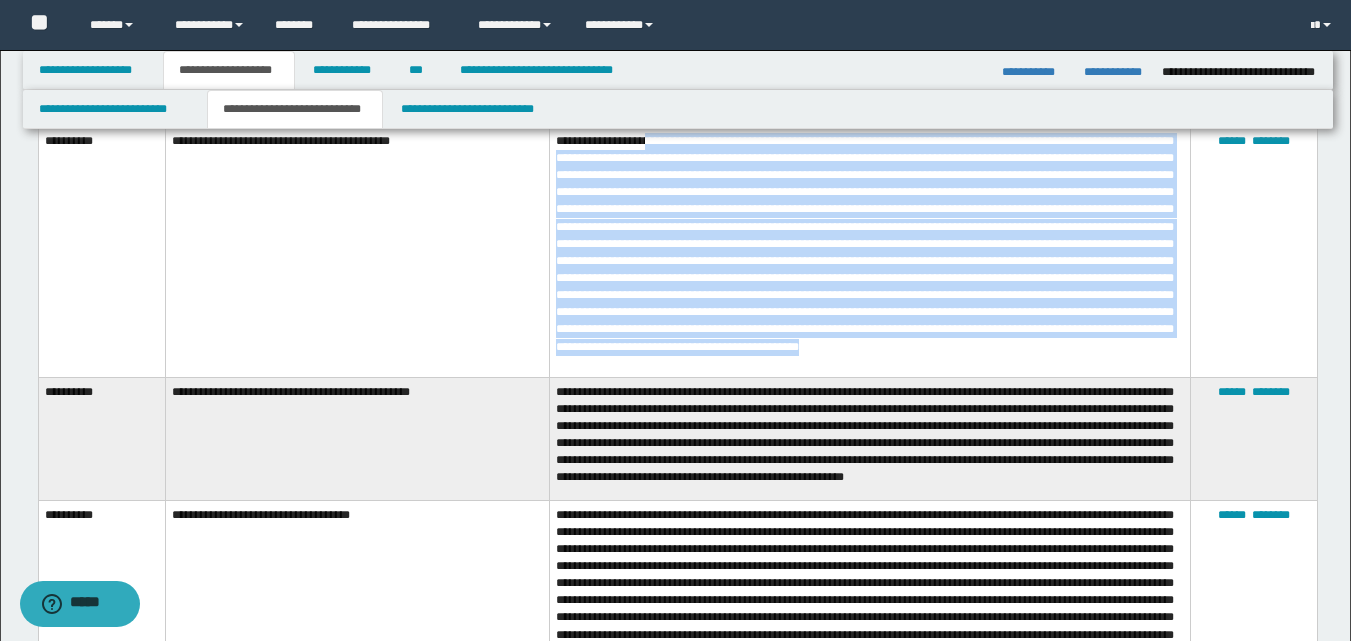 drag, startPoint x: 650, startPoint y: 157, endPoint x: 880, endPoint y: 373, distance: 315.52496 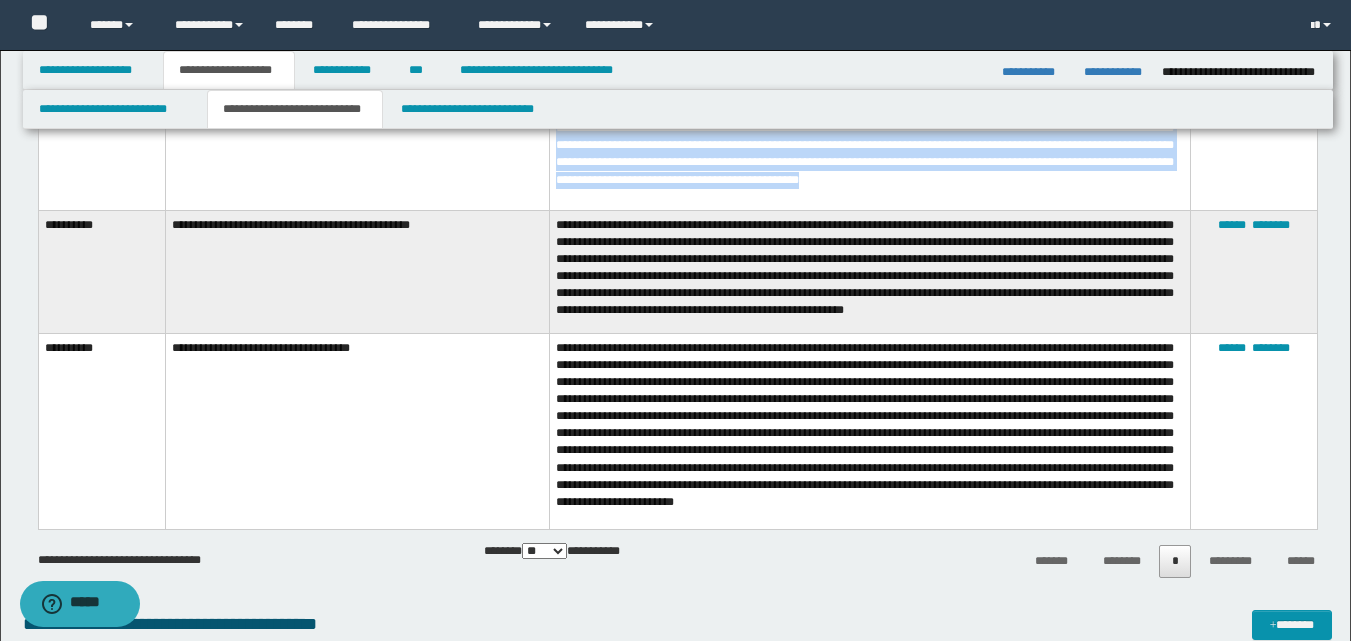 scroll, scrollTop: 5984, scrollLeft: 0, axis: vertical 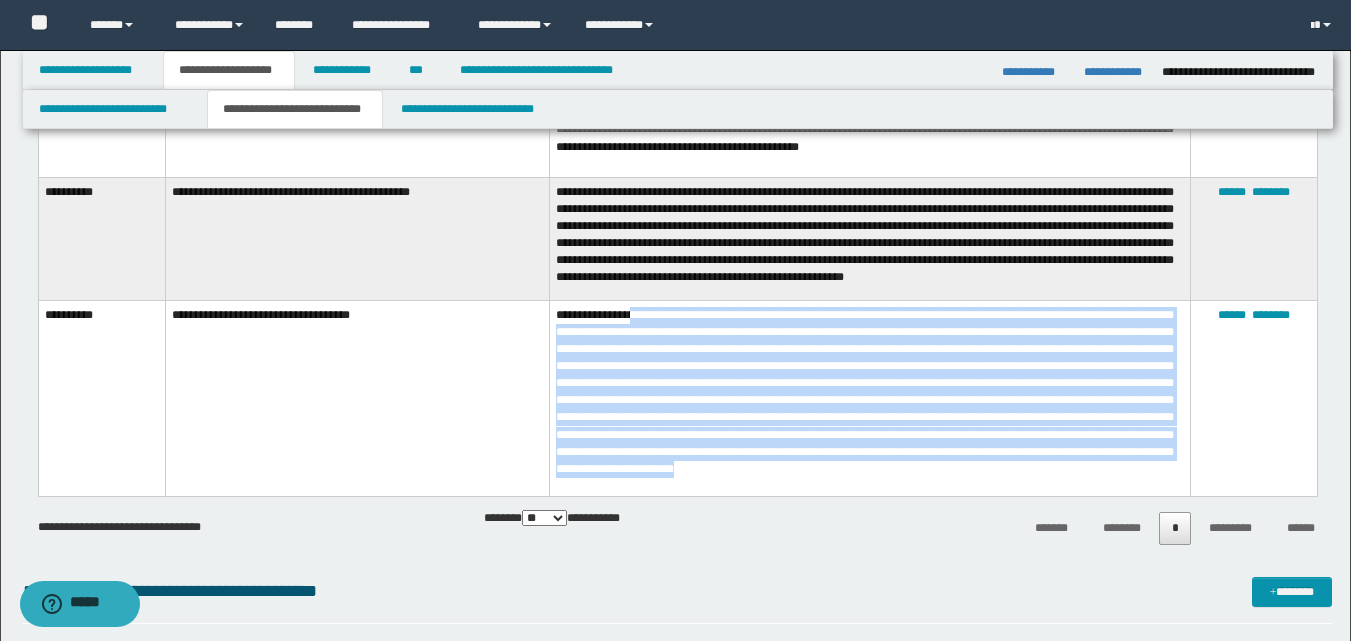 drag, startPoint x: 639, startPoint y: 328, endPoint x: 1058, endPoint y: 480, distance: 445.7185 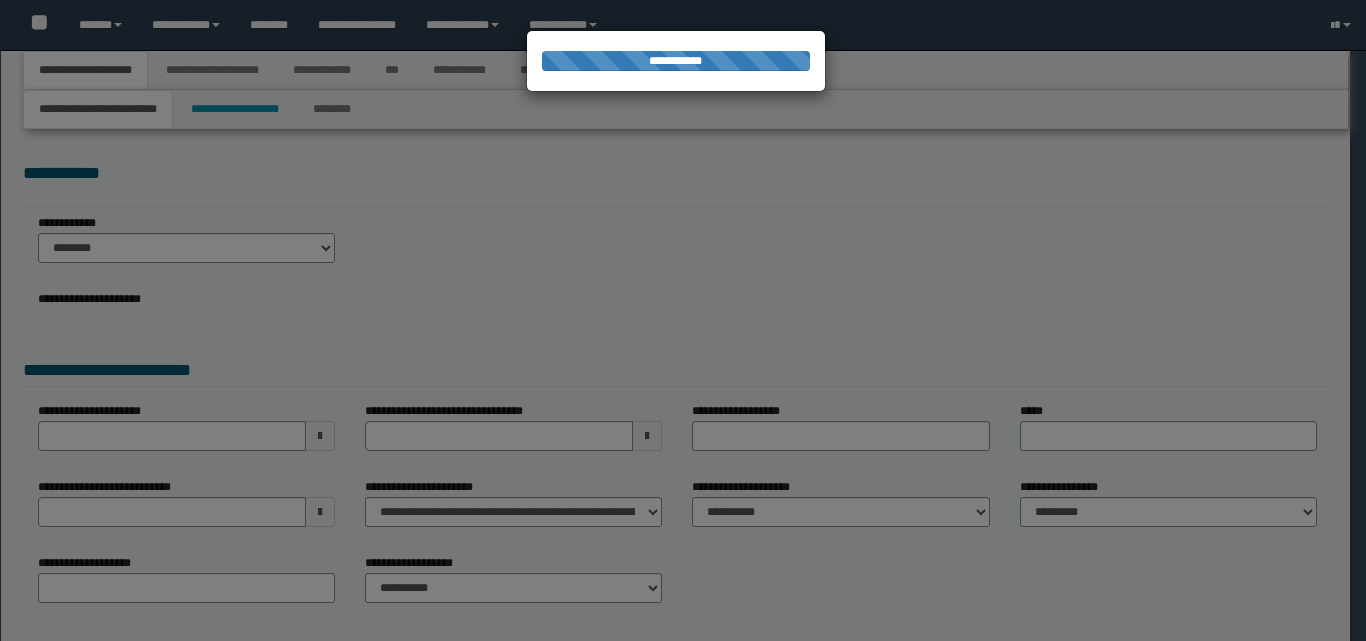 scroll, scrollTop: 0, scrollLeft: 0, axis: both 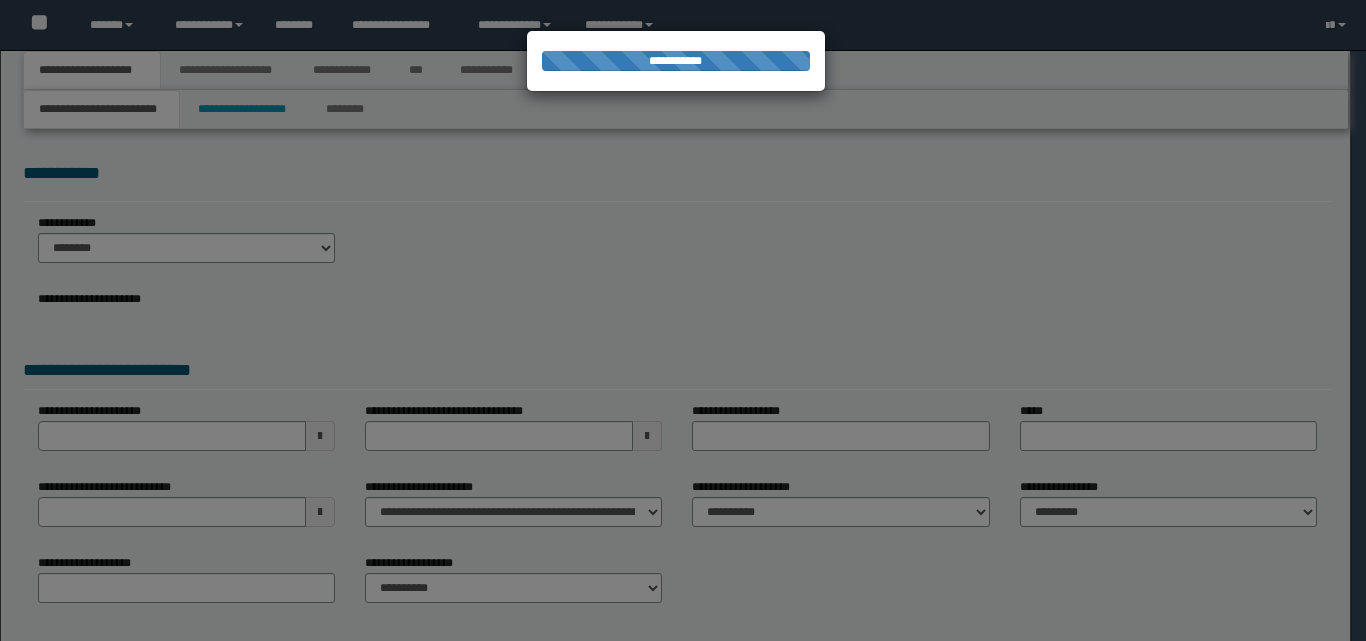 select on "*" 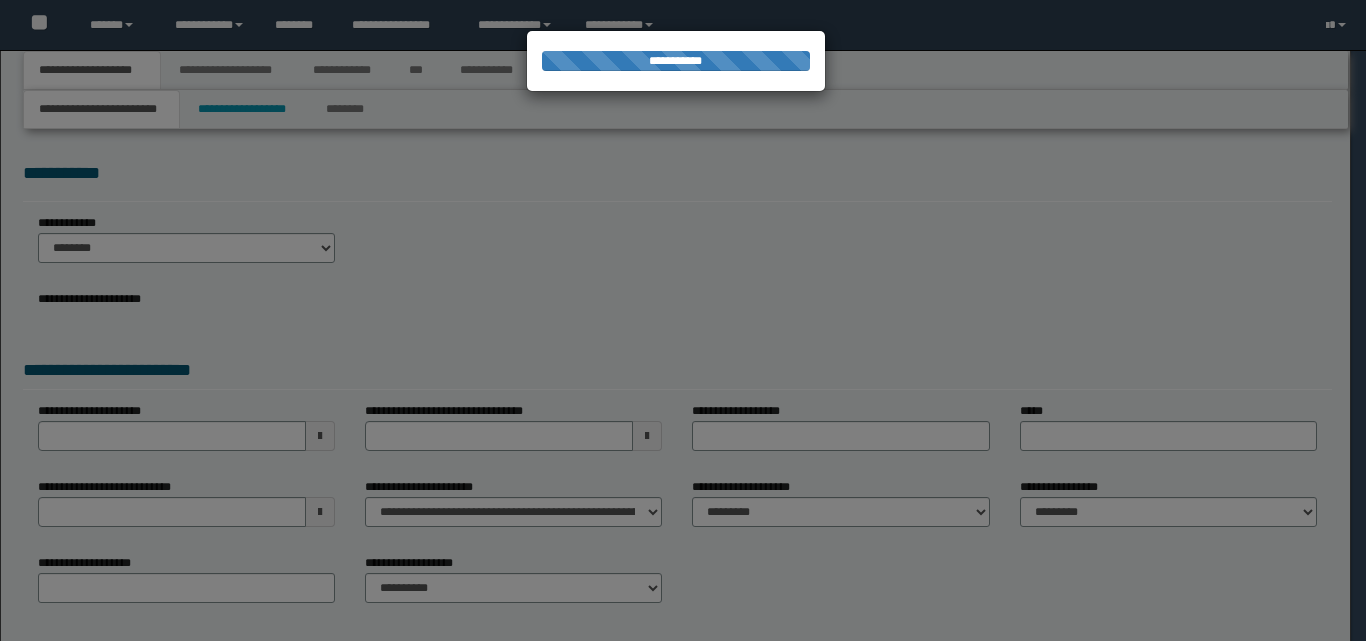scroll, scrollTop: 0, scrollLeft: 0, axis: both 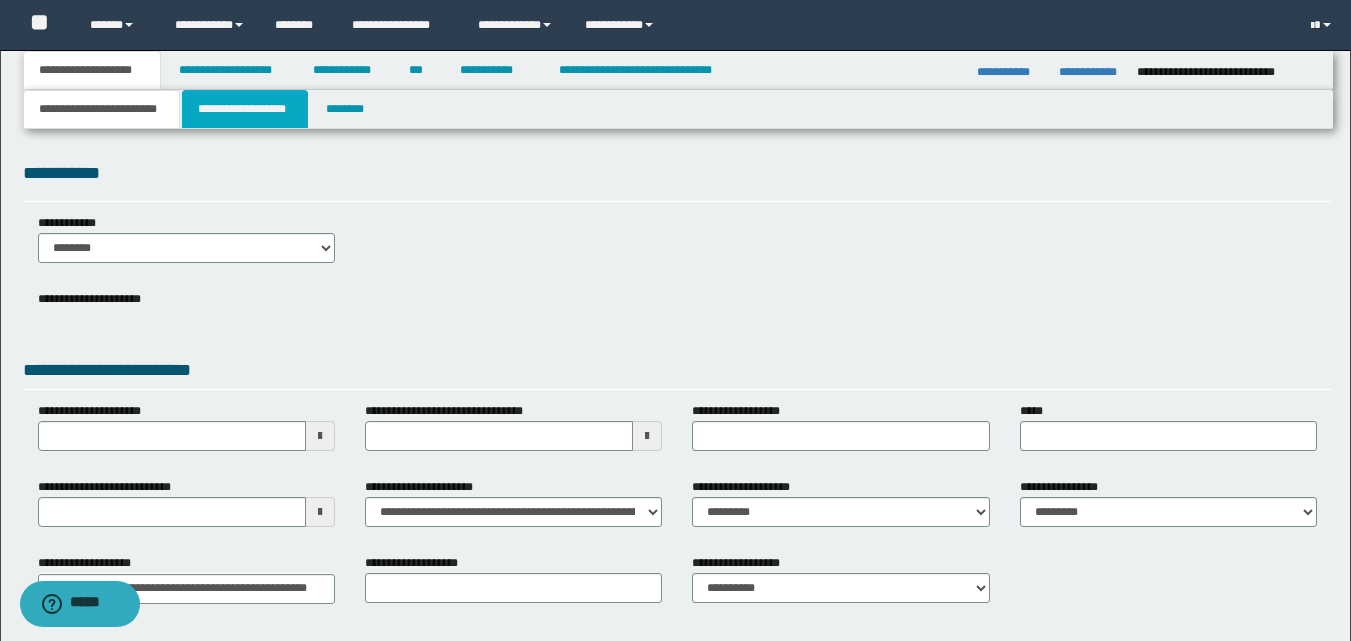 click on "**********" at bounding box center [245, 109] 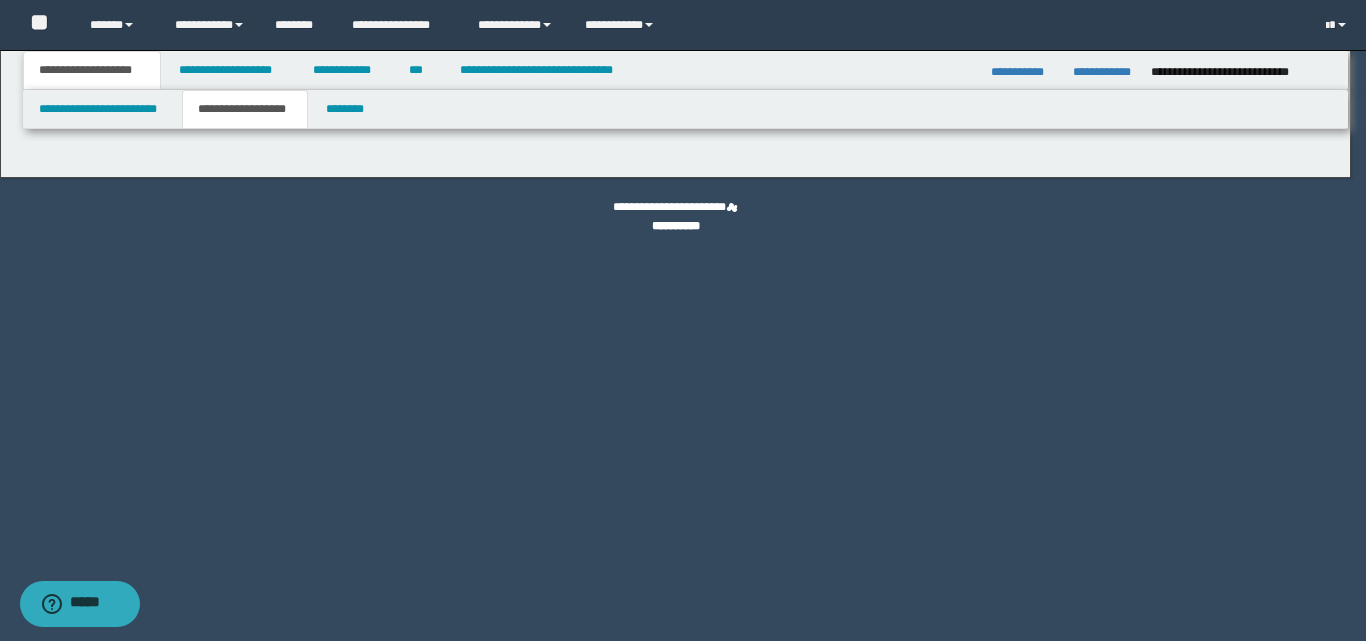 type on "********" 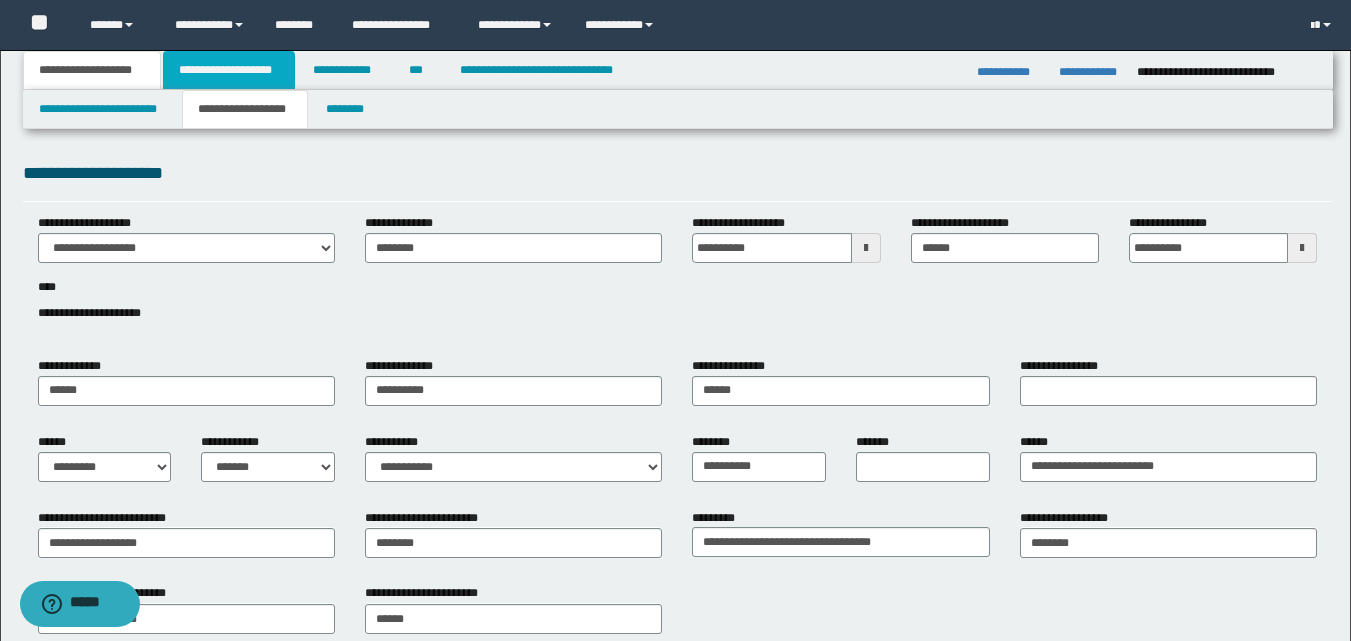 click on "**********" at bounding box center (229, 70) 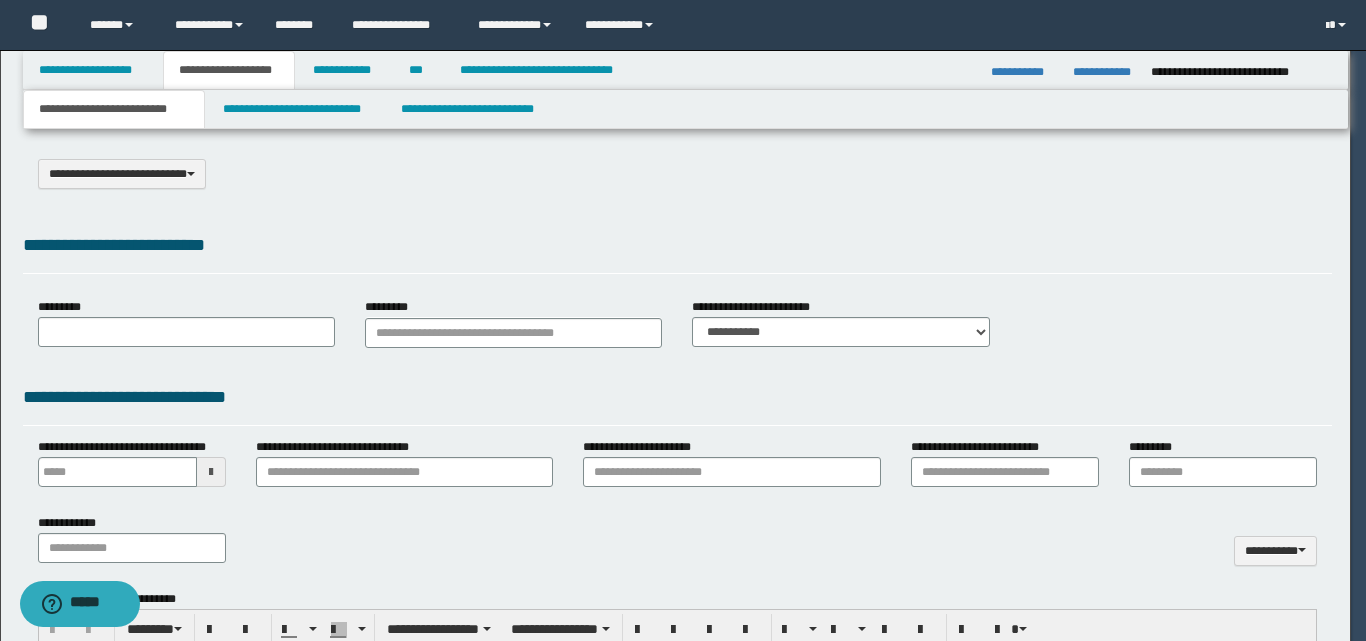 select on "*" 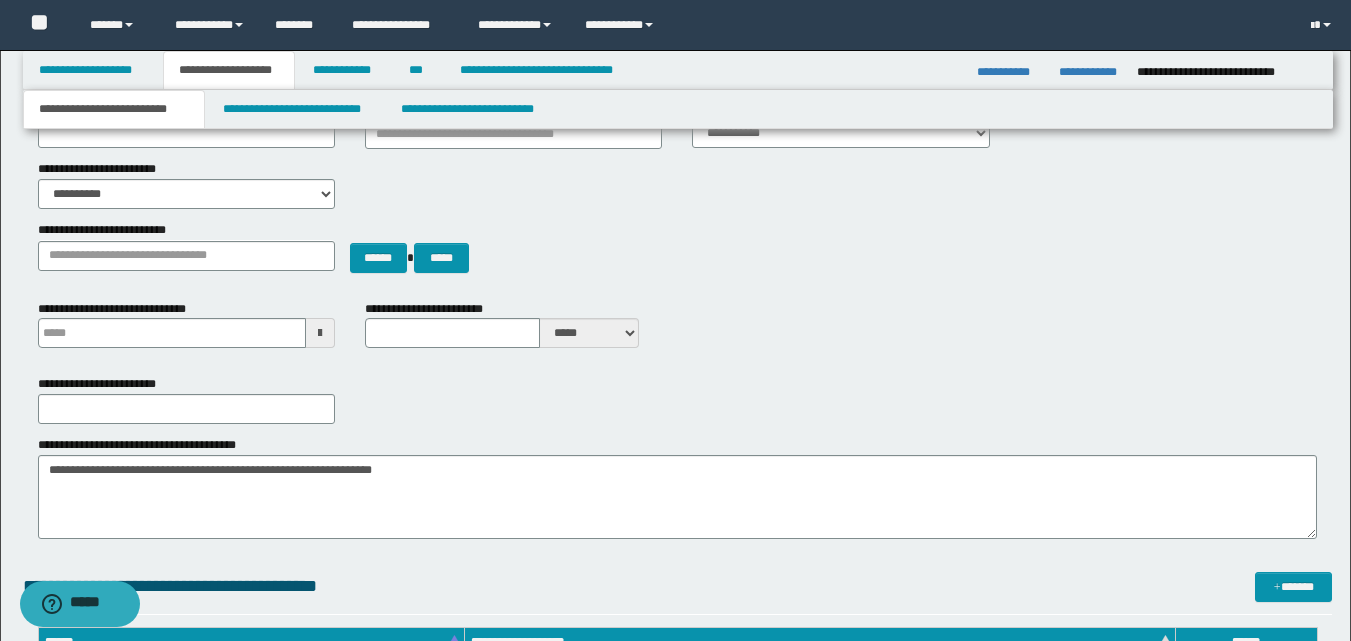 scroll, scrollTop: 200, scrollLeft: 0, axis: vertical 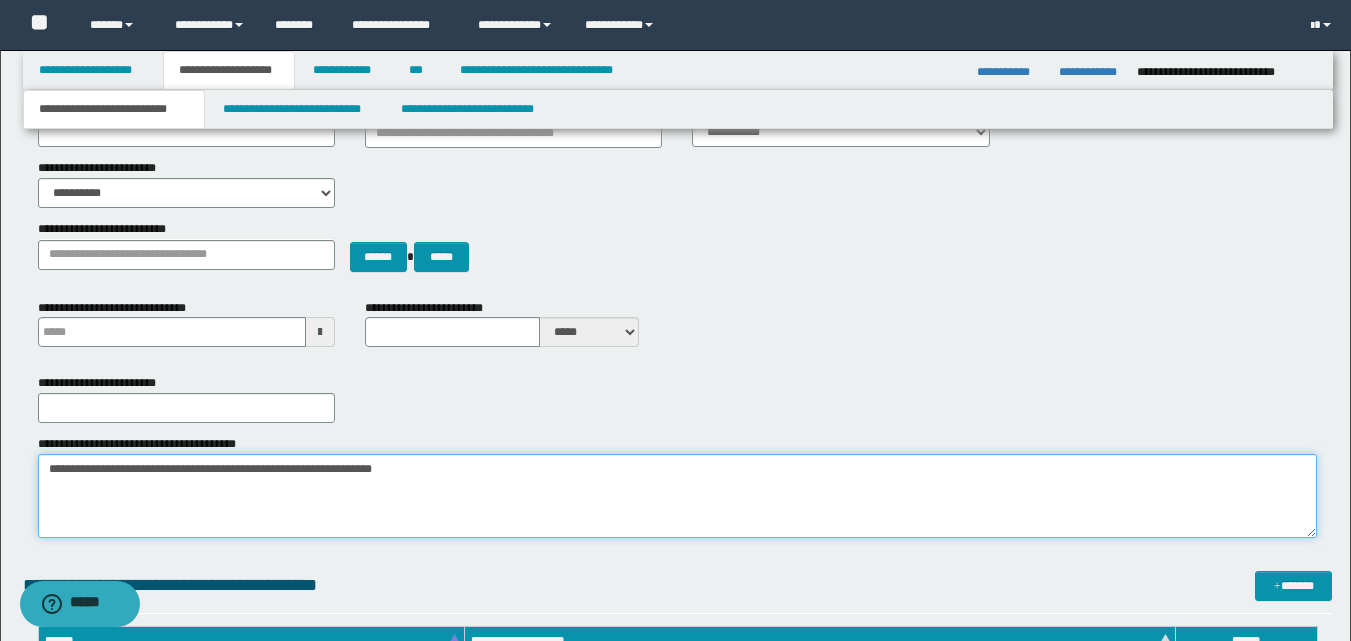 drag, startPoint x: 417, startPoint y: 472, endPoint x: 92, endPoint y: 474, distance: 325.00616 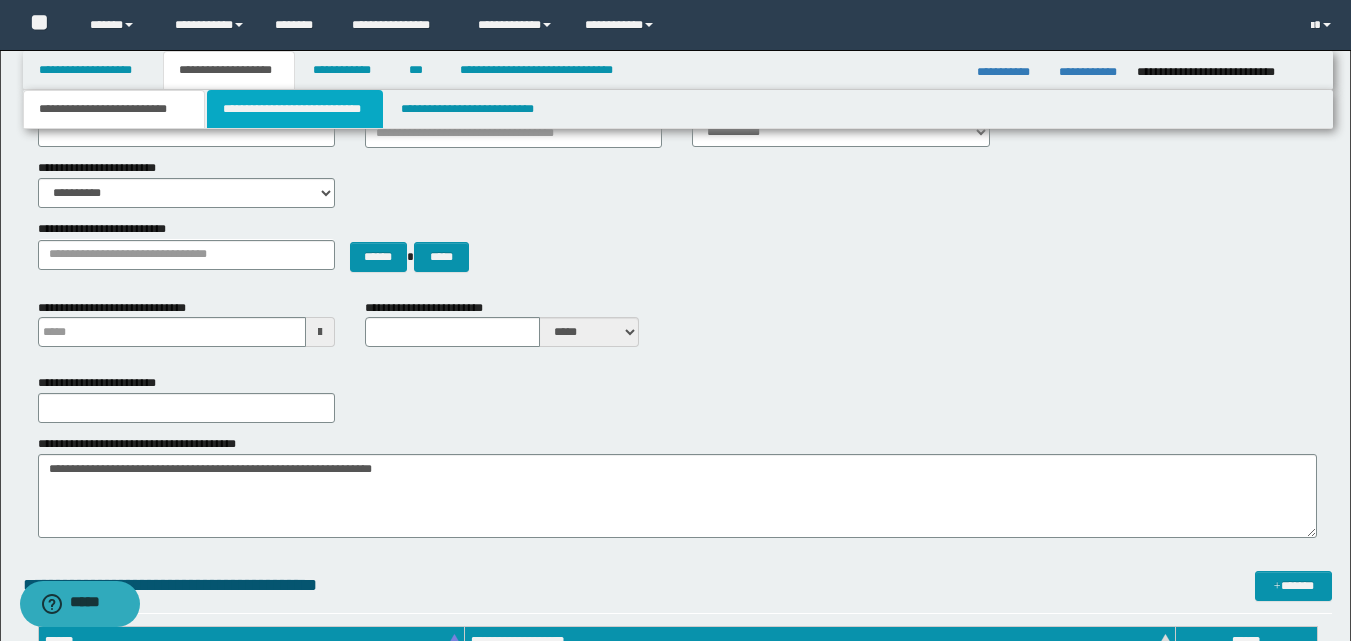 click on "**********" at bounding box center (295, 109) 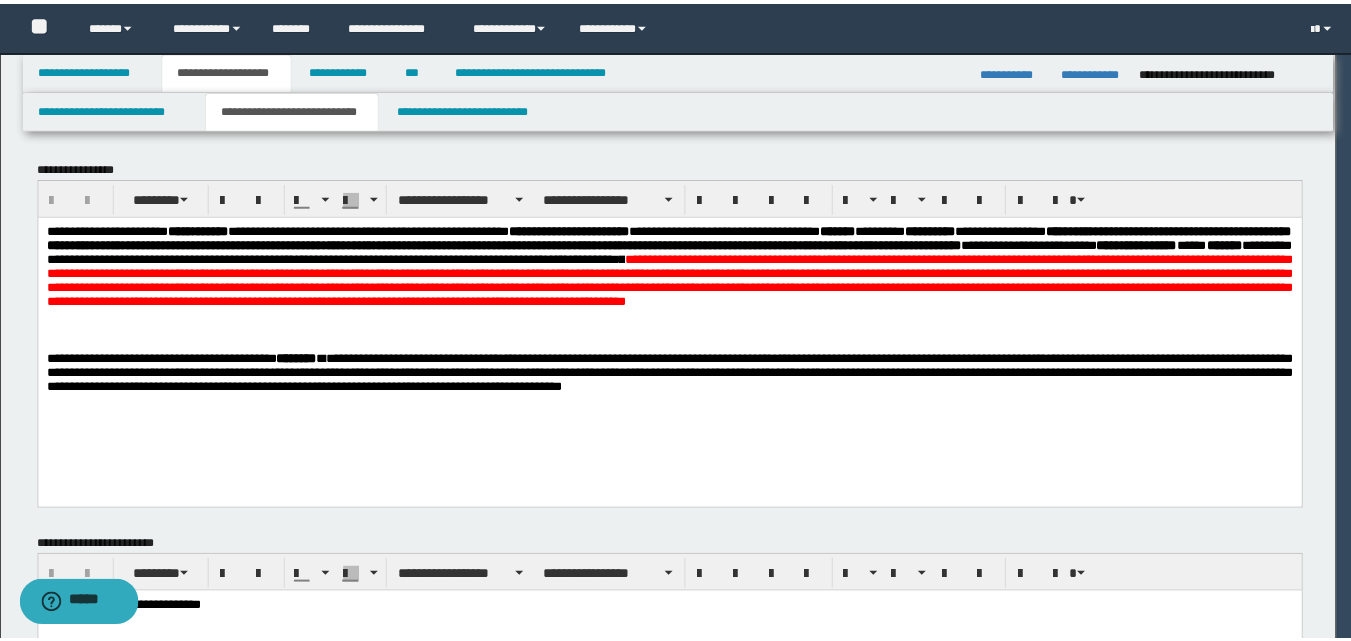 scroll, scrollTop: 0, scrollLeft: 0, axis: both 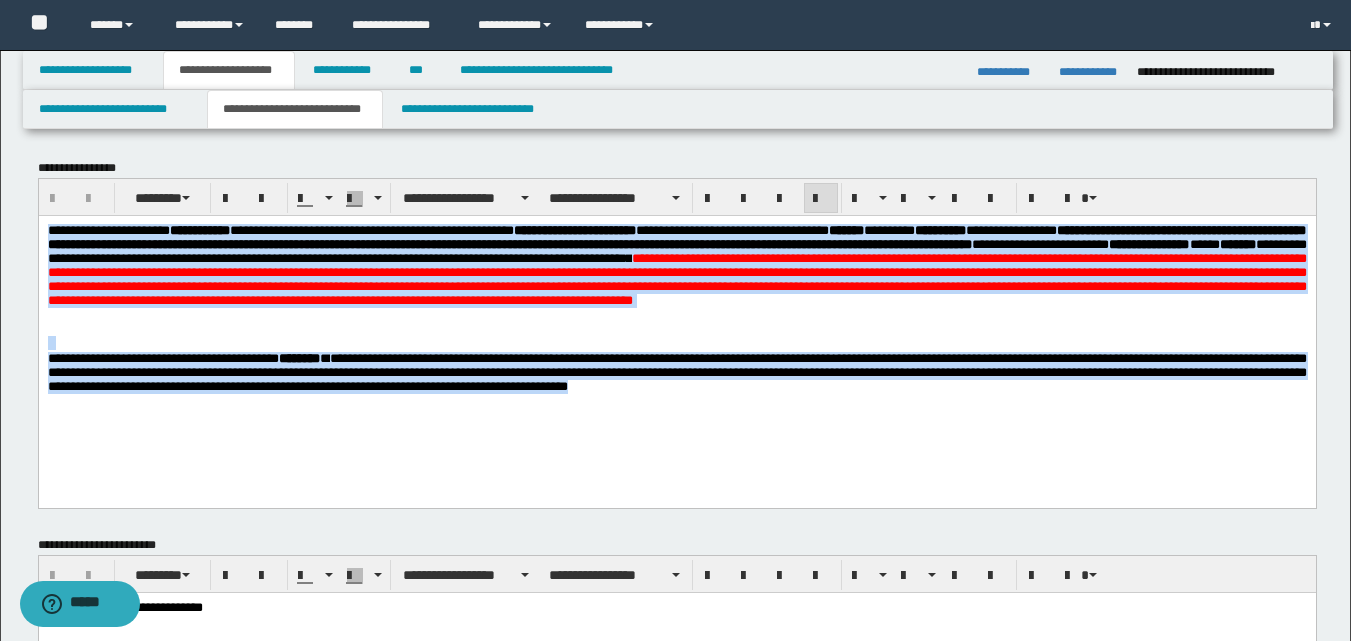 drag, startPoint x: 47, startPoint y: 231, endPoint x: 1239, endPoint y: 398, distance: 1203.6416 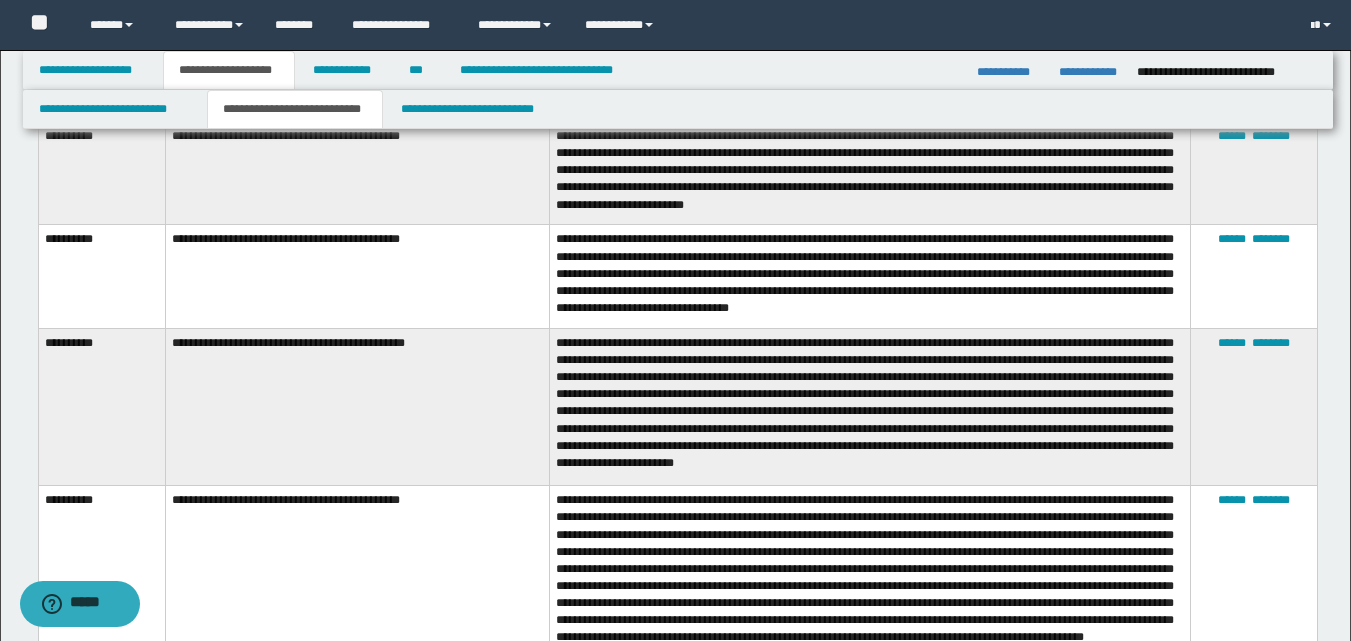 scroll, scrollTop: 1000, scrollLeft: 0, axis: vertical 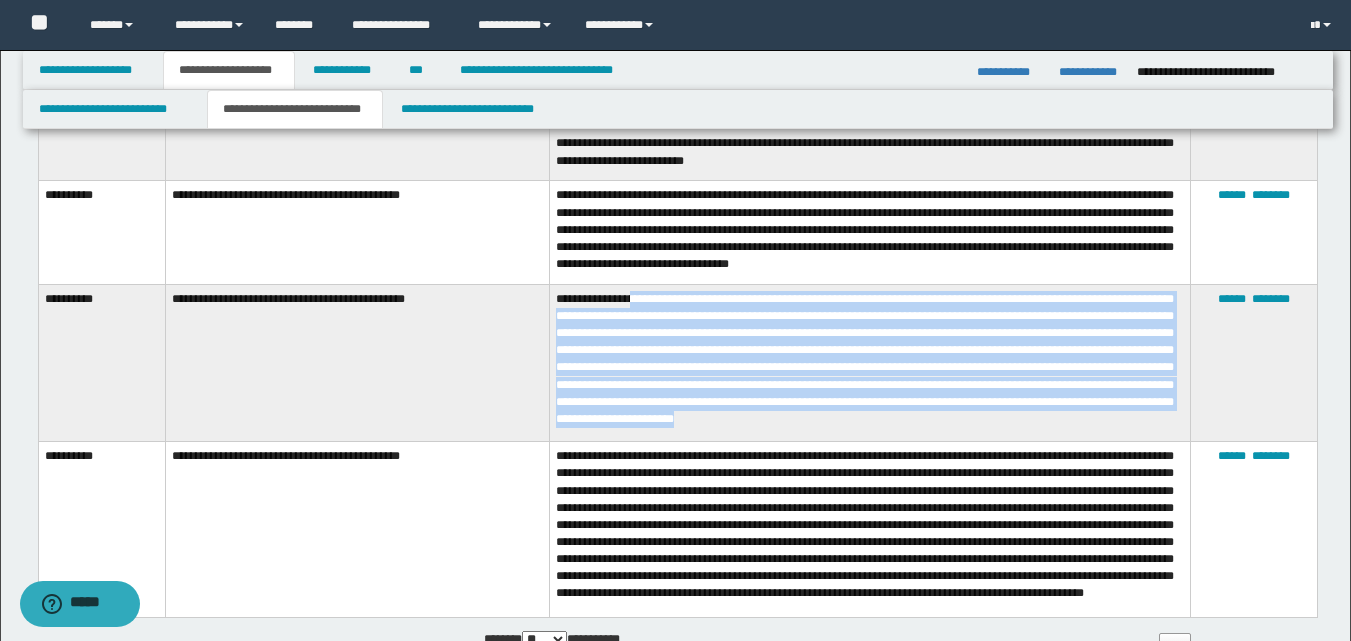 drag, startPoint x: 635, startPoint y: 297, endPoint x: 1122, endPoint y: 414, distance: 500.85727 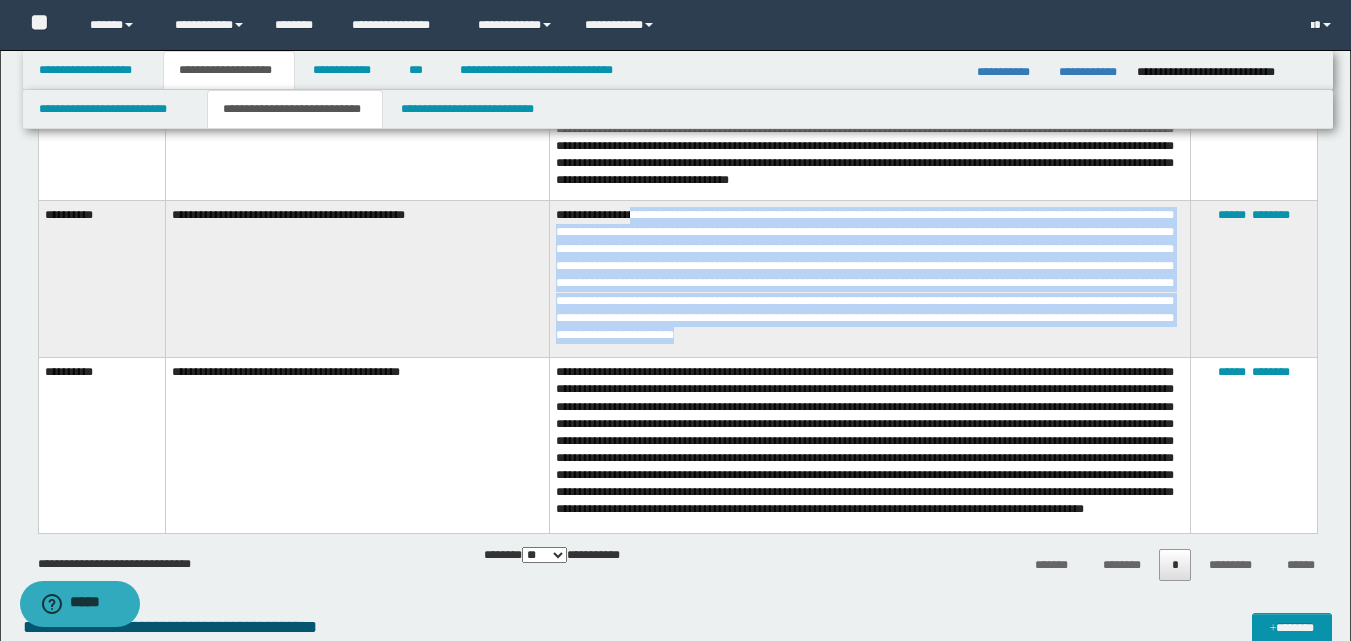 scroll, scrollTop: 1200, scrollLeft: 0, axis: vertical 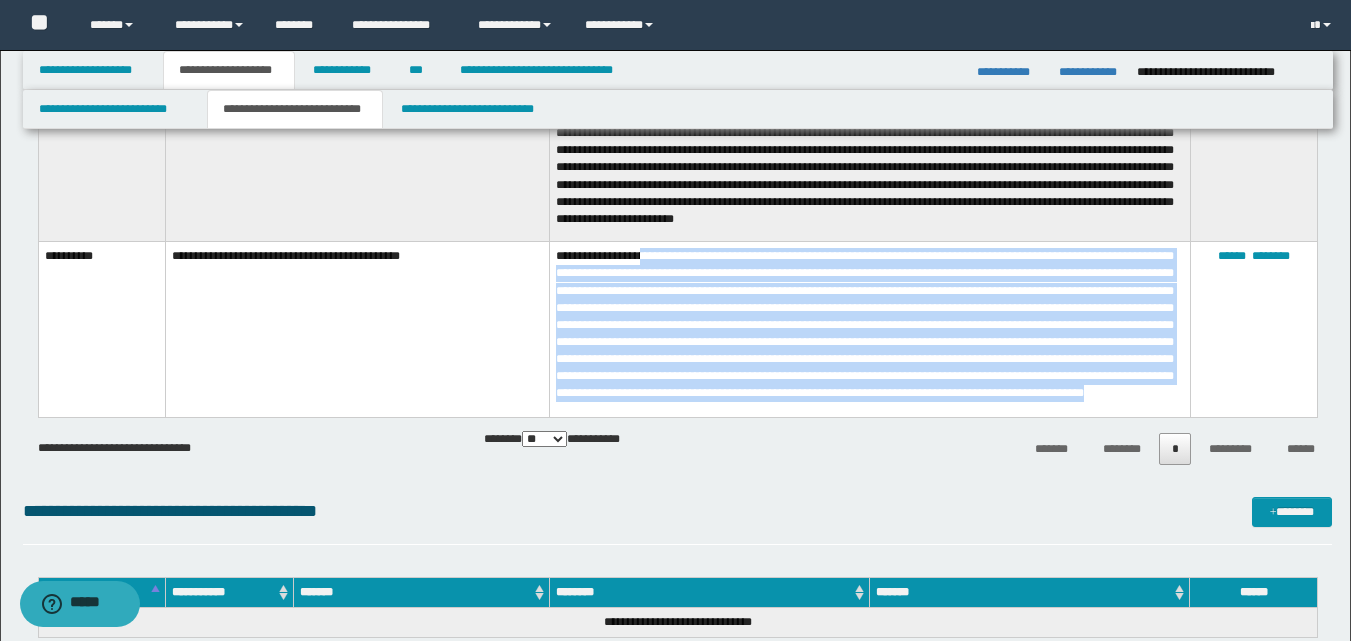 drag, startPoint x: 644, startPoint y: 251, endPoint x: 809, endPoint y: 407, distance: 227.07048 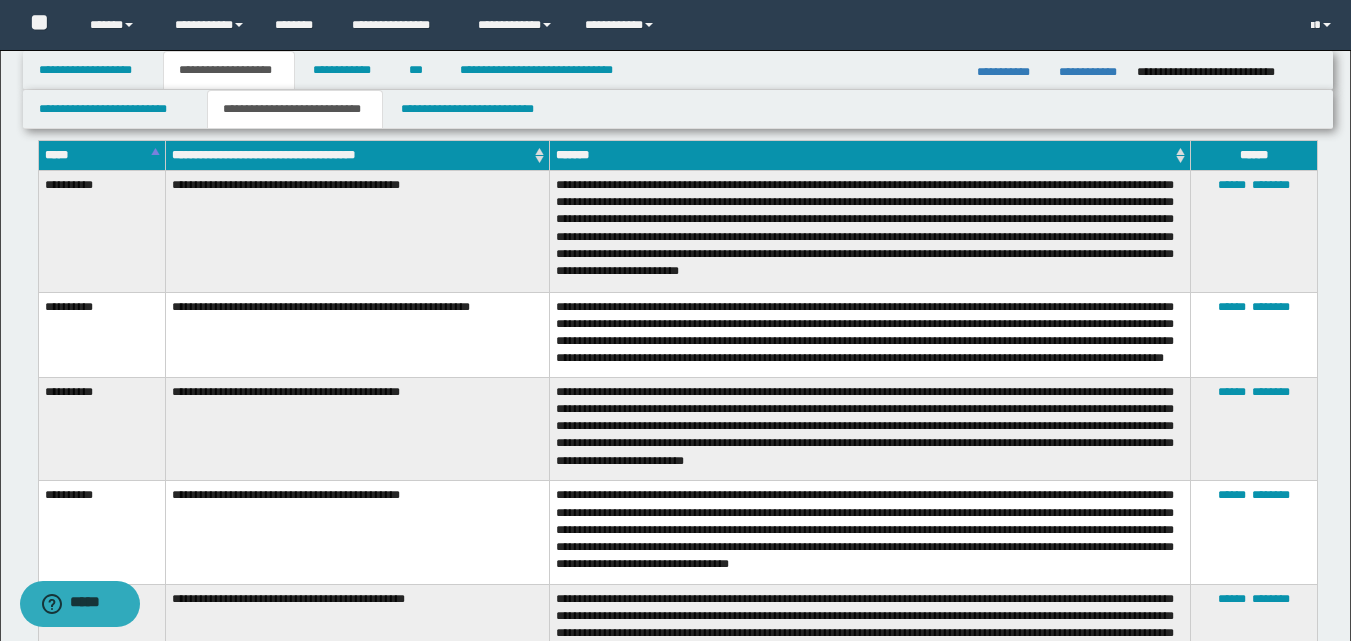 scroll, scrollTop: 1100, scrollLeft: 0, axis: vertical 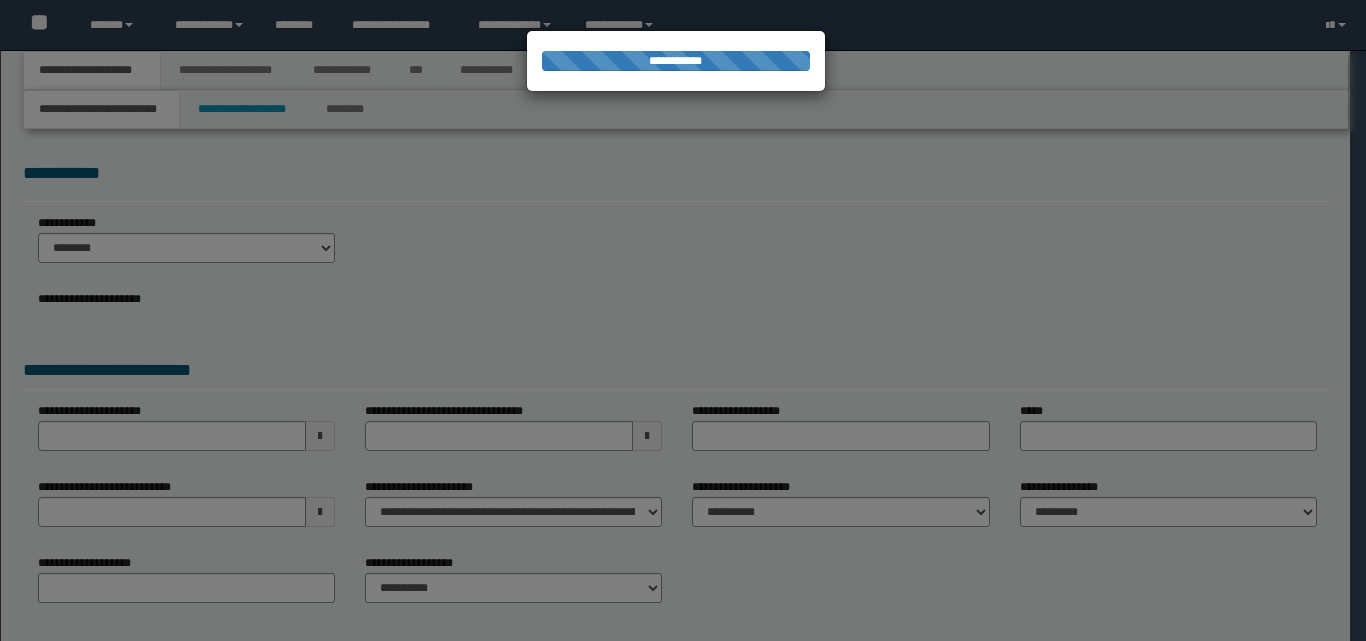 select on "*" 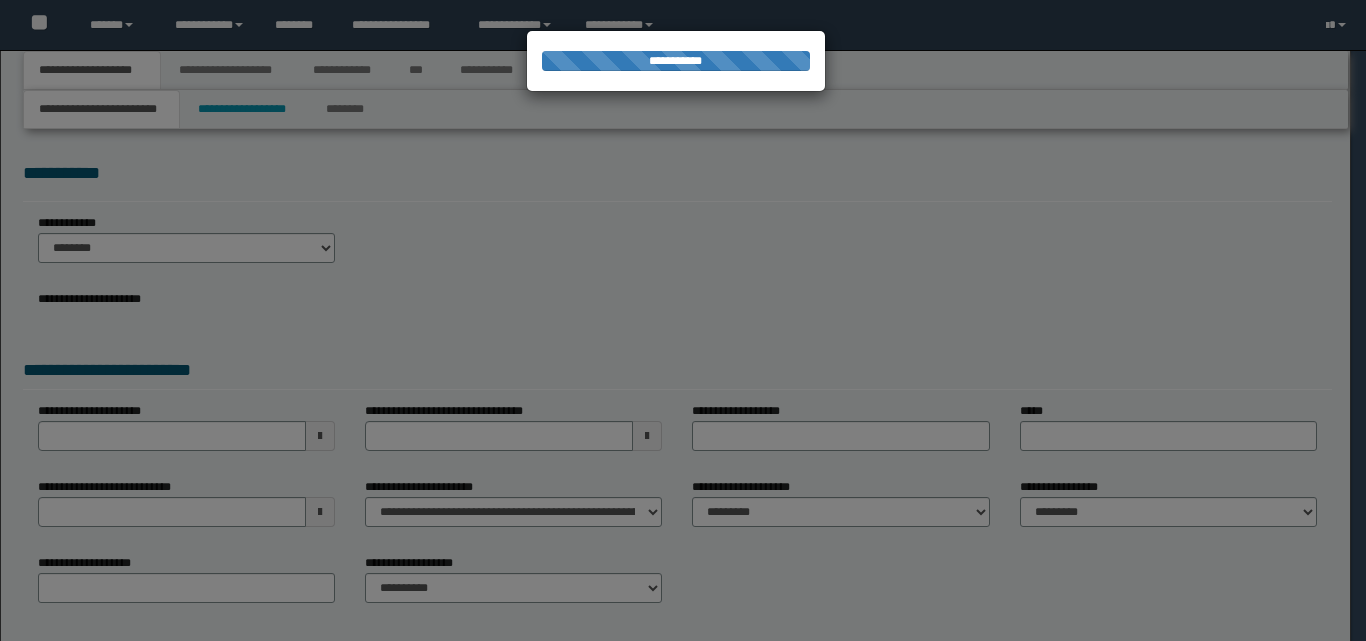 scroll, scrollTop: 0, scrollLeft: 0, axis: both 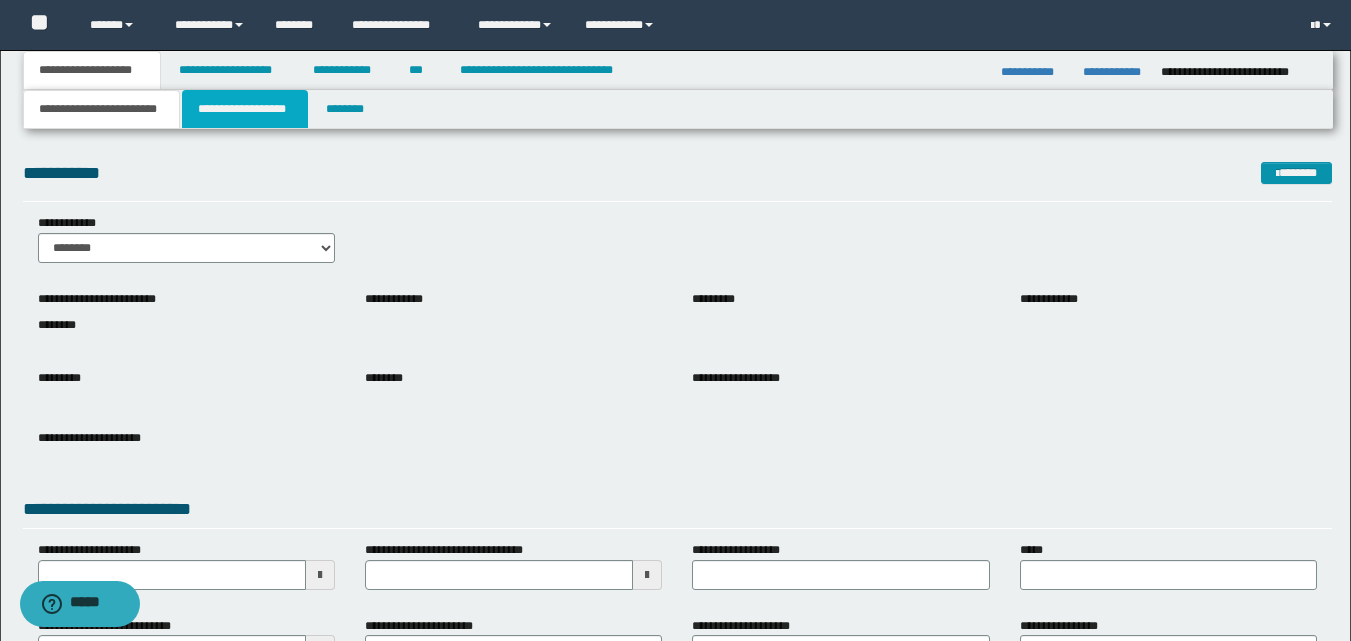 click on "**********" at bounding box center (245, 109) 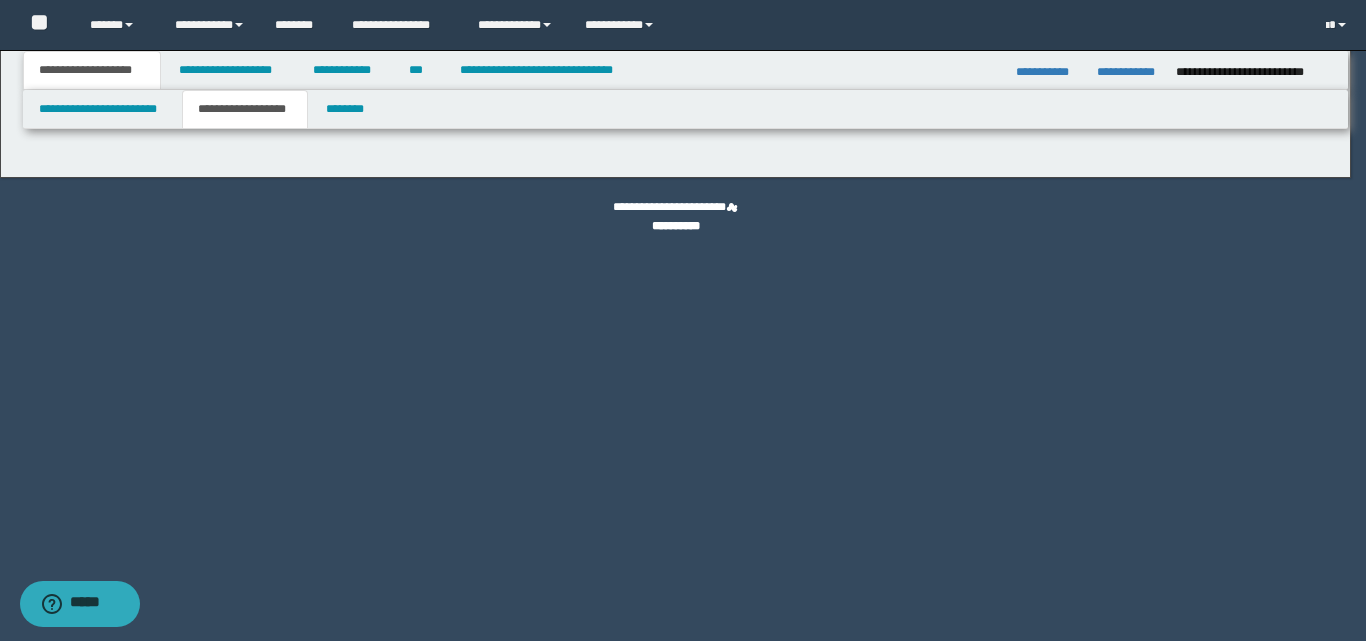 type on "********" 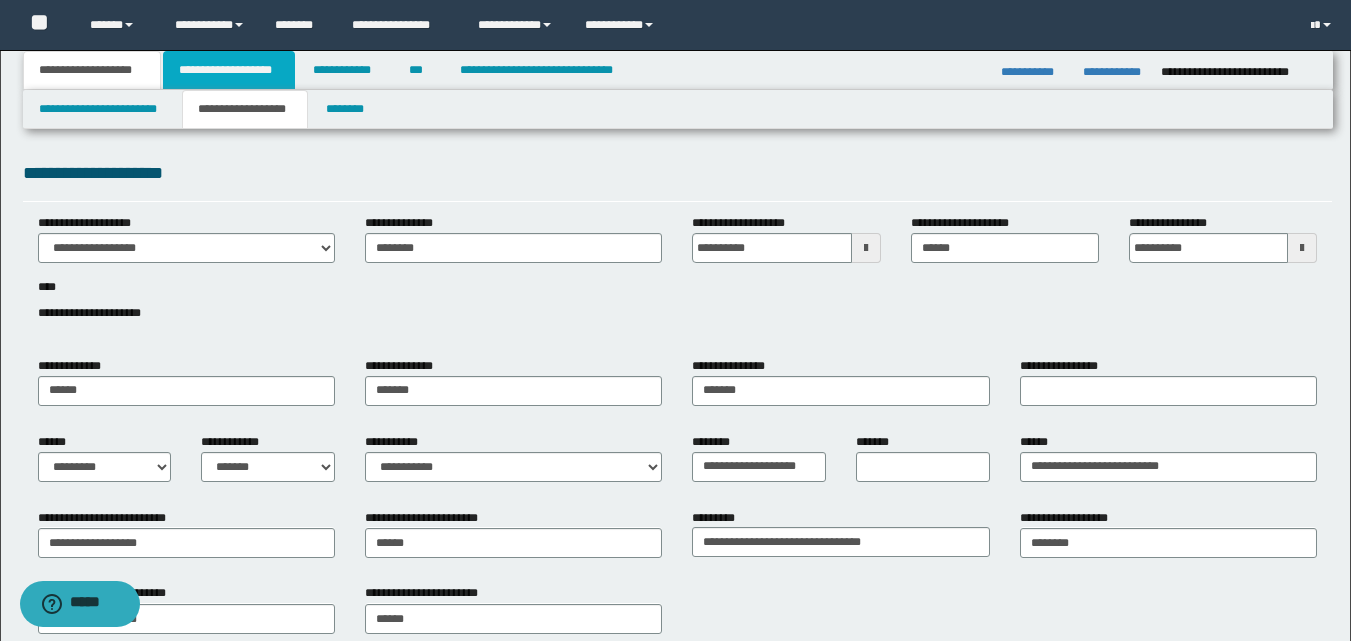 click on "**********" at bounding box center (229, 70) 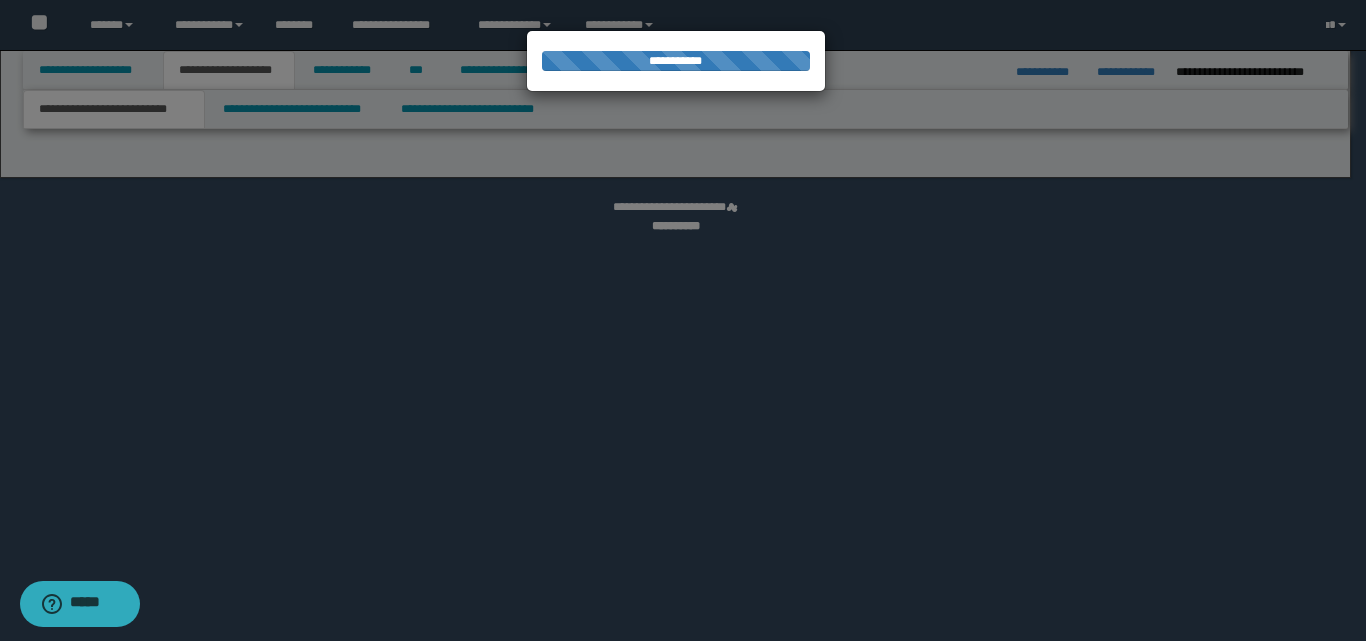 select on "*" 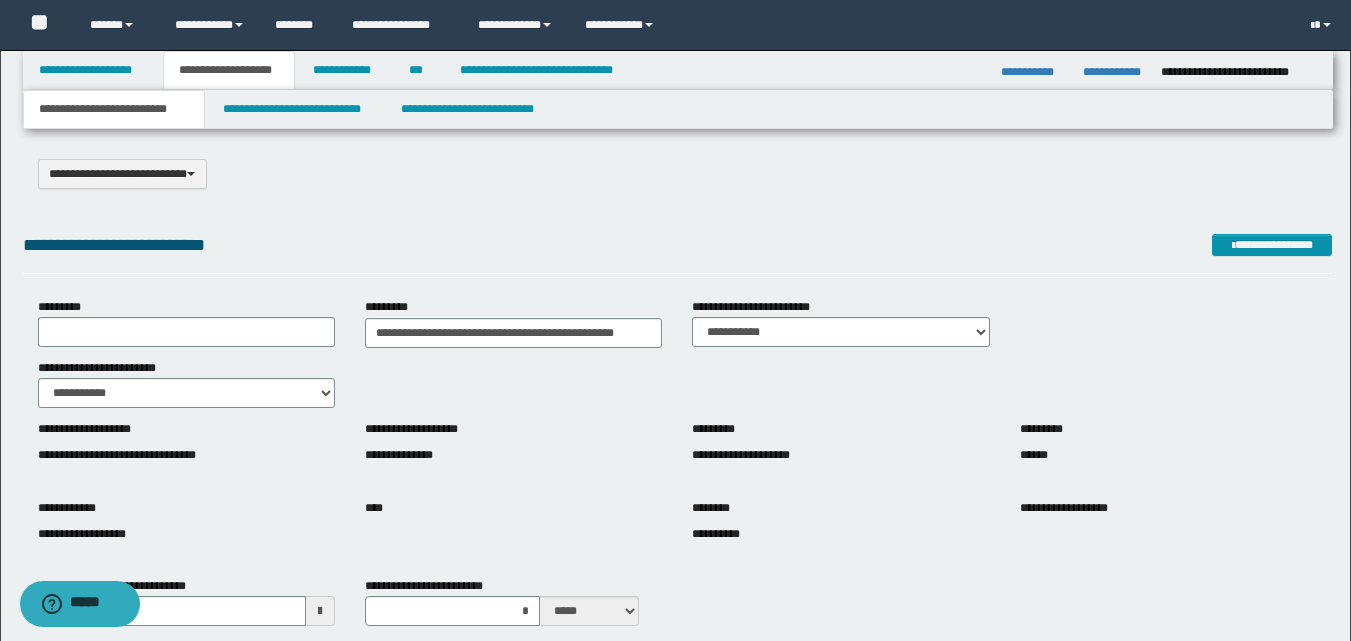 scroll, scrollTop: 200, scrollLeft: 0, axis: vertical 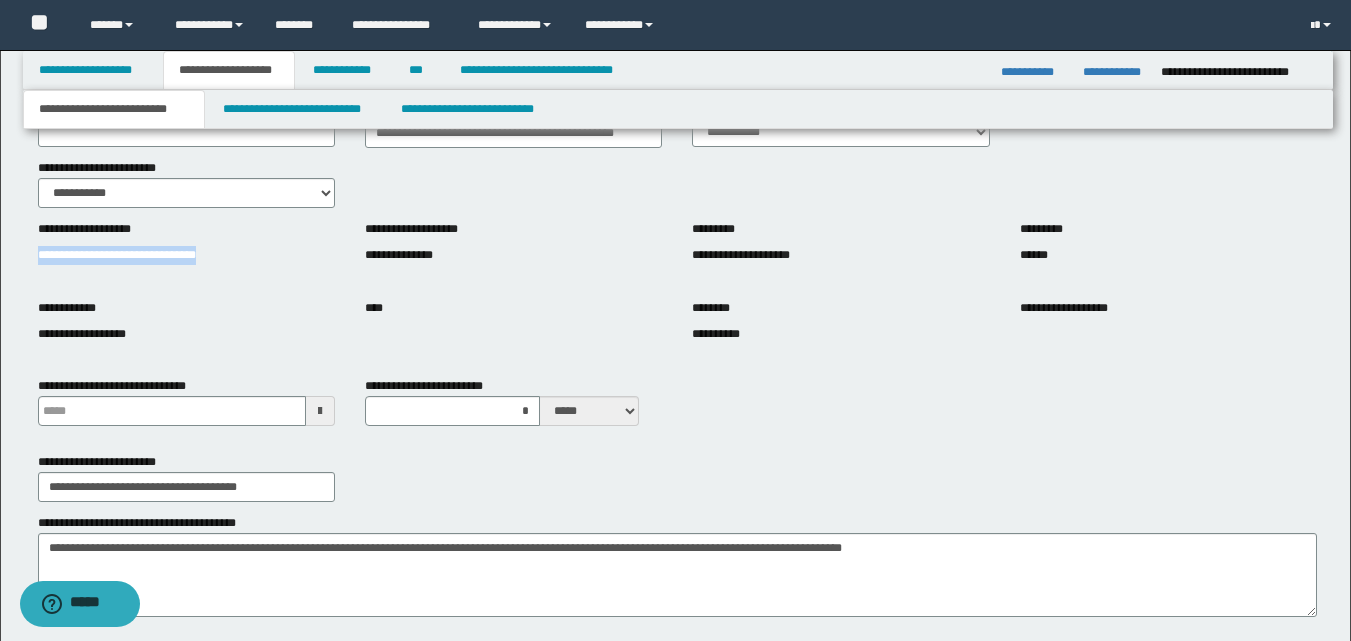 drag, startPoint x: 31, startPoint y: 253, endPoint x: 291, endPoint y: 256, distance: 260.0173 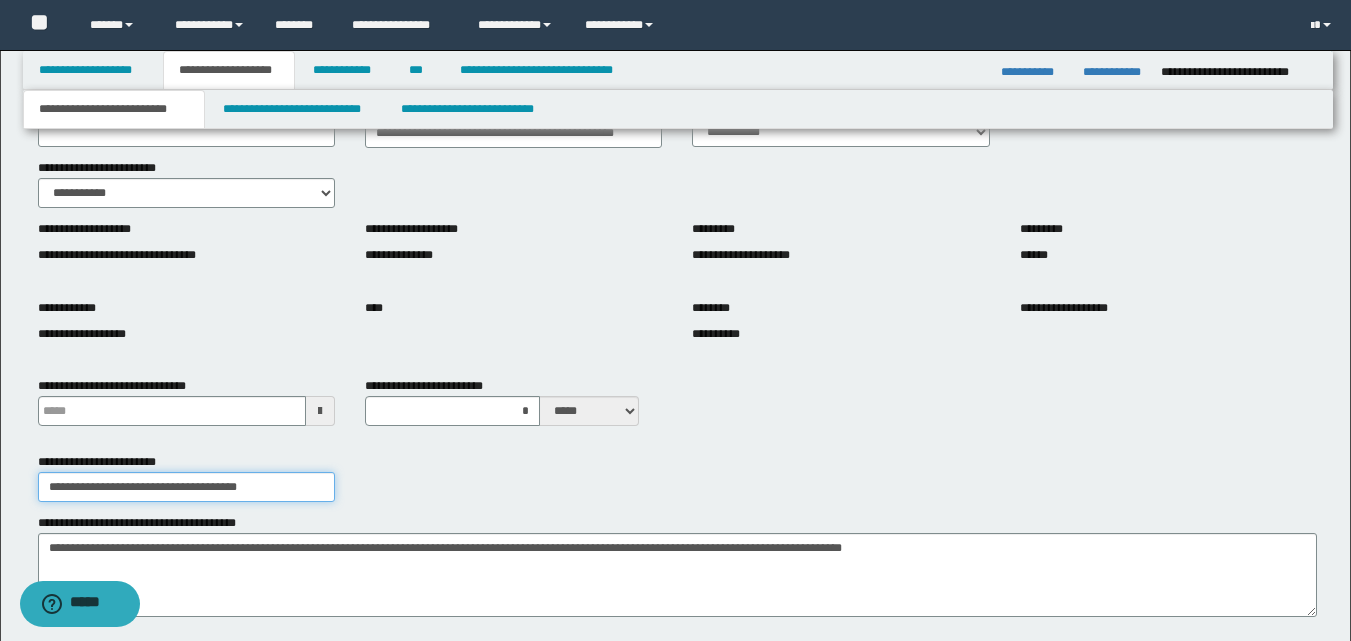 drag, startPoint x: 273, startPoint y: 490, endPoint x: 47, endPoint y: 497, distance: 226.10838 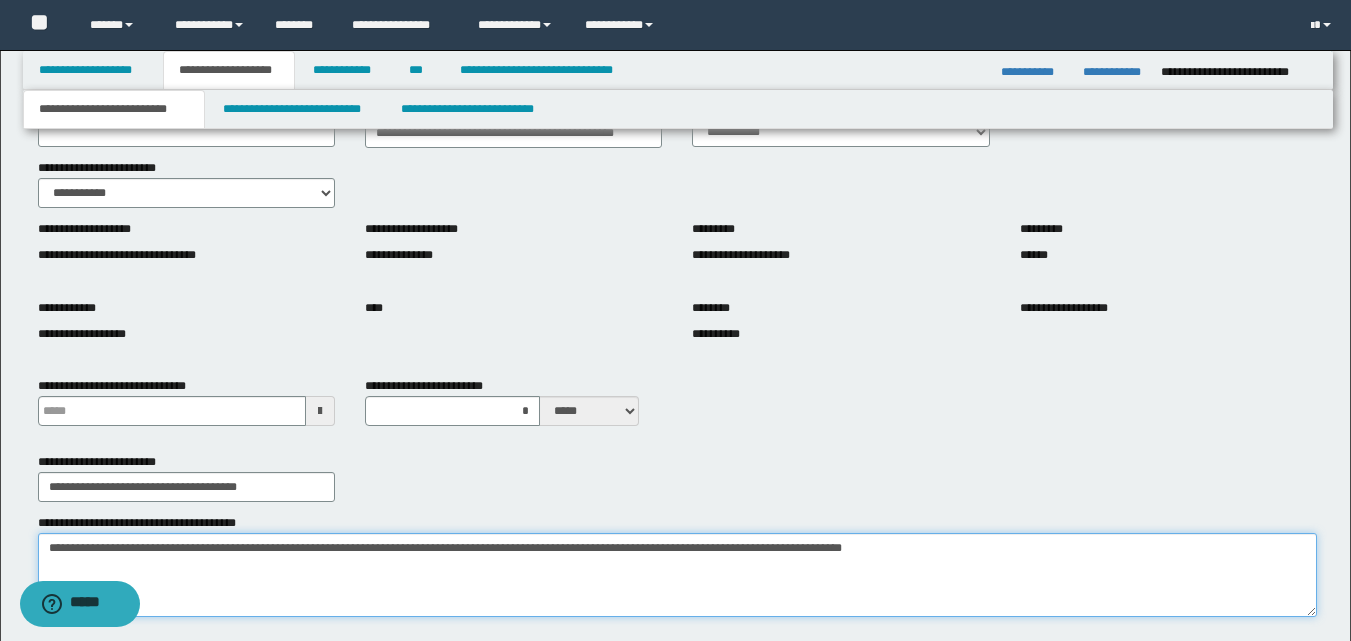 drag, startPoint x: 51, startPoint y: 548, endPoint x: 993, endPoint y: 548, distance: 942 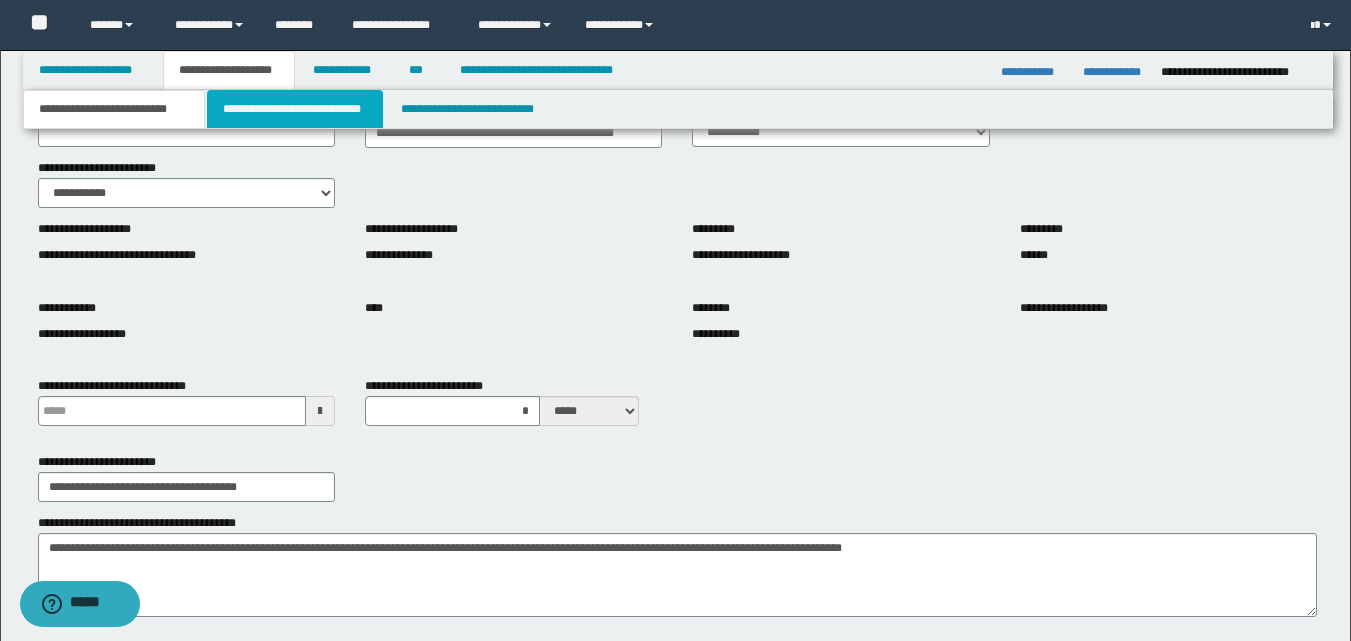 click on "**********" at bounding box center [295, 109] 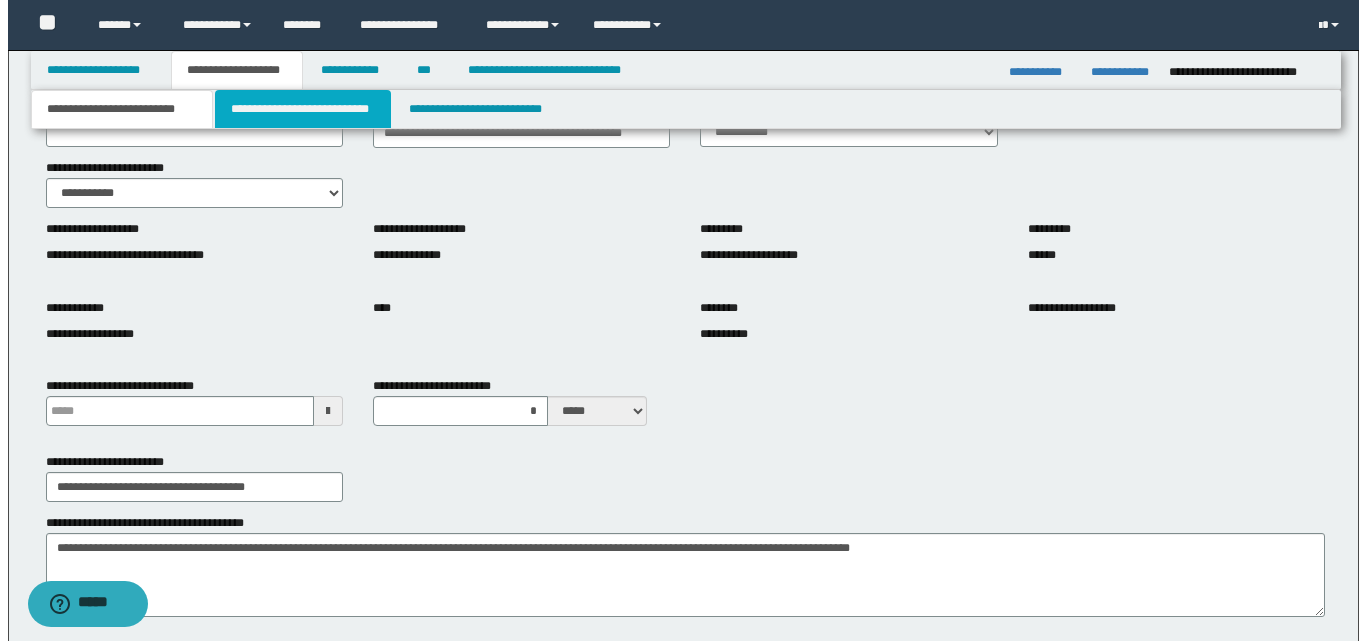 scroll, scrollTop: 0, scrollLeft: 0, axis: both 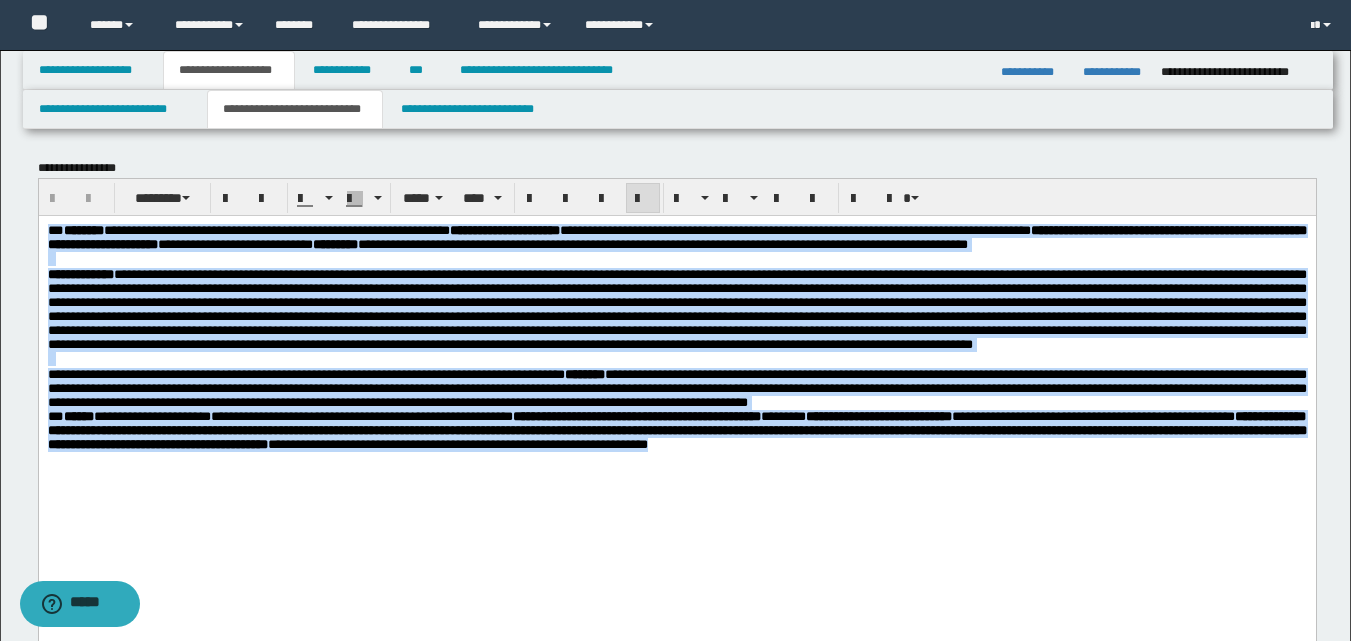 drag, startPoint x: 48, startPoint y: 229, endPoint x: 405, endPoint y: 523, distance: 462.47702 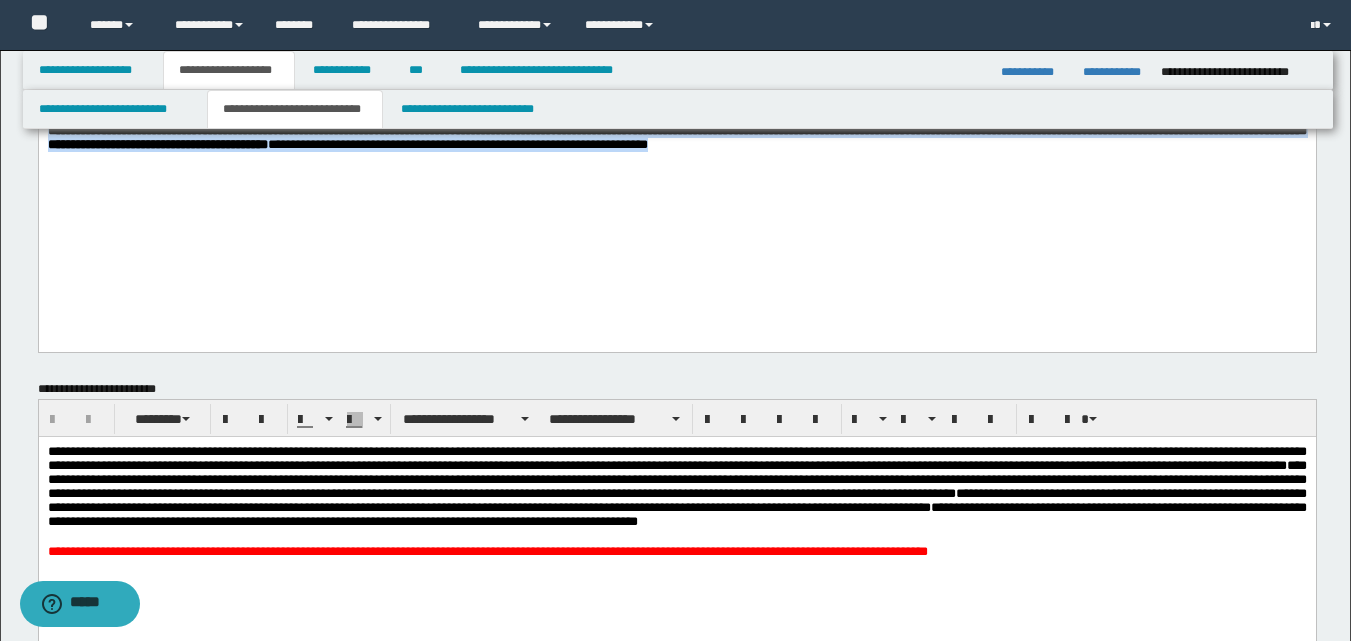 scroll, scrollTop: 0, scrollLeft: 0, axis: both 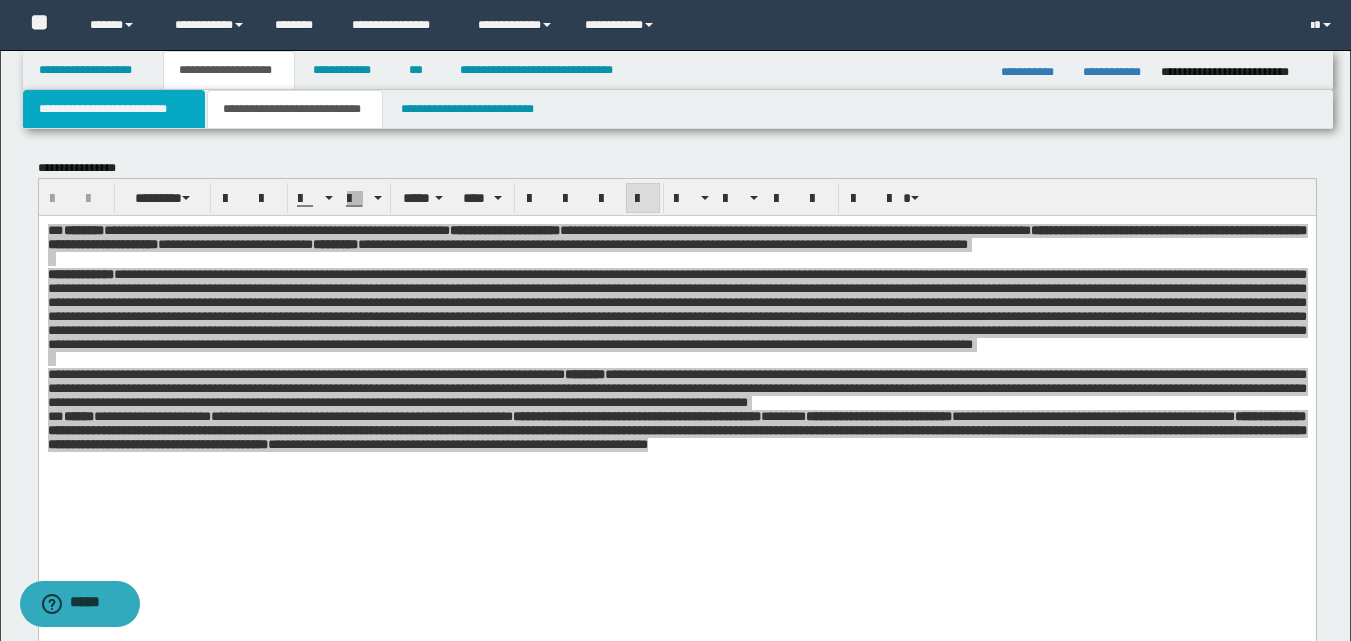 click on "**********" at bounding box center (114, 109) 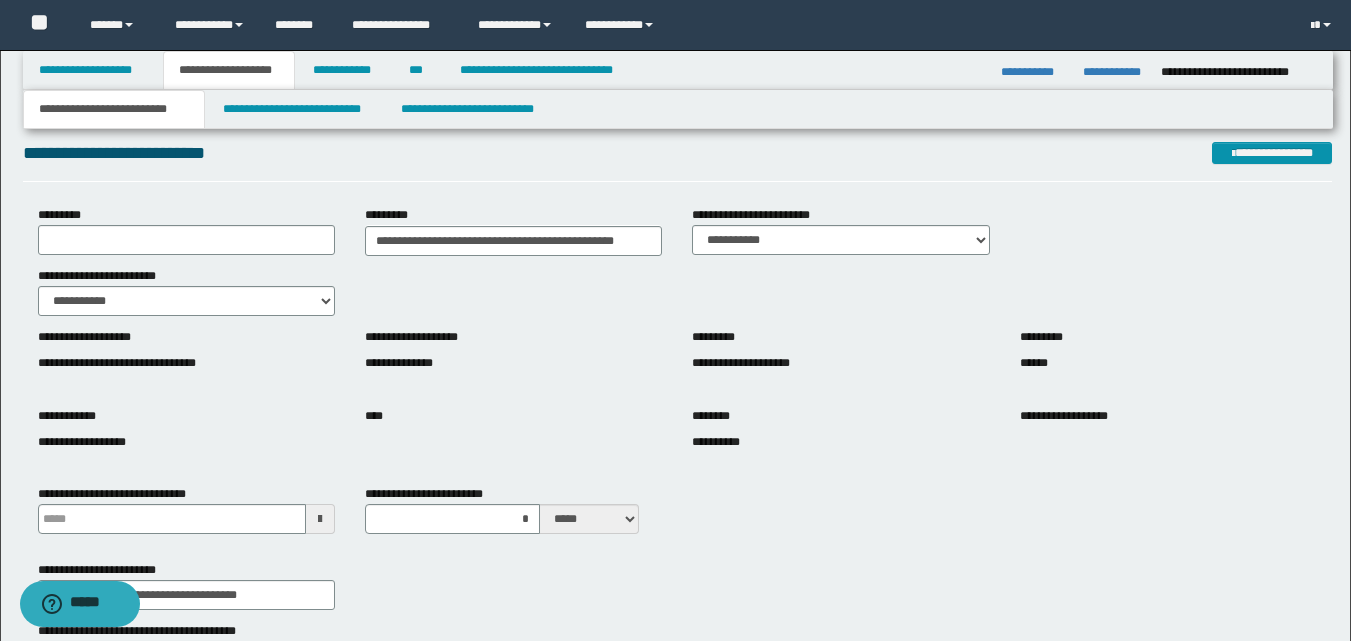 scroll, scrollTop: 0, scrollLeft: 0, axis: both 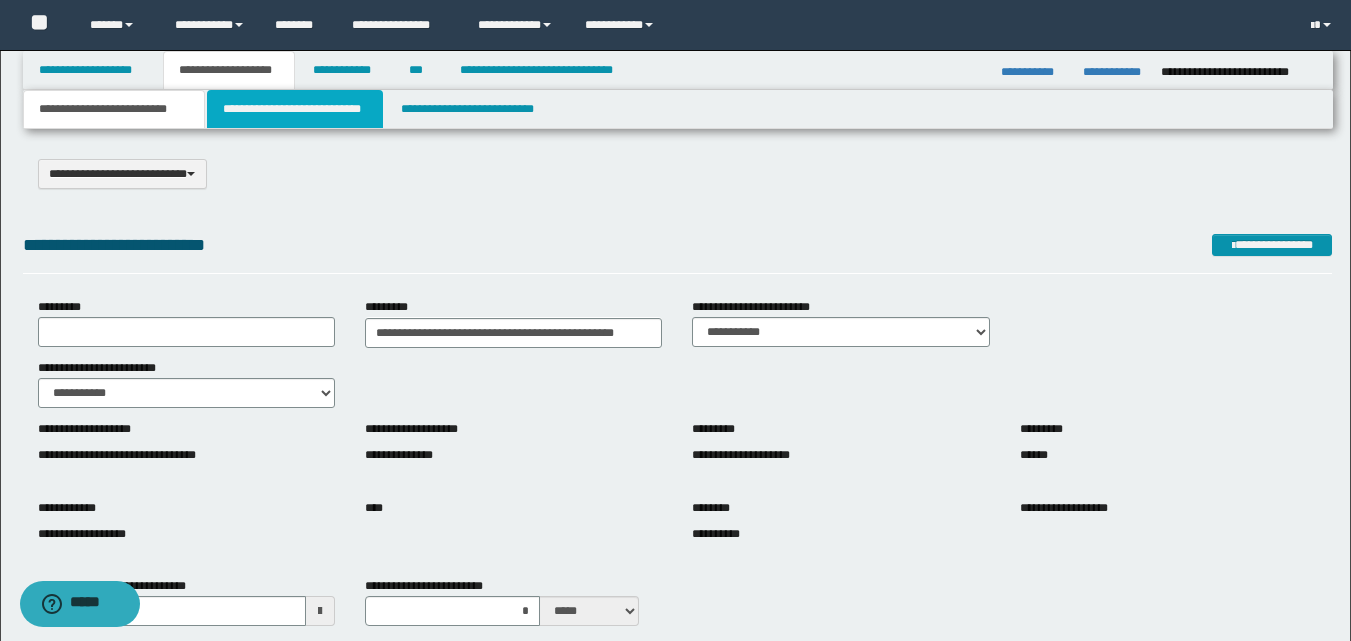 click on "**********" at bounding box center (295, 109) 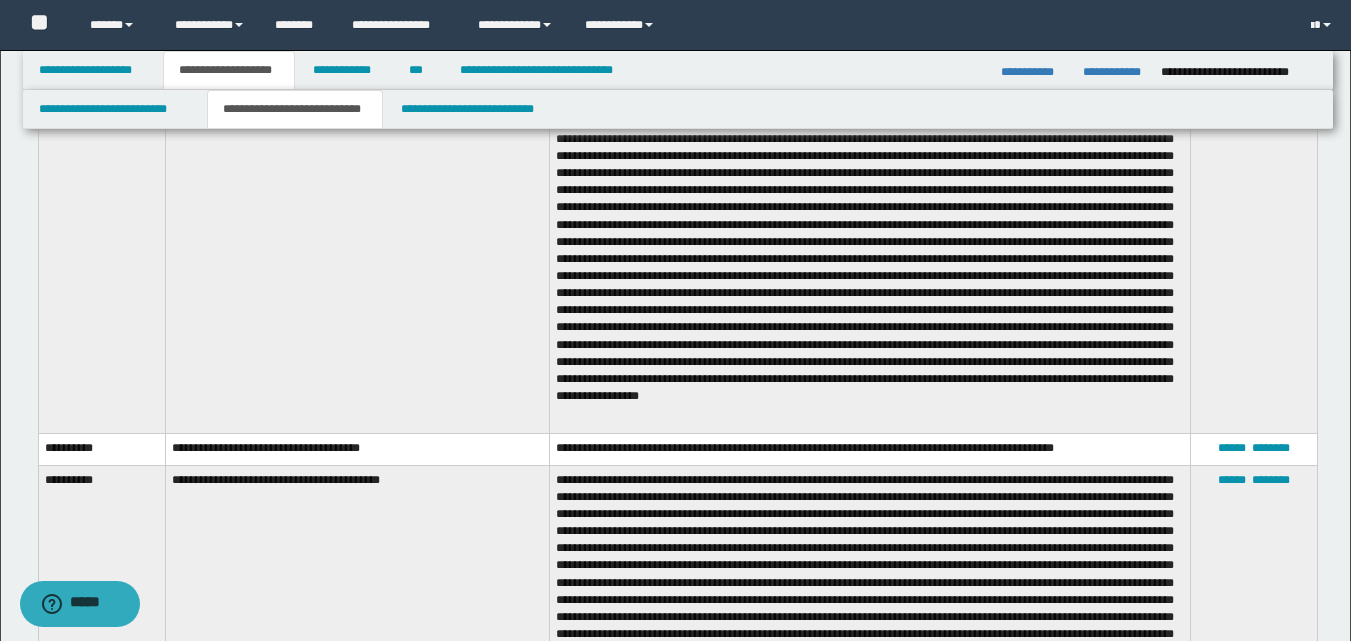 scroll, scrollTop: 2100, scrollLeft: 0, axis: vertical 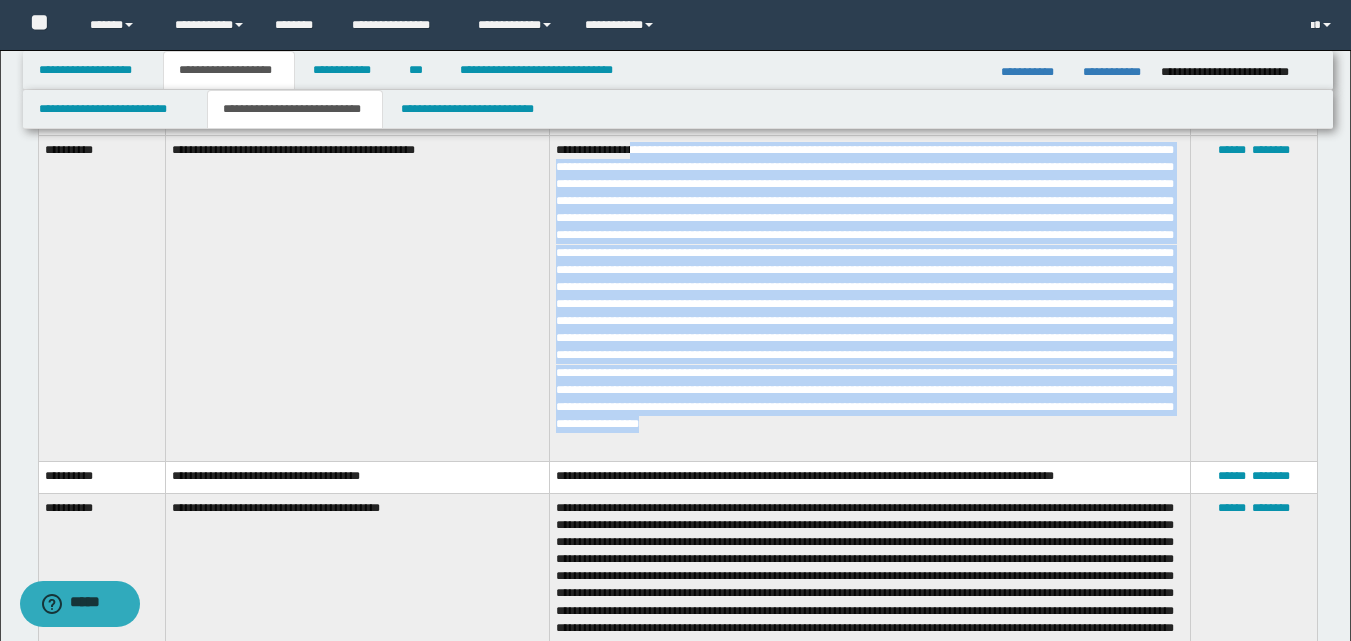drag, startPoint x: 638, startPoint y: 146, endPoint x: 1006, endPoint y: 391, distance: 442.09613 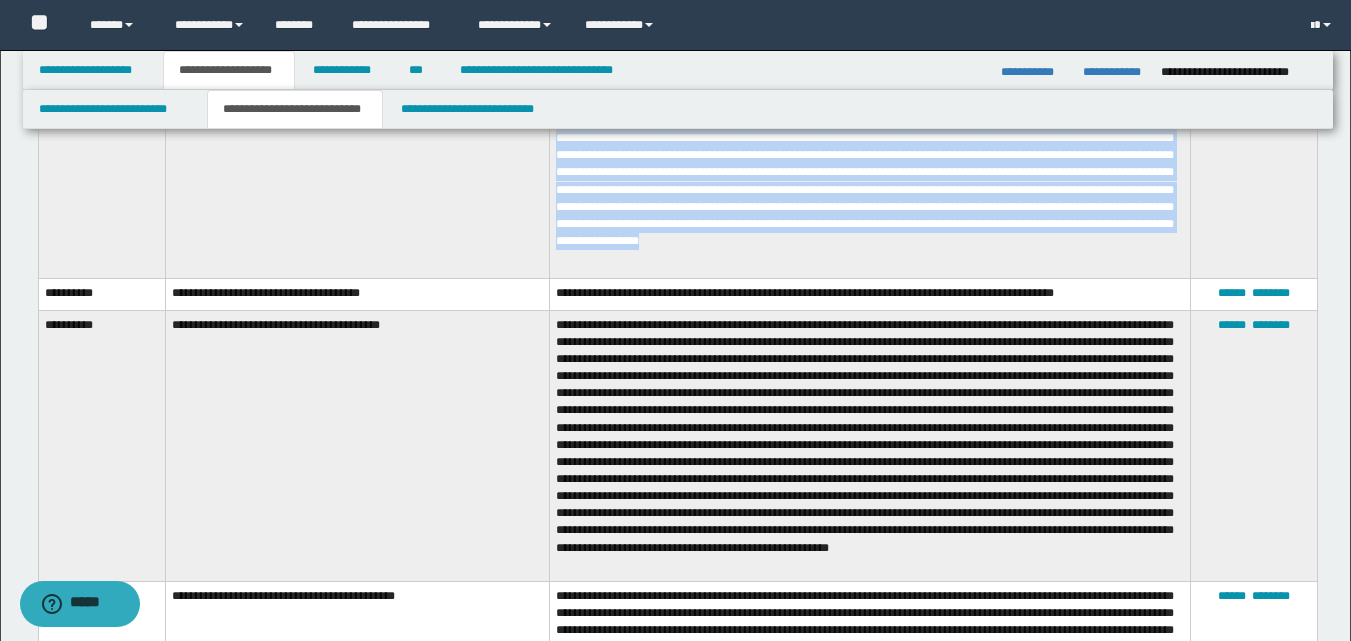 scroll, scrollTop: 2300, scrollLeft: 0, axis: vertical 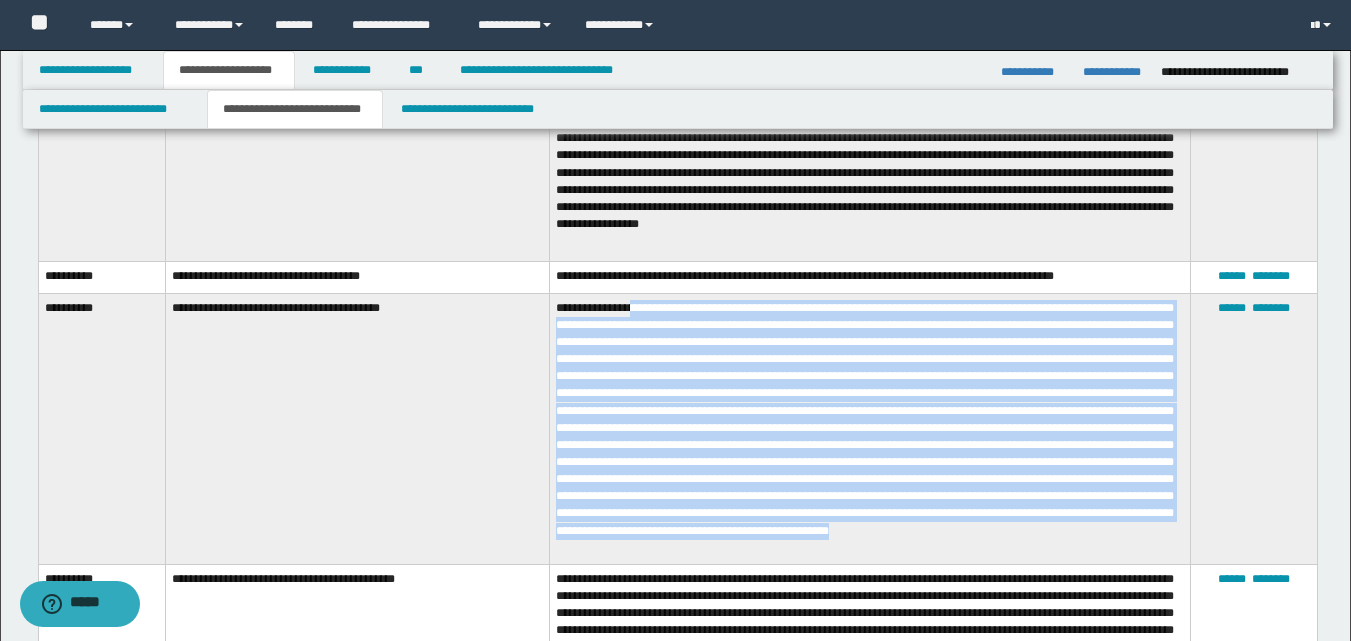 drag, startPoint x: 638, startPoint y: 300, endPoint x: 896, endPoint y: 531, distance: 346.30188 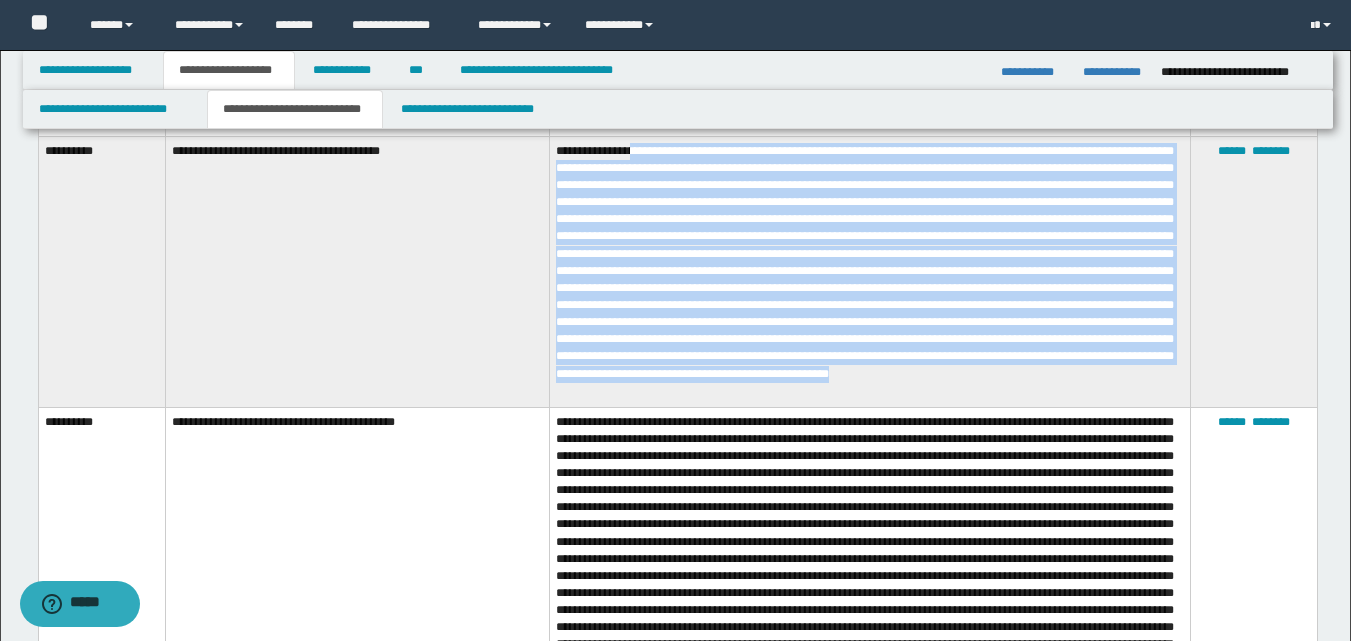 scroll, scrollTop: 2500, scrollLeft: 0, axis: vertical 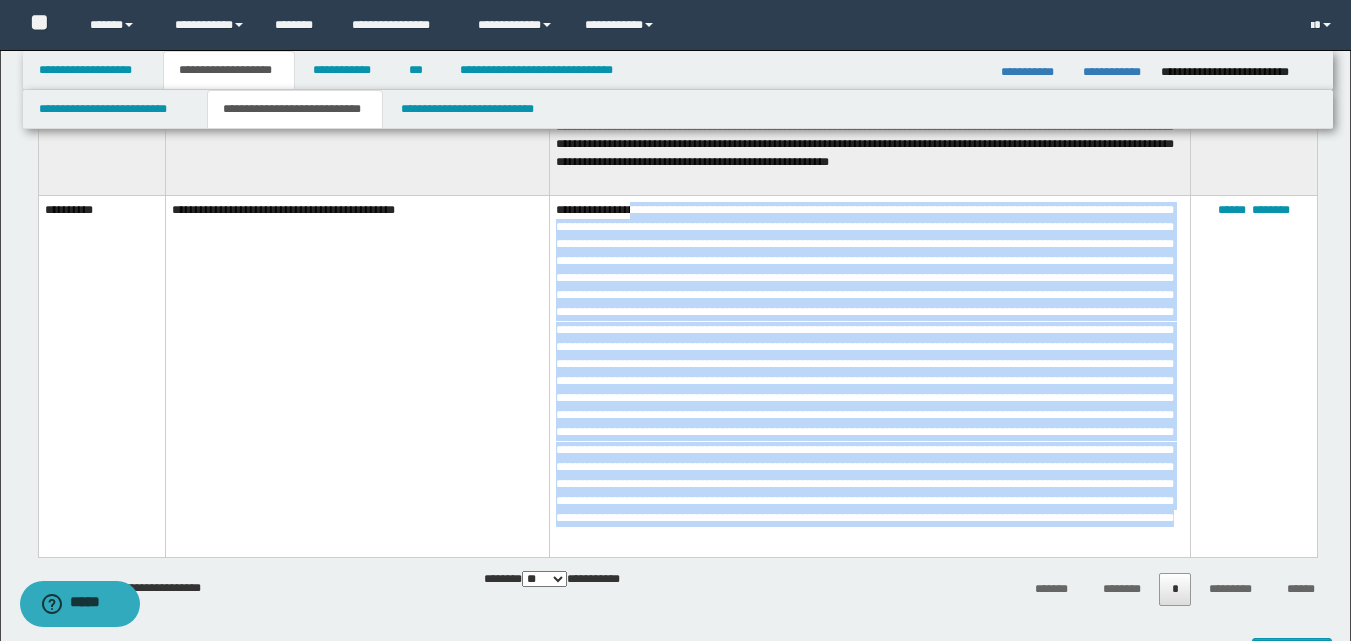drag, startPoint x: 640, startPoint y: 366, endPoint x: 1182, endPoint y: 538, distance: 568.63696 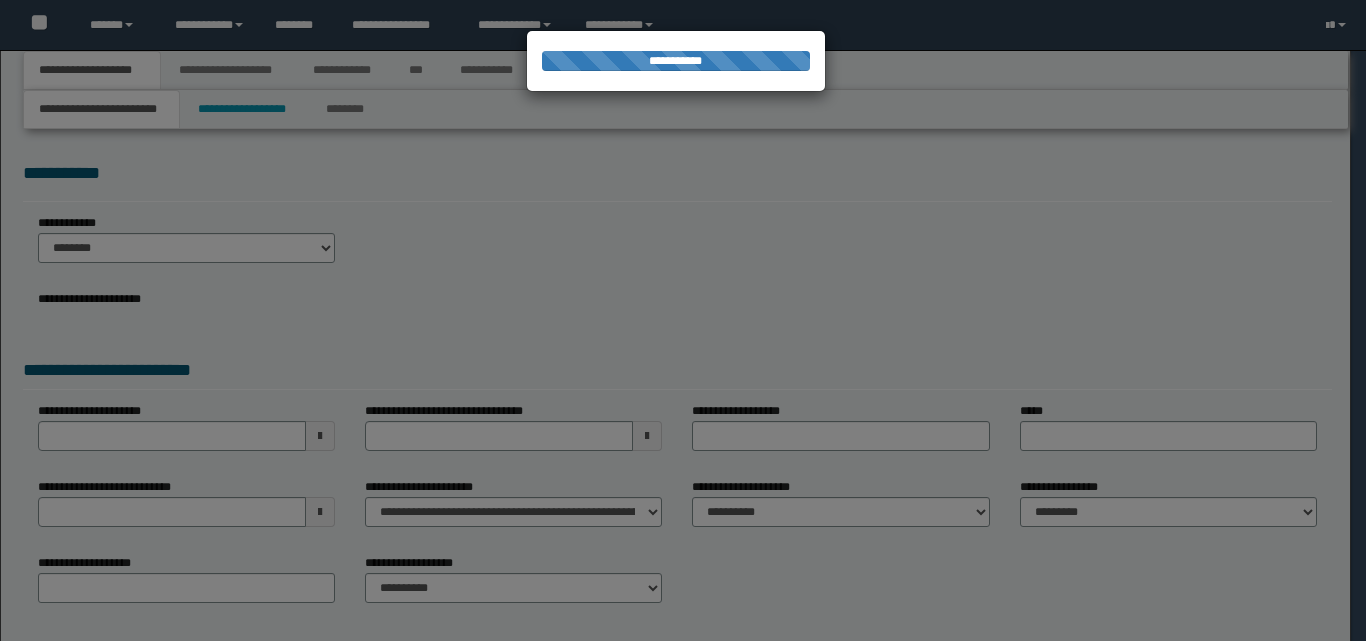 scroll, scrollTop: 0, scrollLeft: 0, axis: both 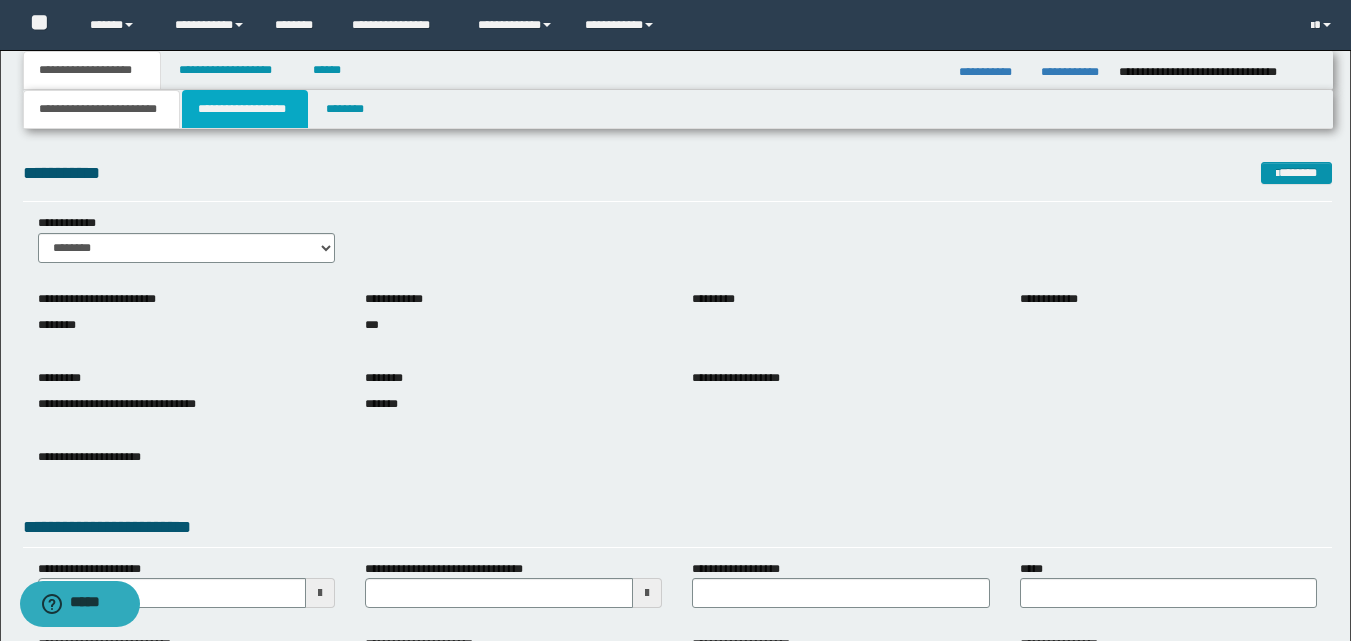 click on "**********" at bounding box center (245, 109) 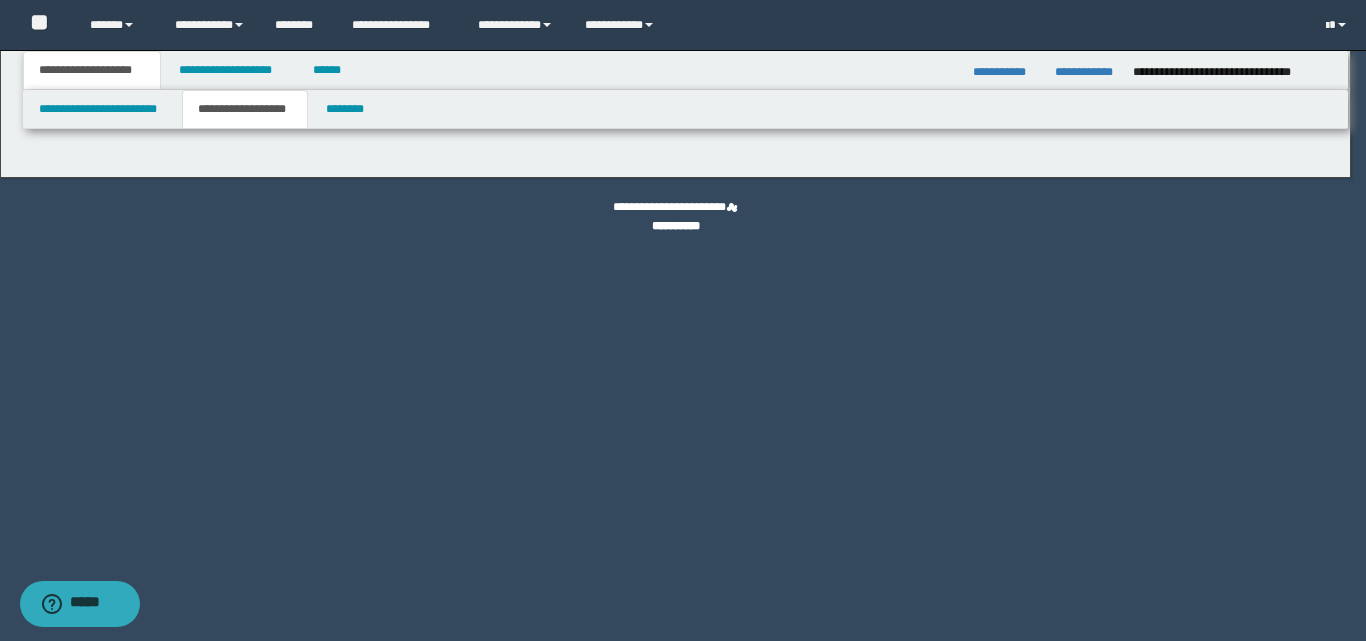 select on "**" 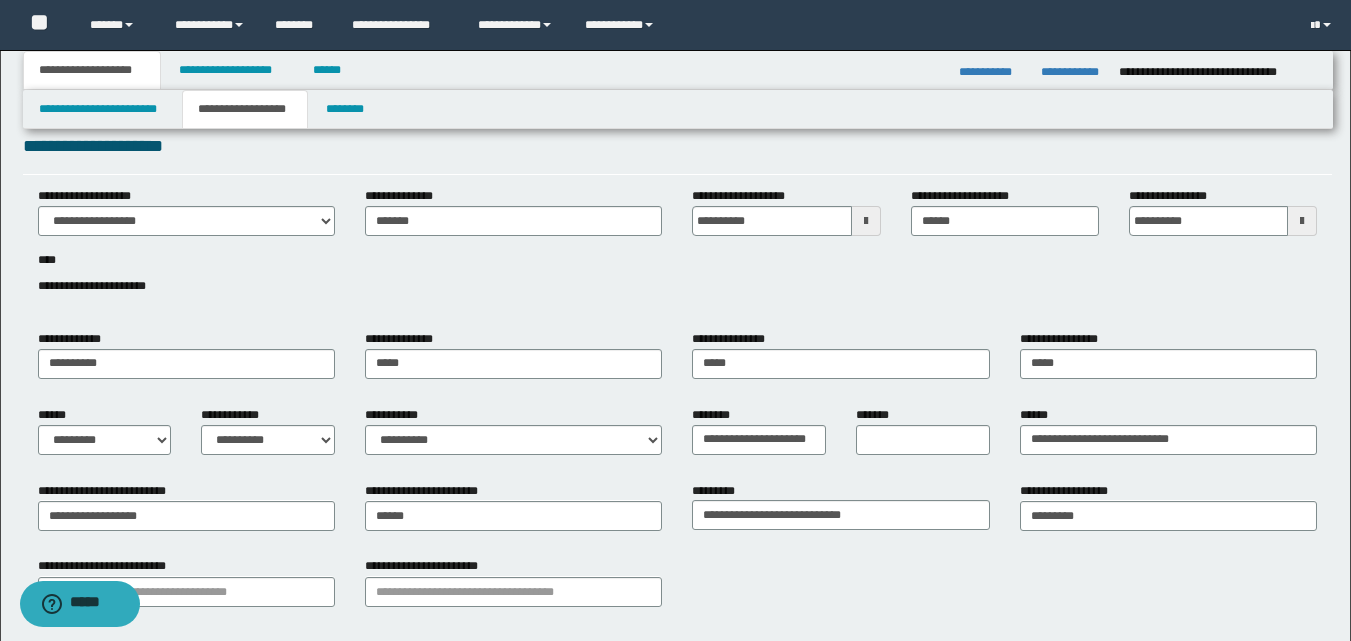 scroll, scrollTop: 0, scrollLeft: 0, axis: both 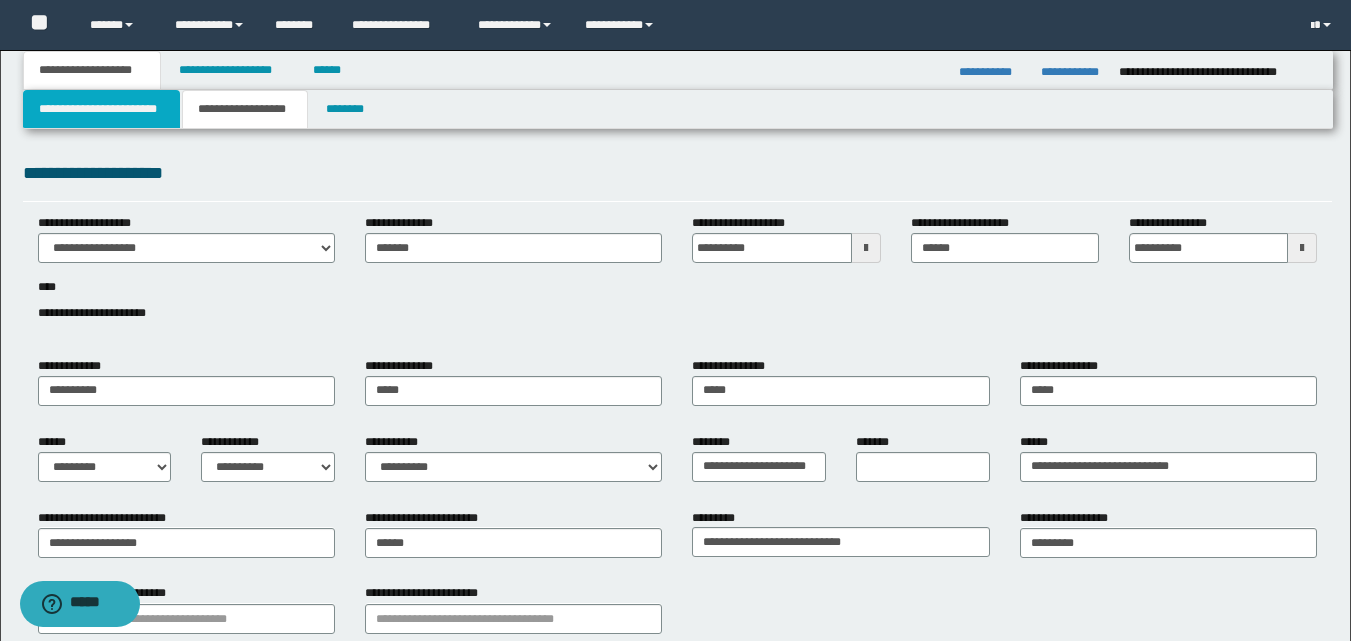 click on "**********" at bounding box center (101, 109) 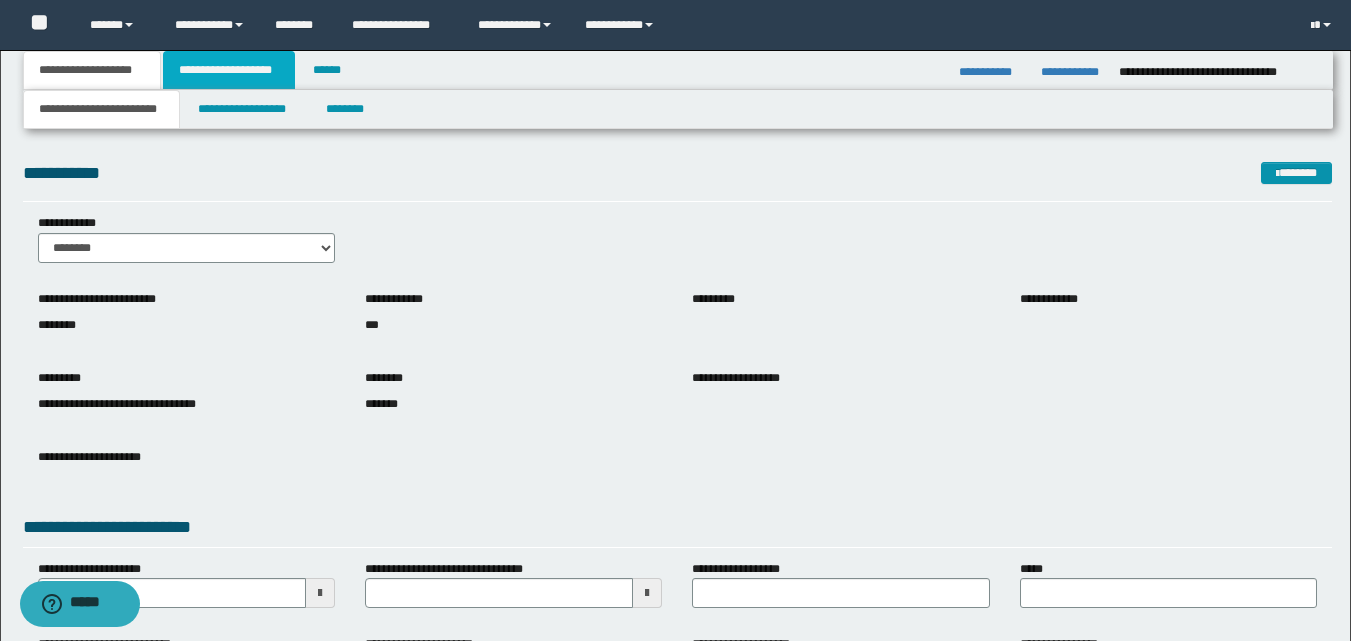 click on "**********" at bounding box center (229, 70) 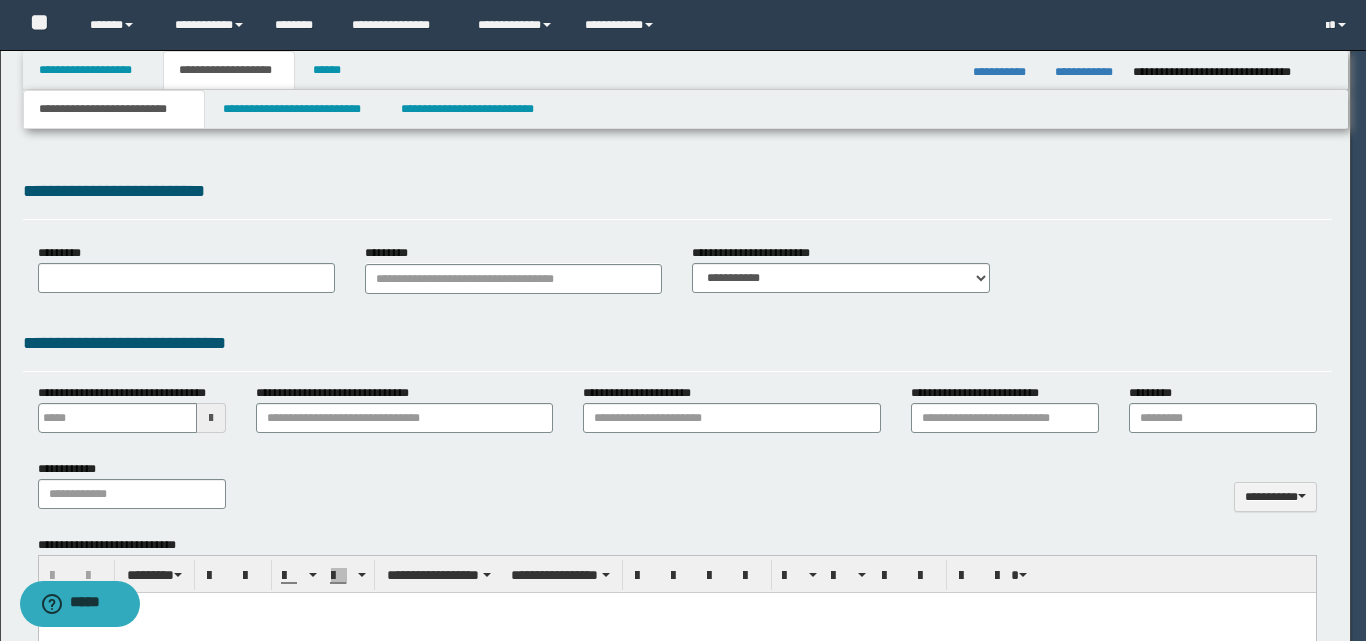 select on "*" 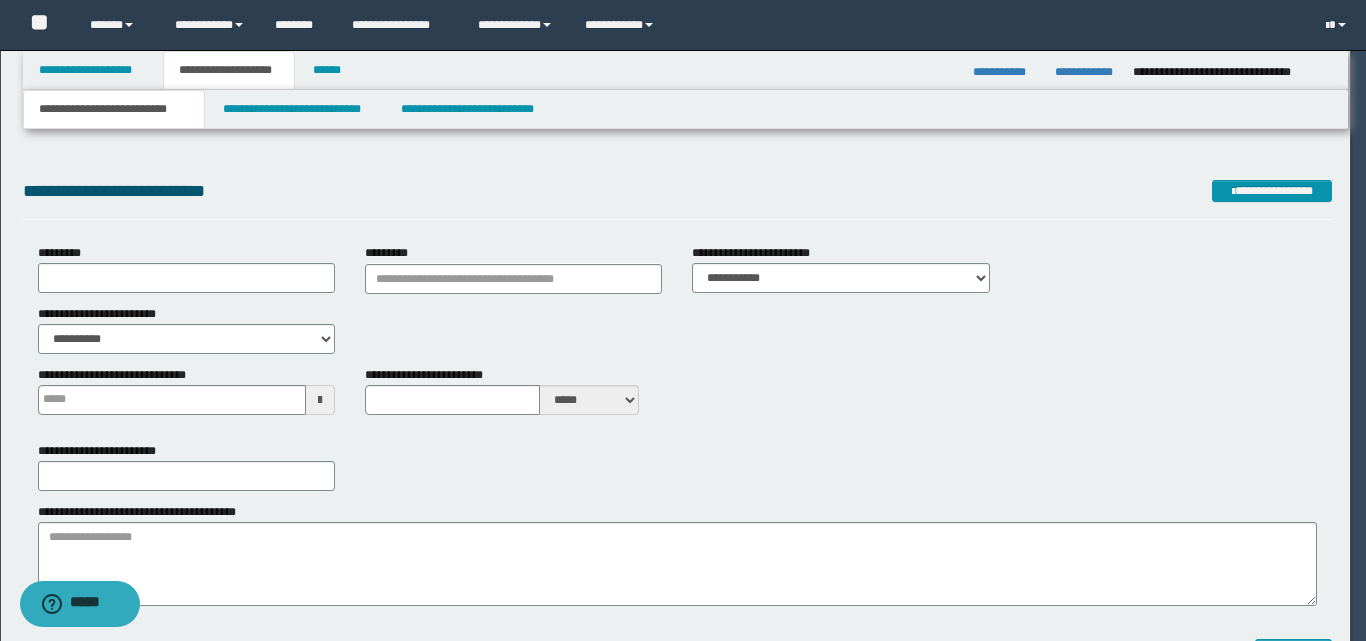 type 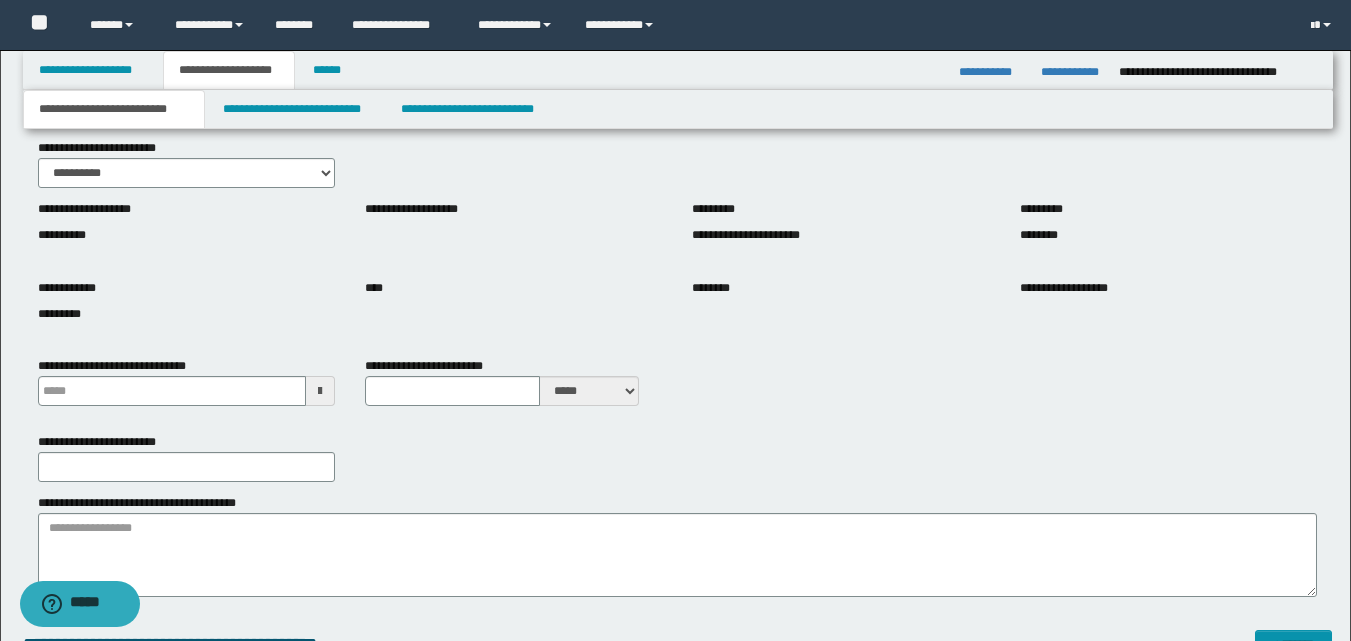 scroll, scrollTop: 200, scrollLeft: 0, axis: vertical 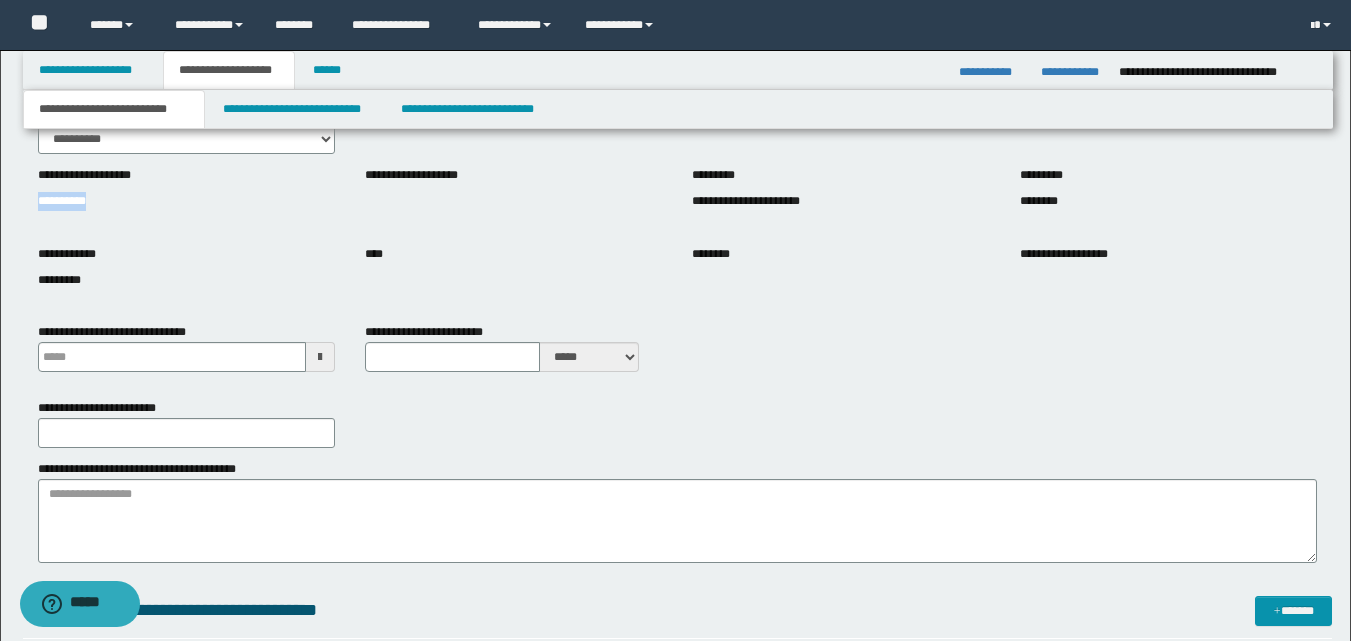 drag, startPoint x: 30, startPoint y: 205, endPoint x: 165, endPoint y: 214, distance: 135.29967 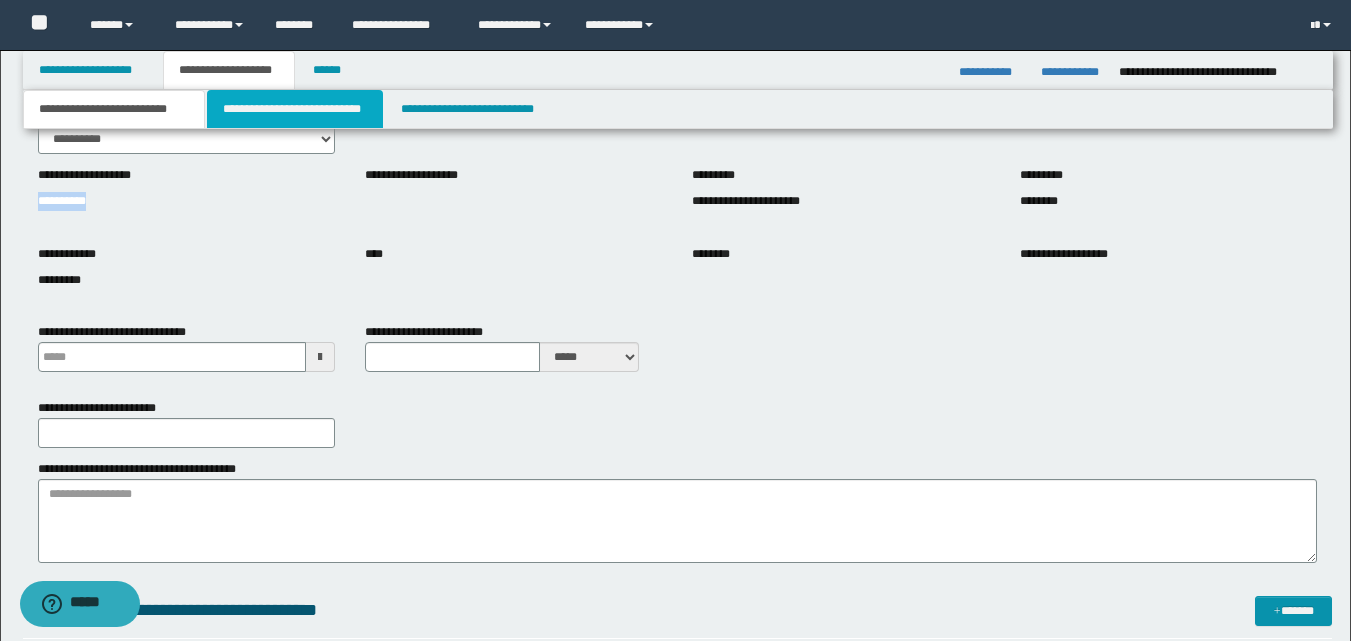 click on "**********" at bounding box center [295, 109] 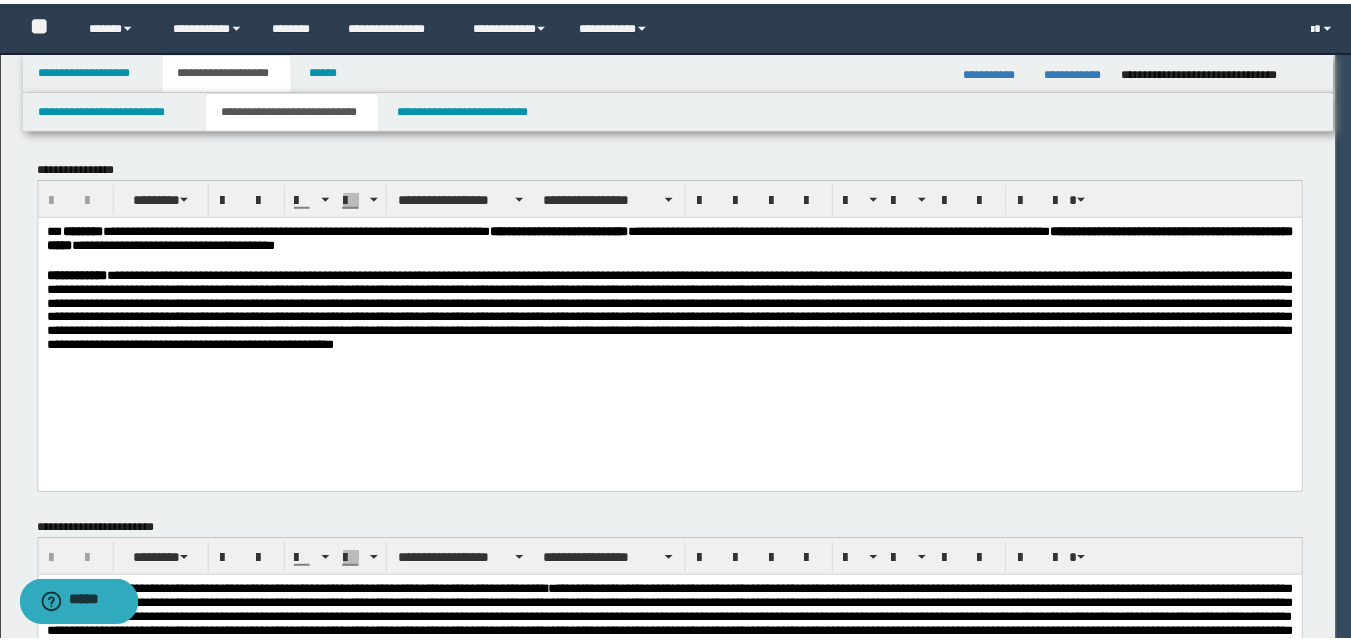 scroll, scrollTop: 0, scrollLeft: 0, axis: both 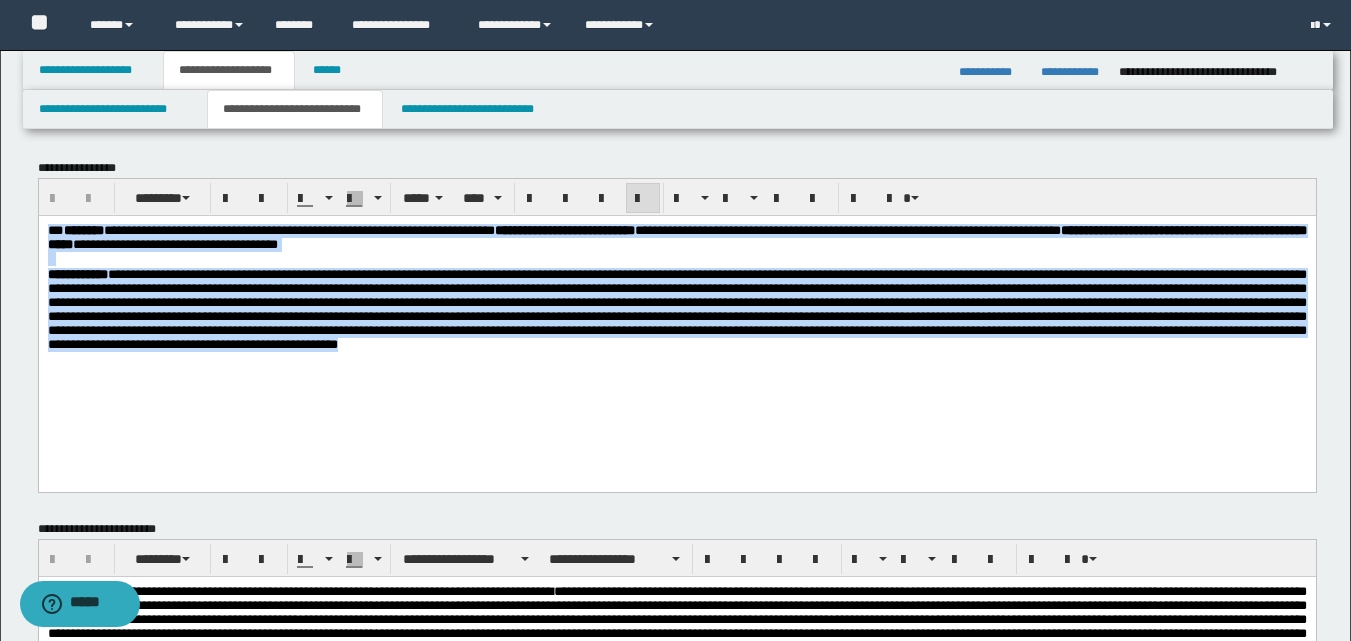 drag, startPoint x: 46, startPoint y: 234, endPoint x: 902, endPoint y: 394, distance: 870.8249 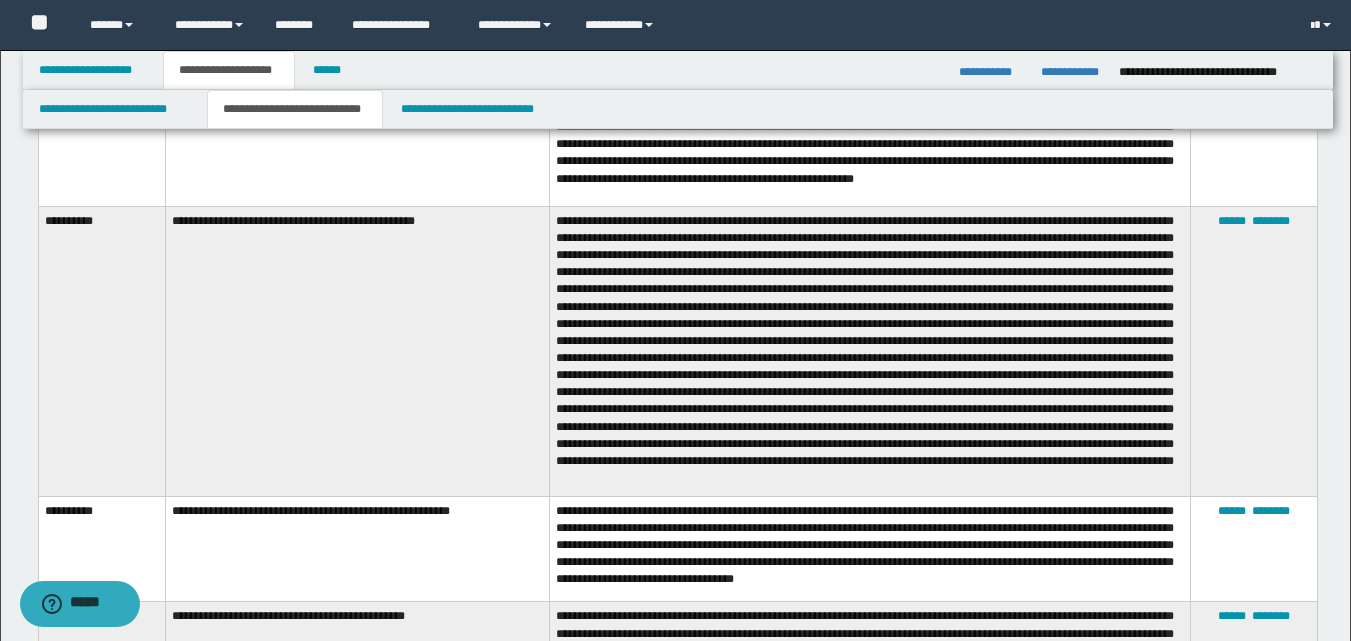scroll, scrollTop: 1500, scrollLeft: 0, axis: vertical 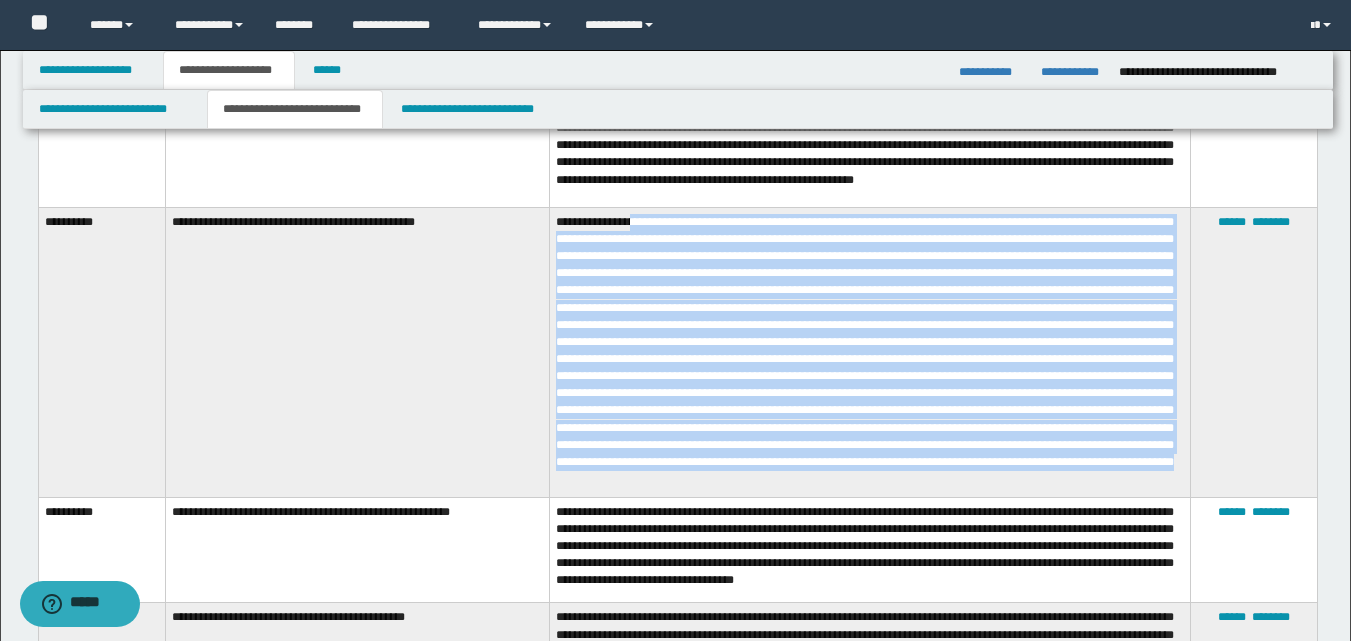 drag, startPoint x: 639, startPoint y: 206, endPoint x: 924, endPoint y: 486, distance: 399.53098 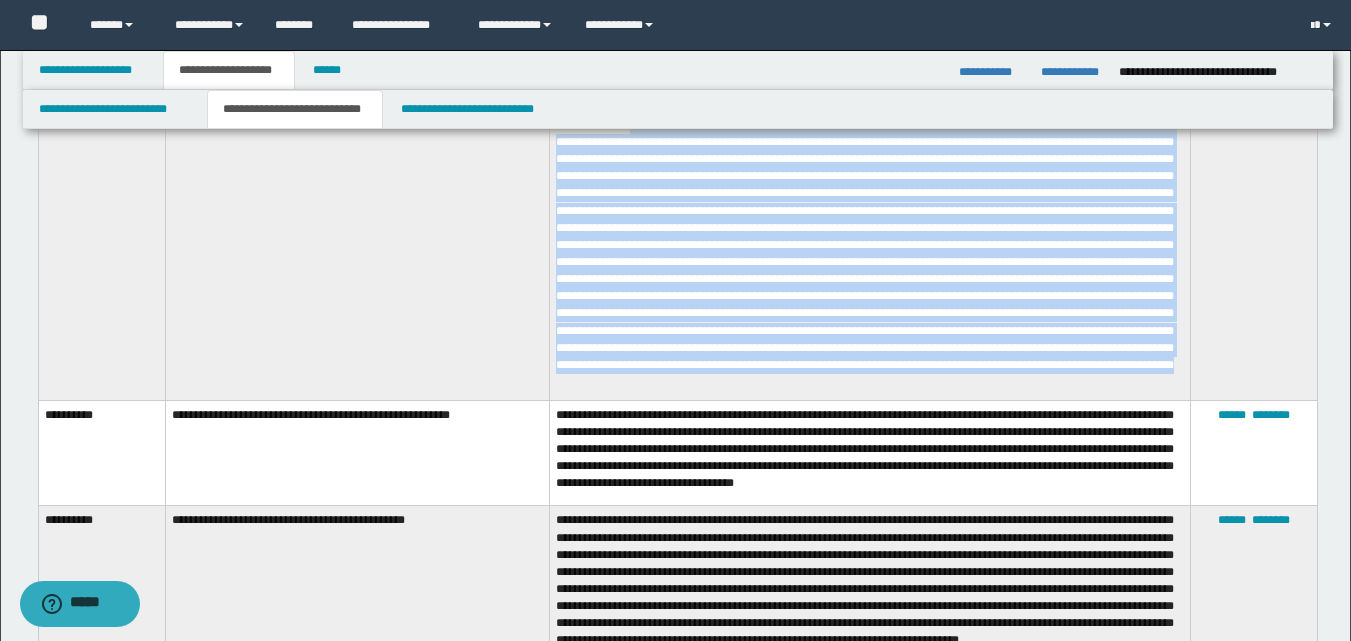 scroll, scrollTop: 1800, scrollLeft: 0, axis: vertical 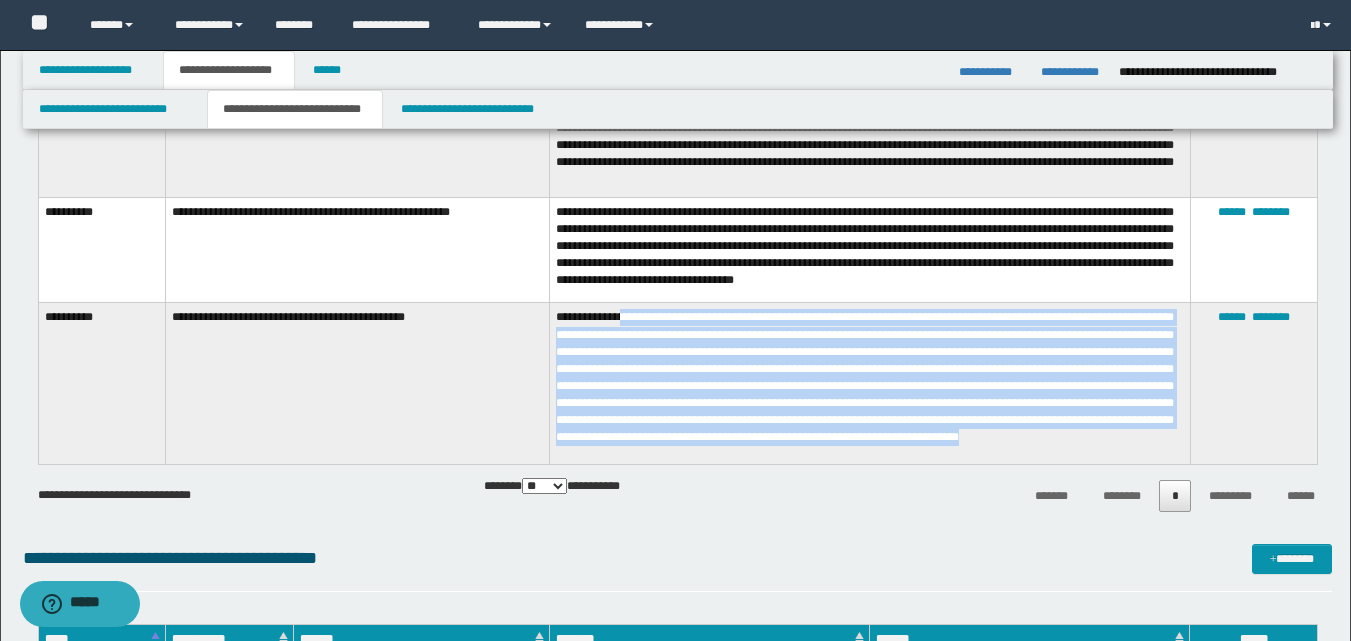 drag, startPoint x: 630, startPoint y: 311, endPoint x: 750, endPoint y: 395, distance: 146.47867 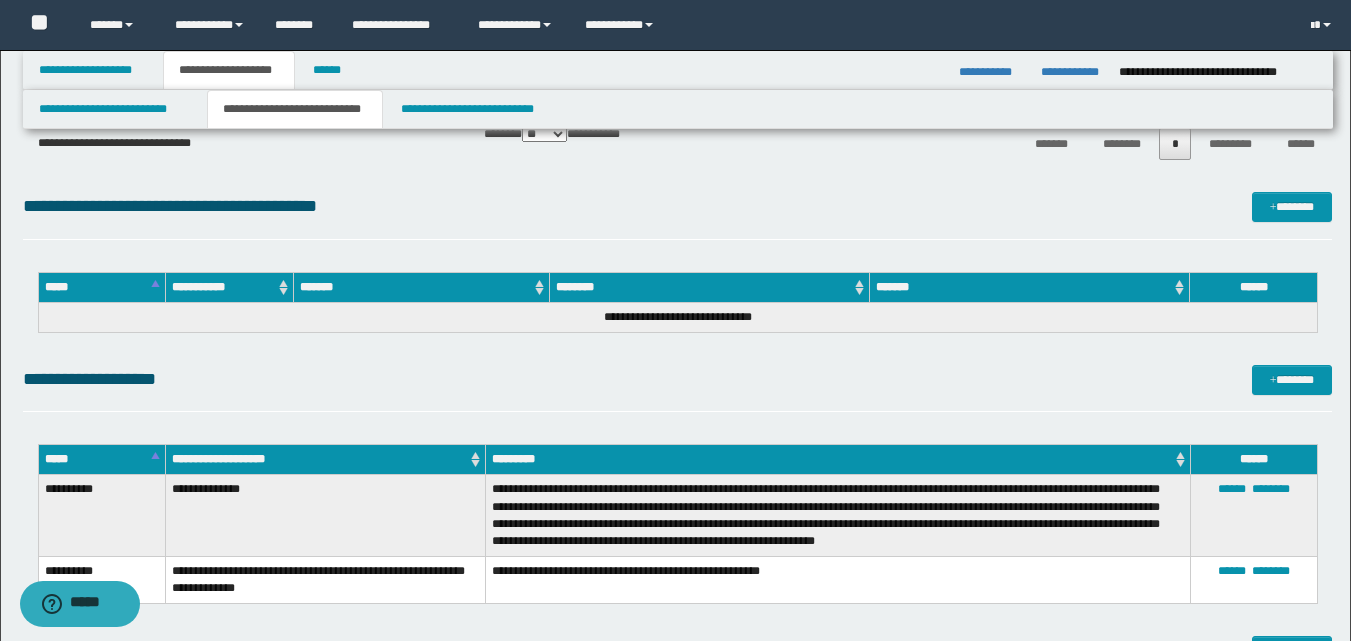 scroll, scrollTop: 2200, scrollLeft: 0, axis: vertical 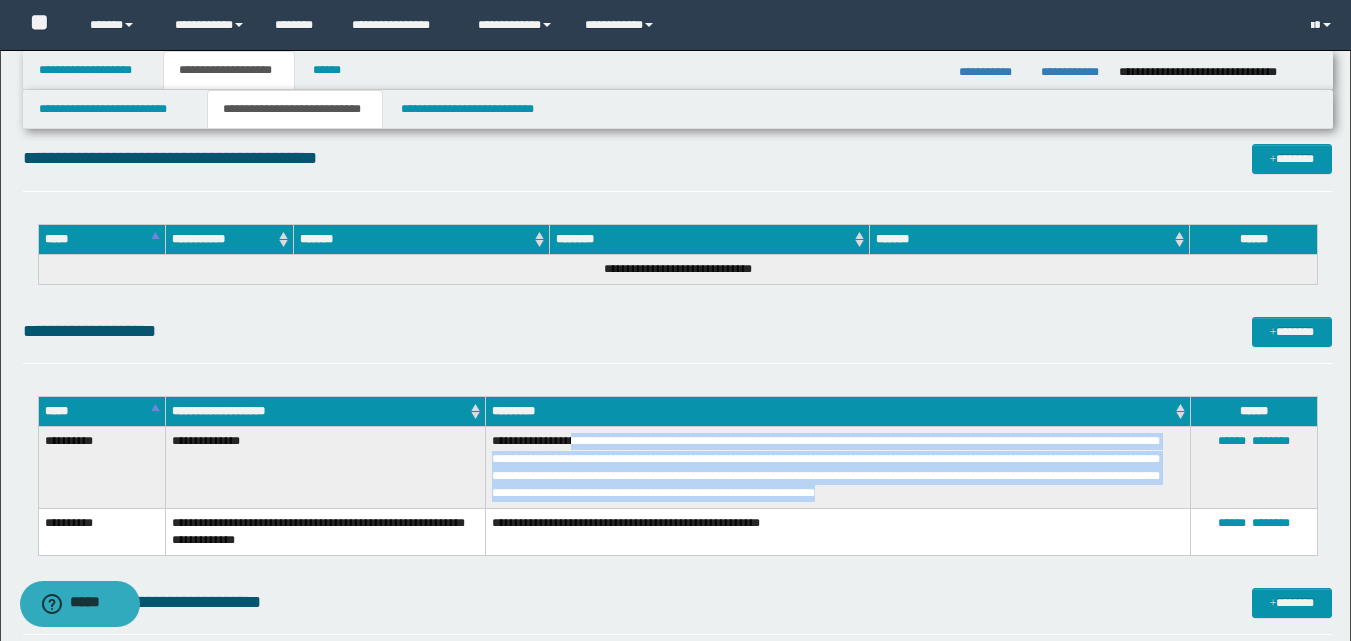 drag, startPoint x: 577, startPoint y: 444, endPoint x: 1033, endPoint y: 500, distance: 459.42572 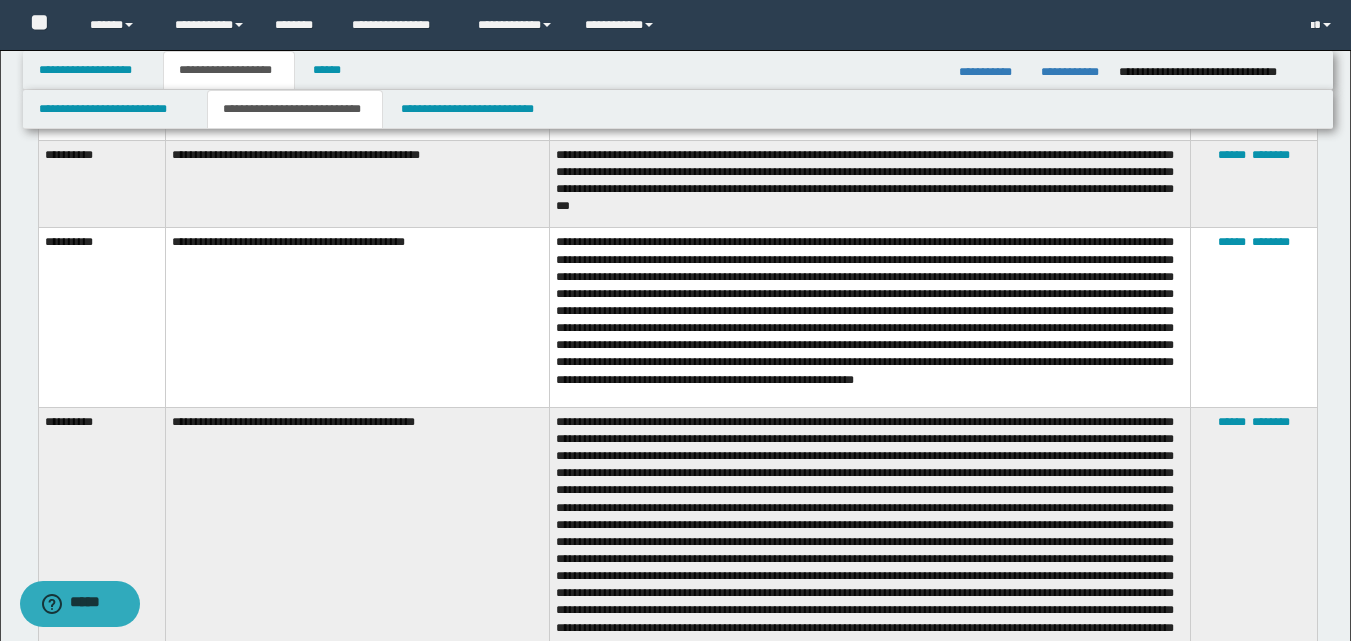 scroll, scrollTop: 700, scrollLeft: 0, axis: vertical 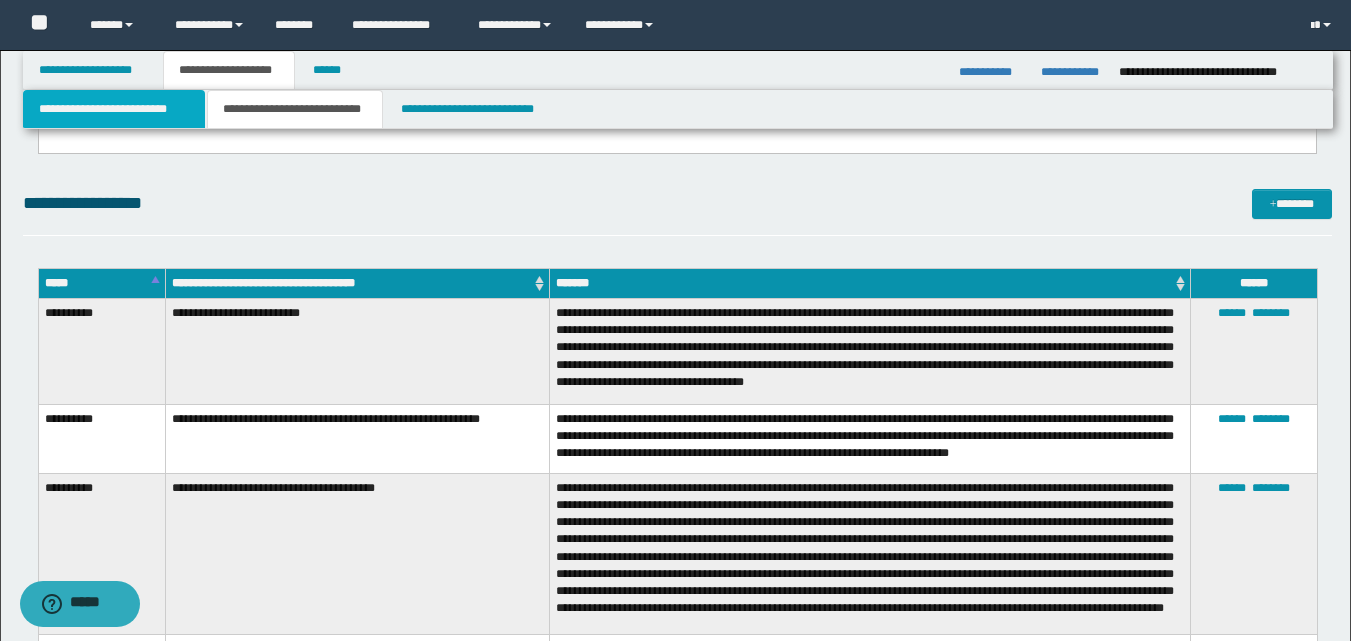 drag, startPoint x: 88, startPoint y: 121, endPoint x: 103, endPoint y: 138, distance: 22.671568 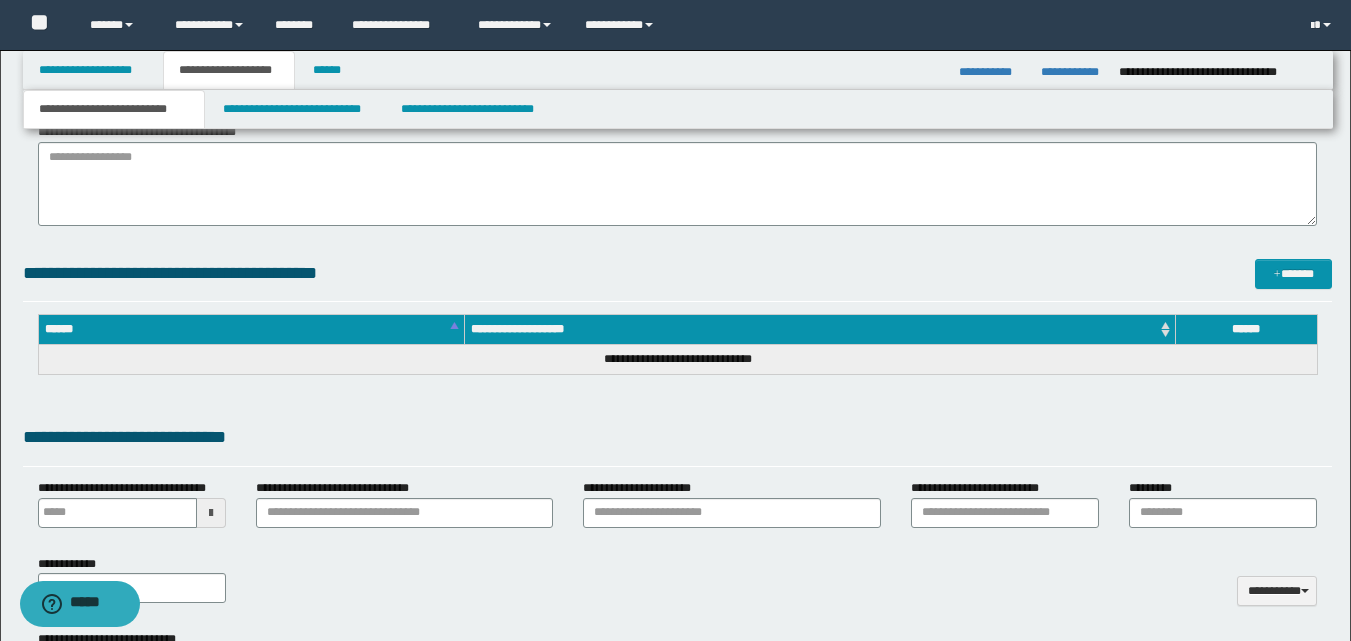 scroll, scrollTop: 300, scrollLeft: 0, axis: vertical 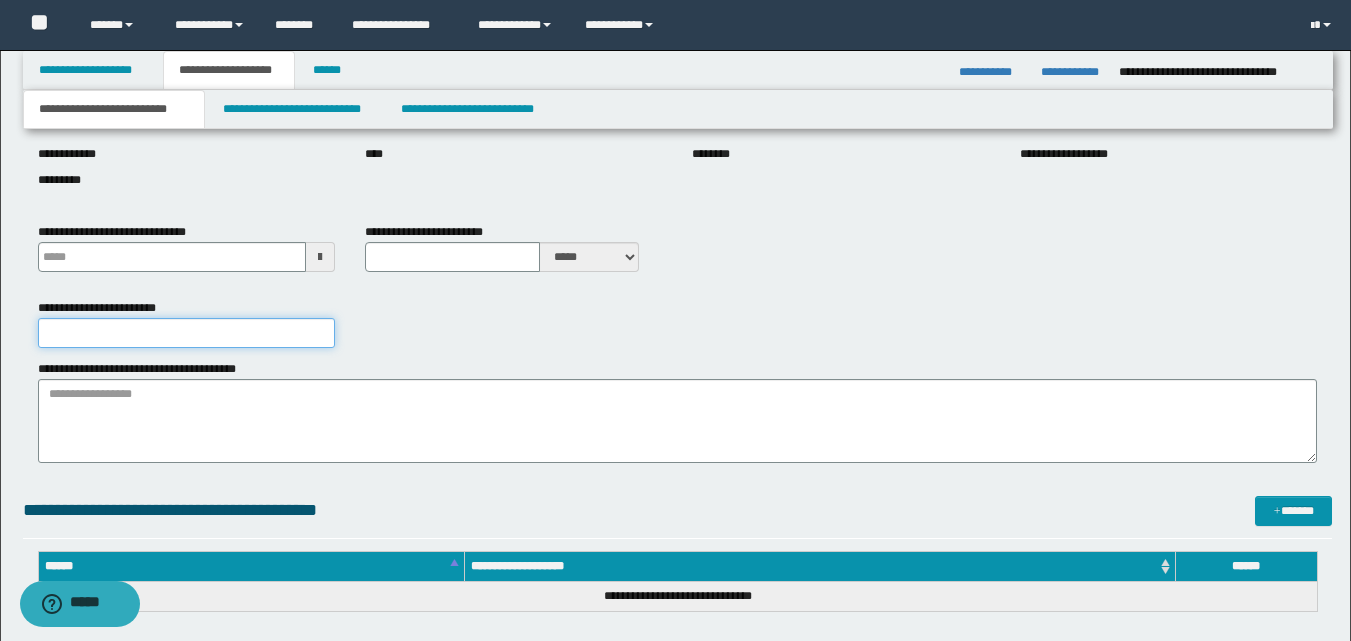 click on "**********" at bounding box center (186, 333) 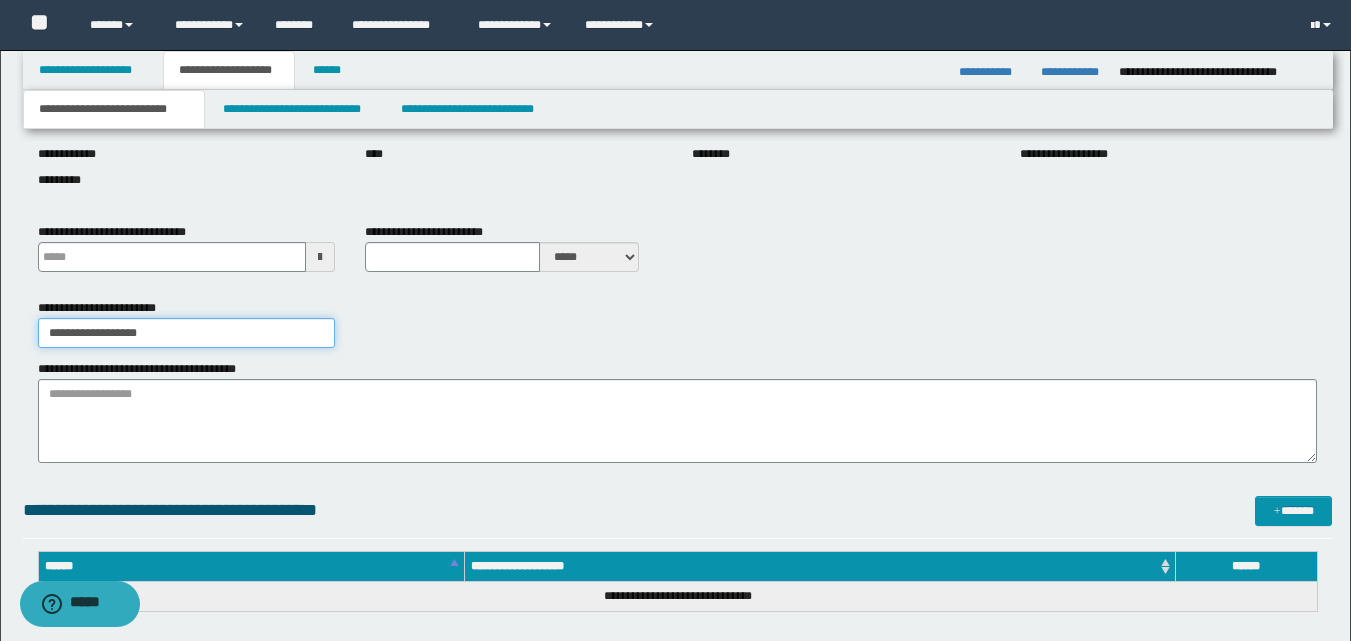 type on "**********" 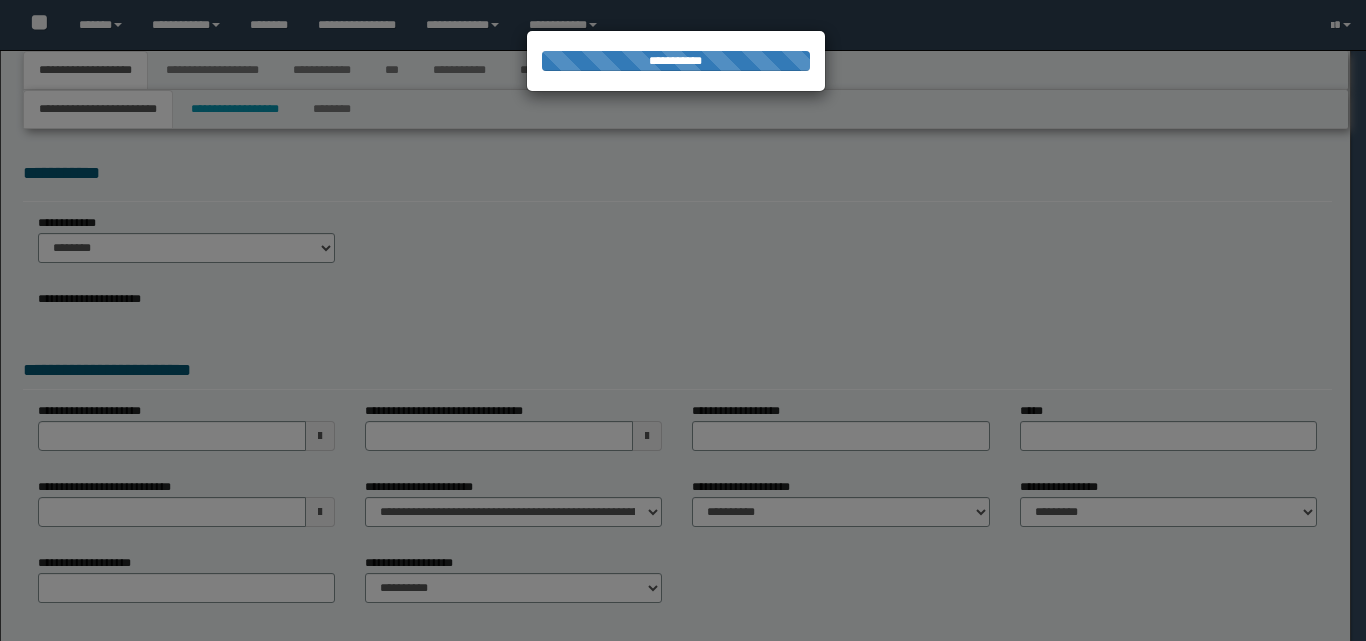 scroll, scrollTop: 0, scrollLeft: 0, axis: both 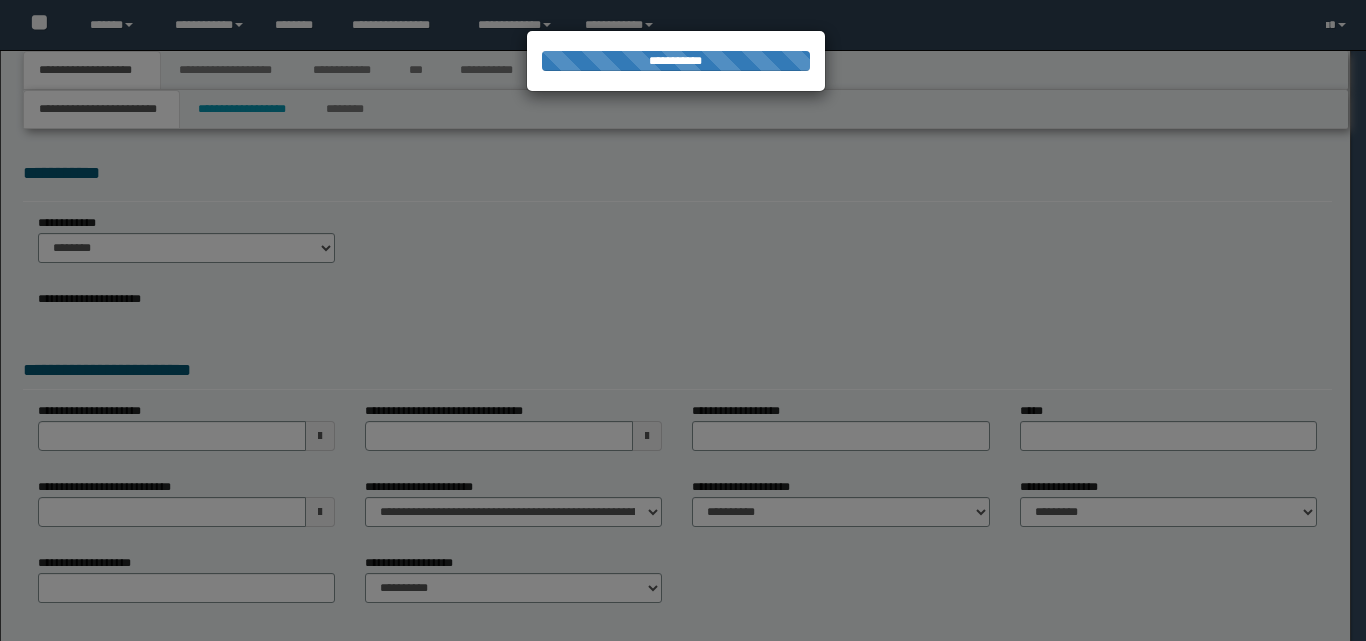 select on "*" 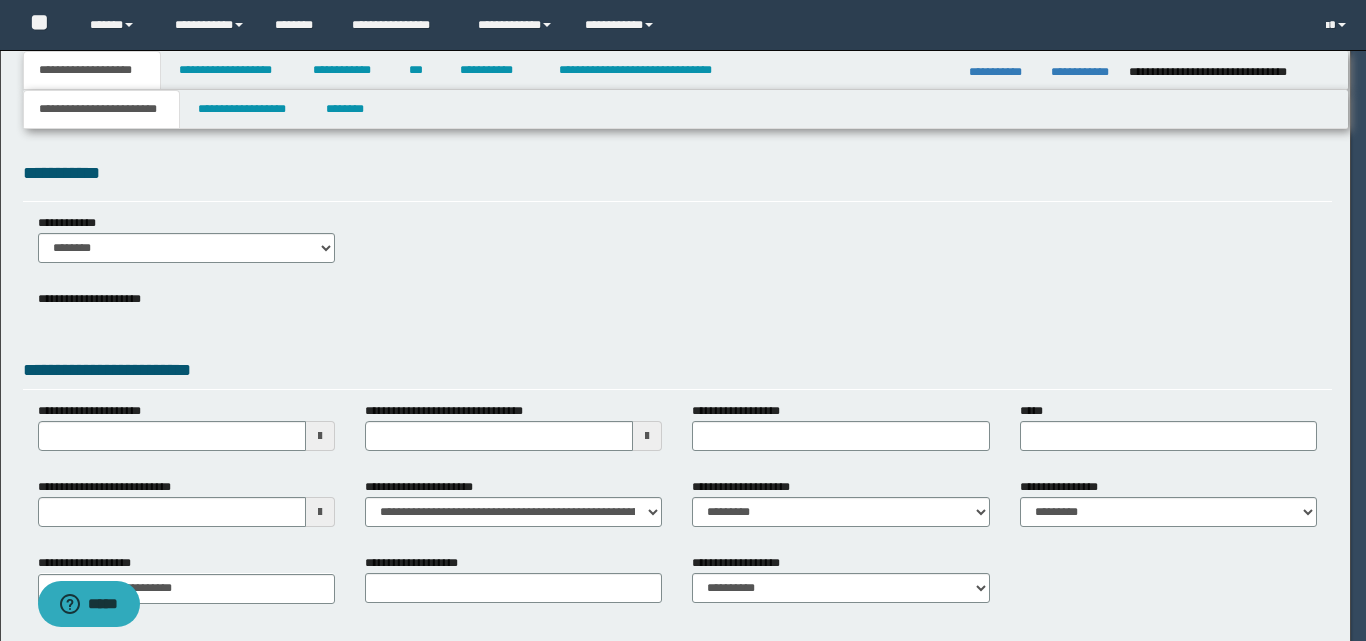 scroll, scrollTop: 0, scrollLeft: 0, axis: both 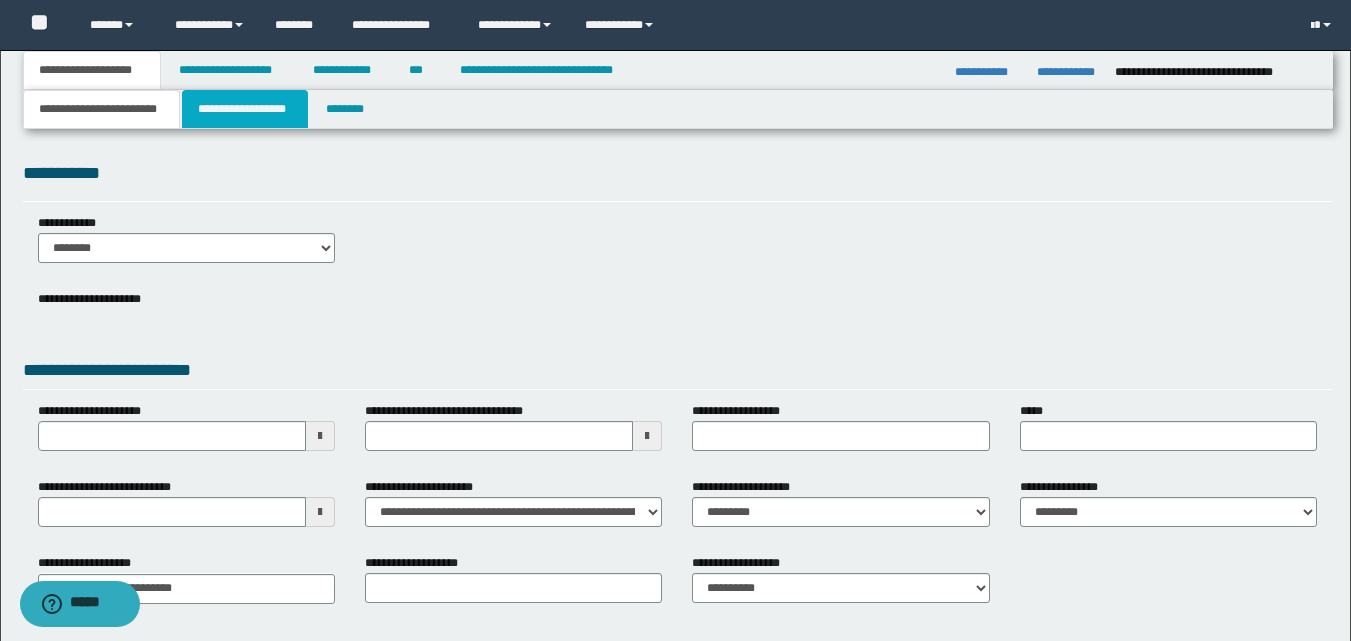 click on "**********" at bounding box center [245, 109] 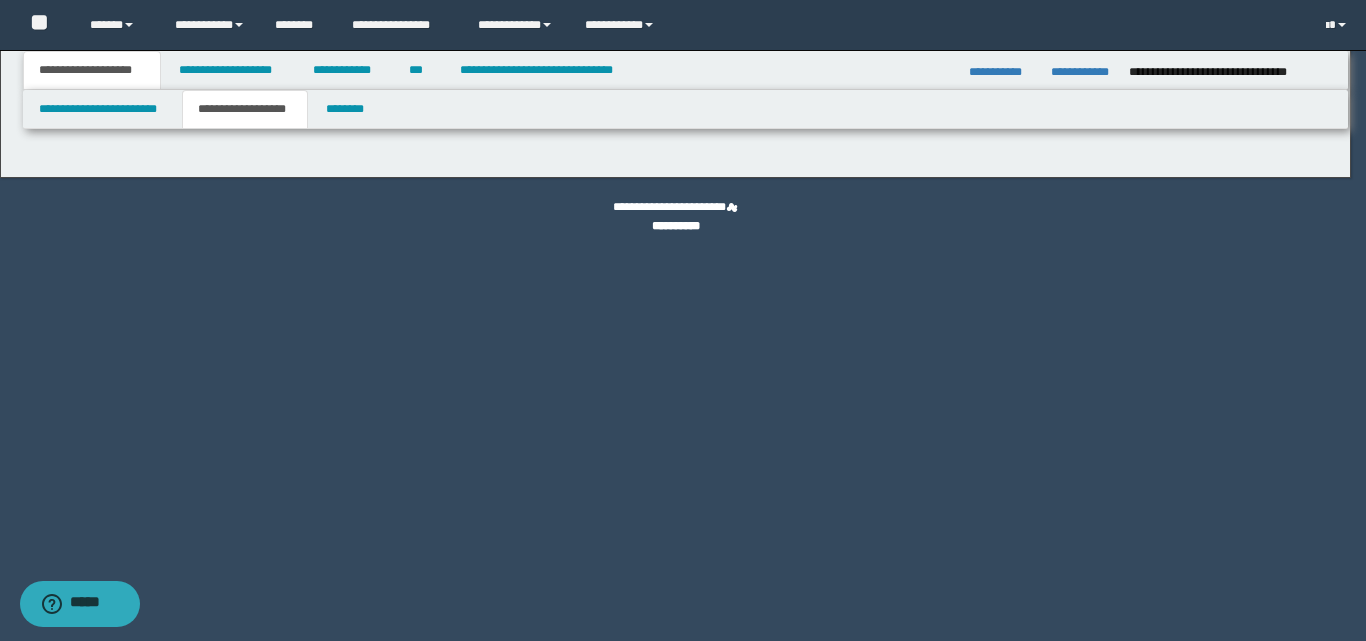 type on "********" 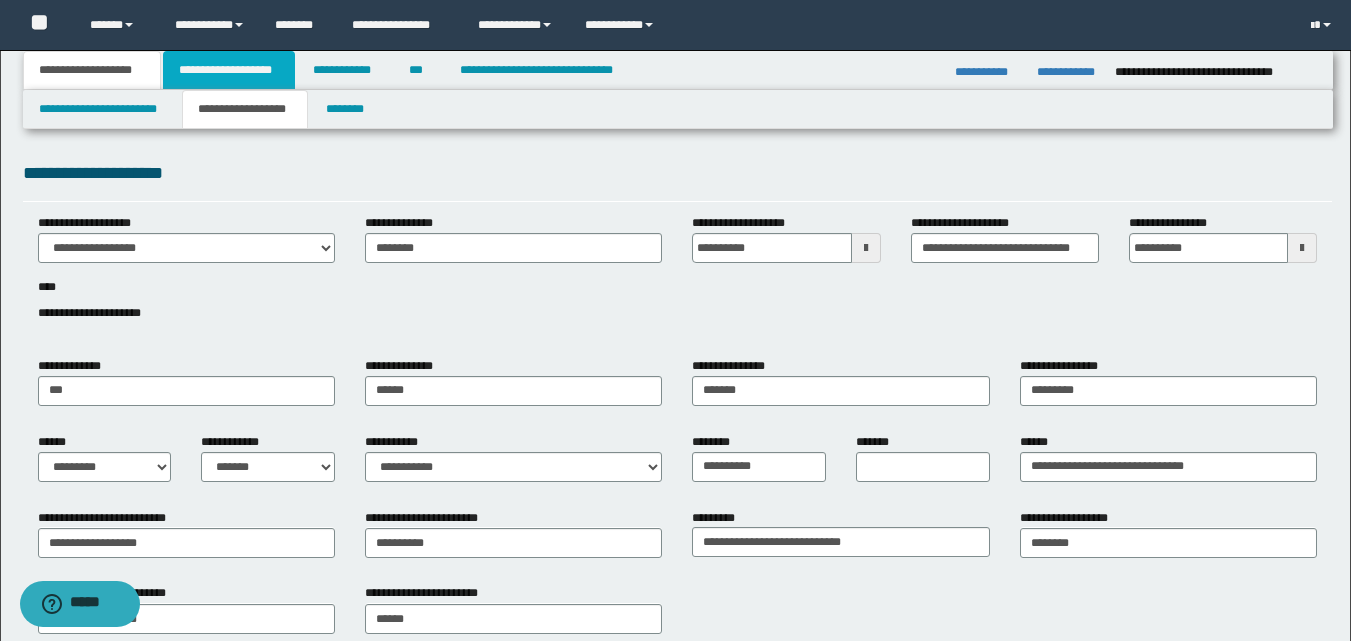click on "**********" at bounding box center [229, 70] 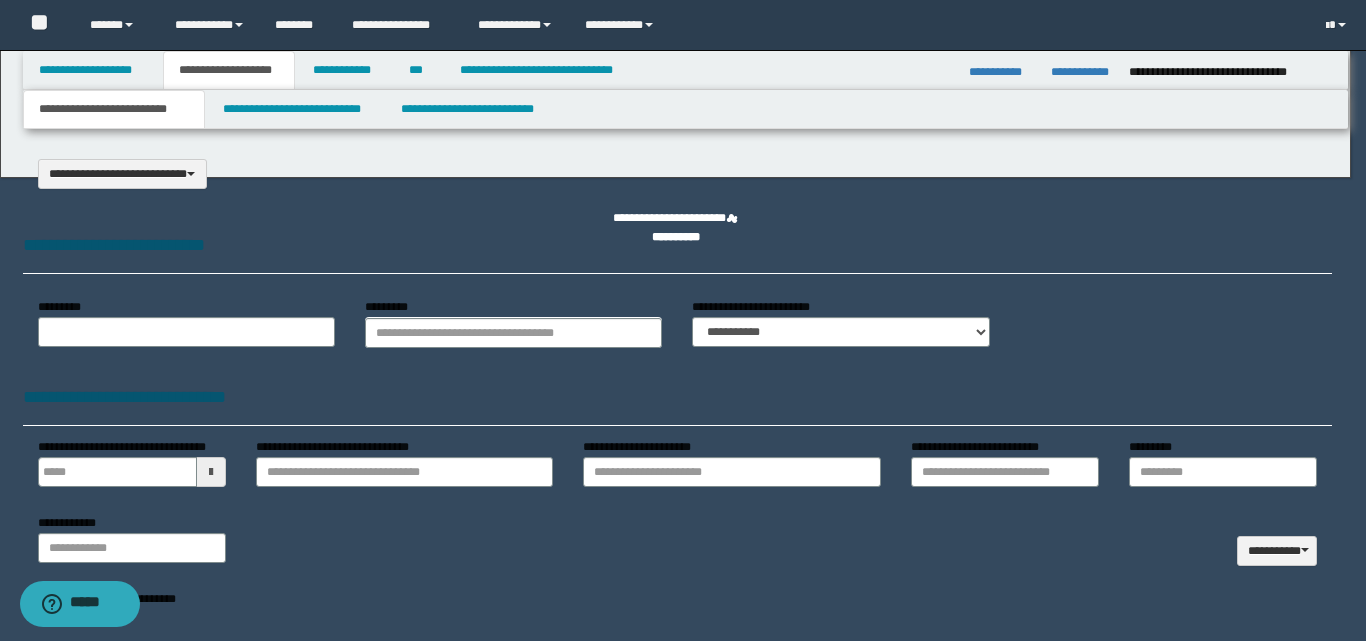 select on "*" 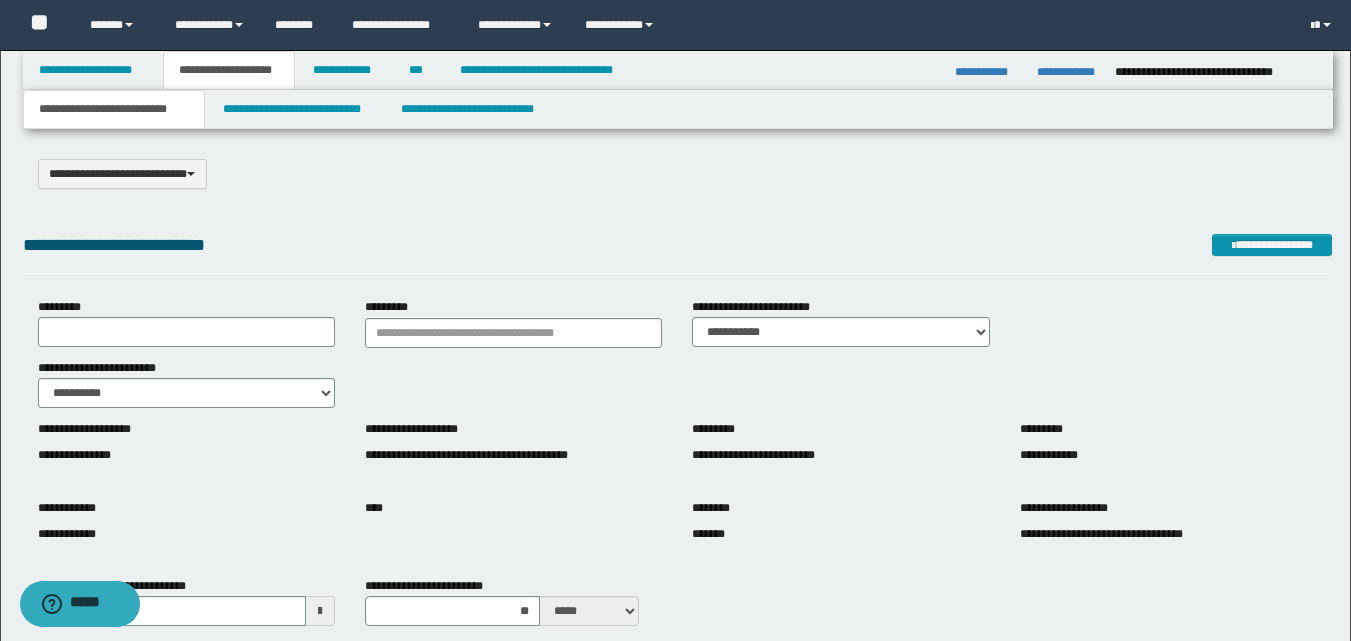 scroll, scrollTop: 100, scrollLeft: 0, axis: vertical 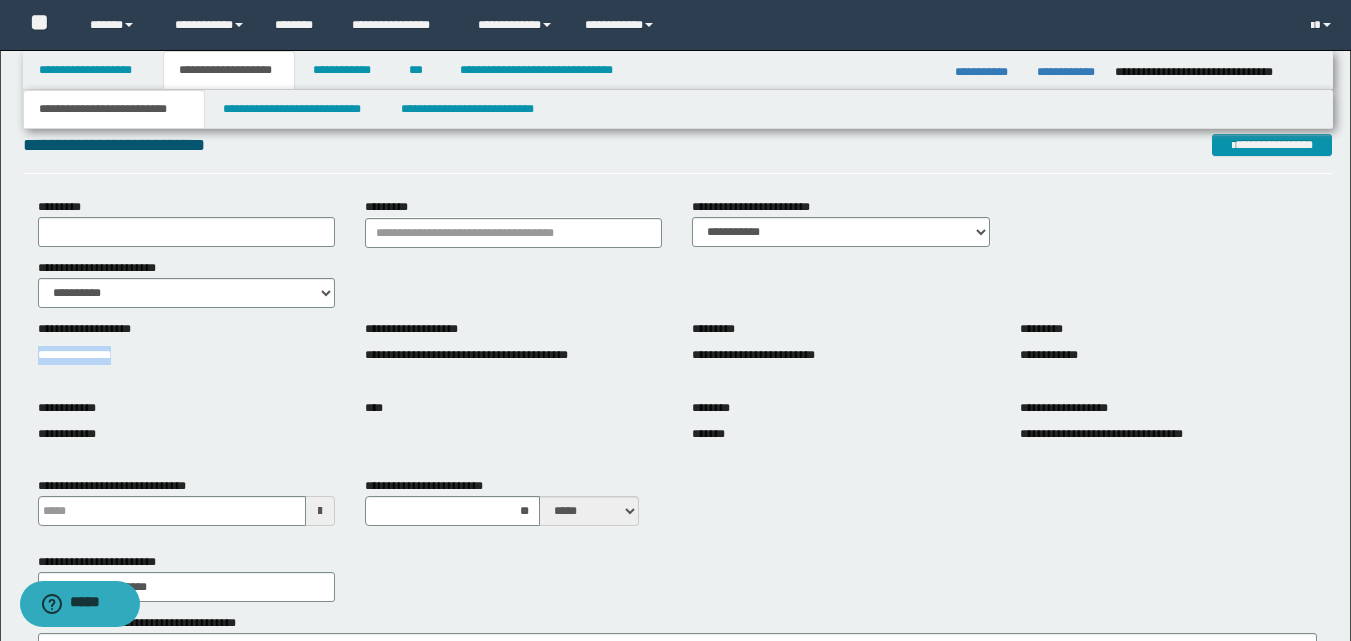 drag, startPoint x: 23, startPoint y: 357, endPoint x: 141, endPoint y: 360, distance: 118.03813 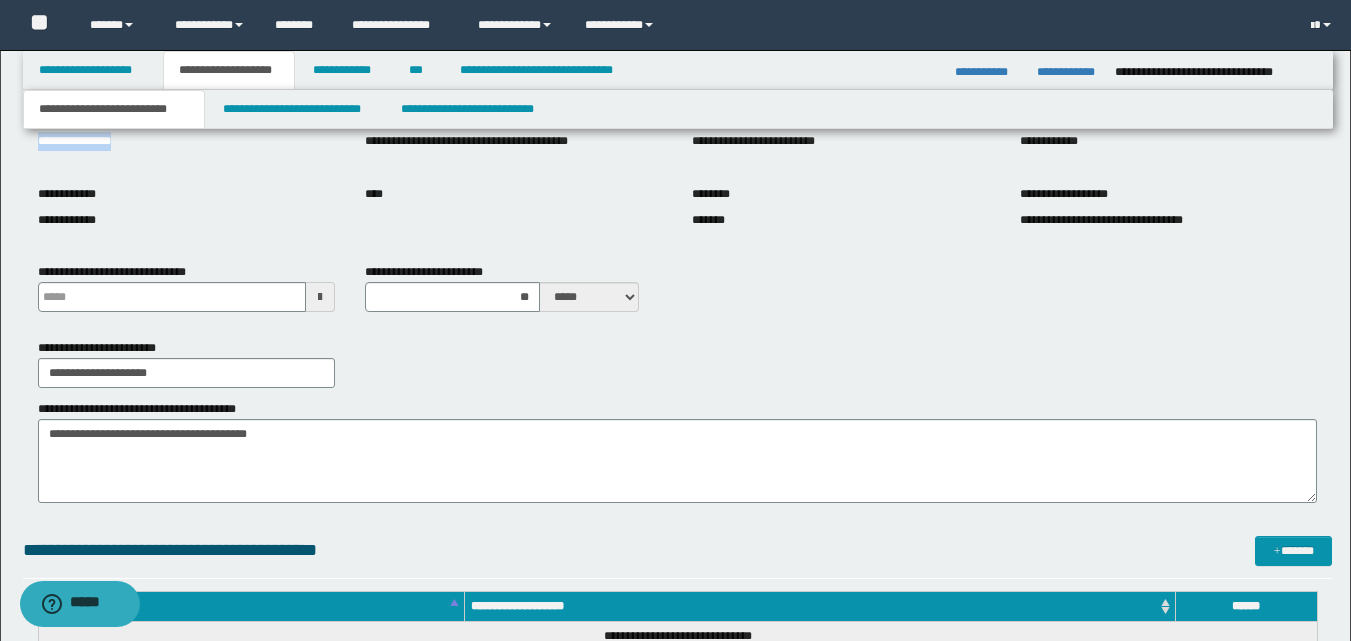 scroll, scrollTop: 400, scrollLeft: 0, axis: vertical 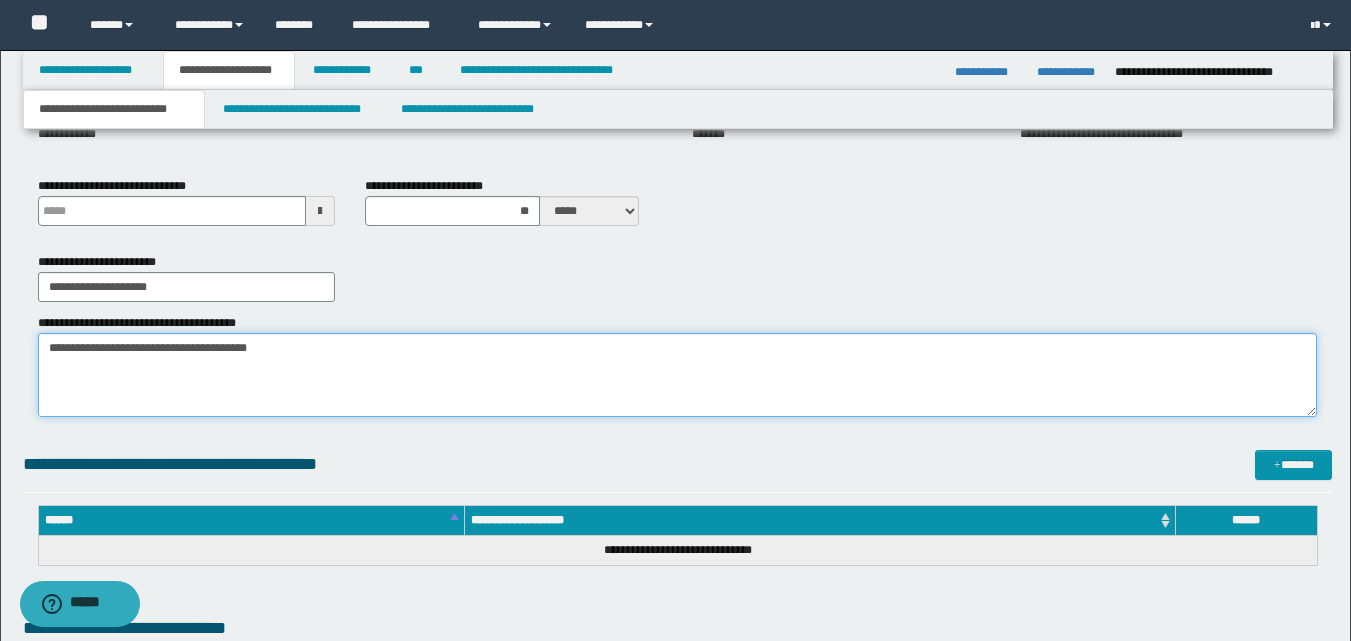 drag, startPoint x: 301, startPoint y: 346, endPoint x: 30, endPoint y: 353, distance: 271.0904 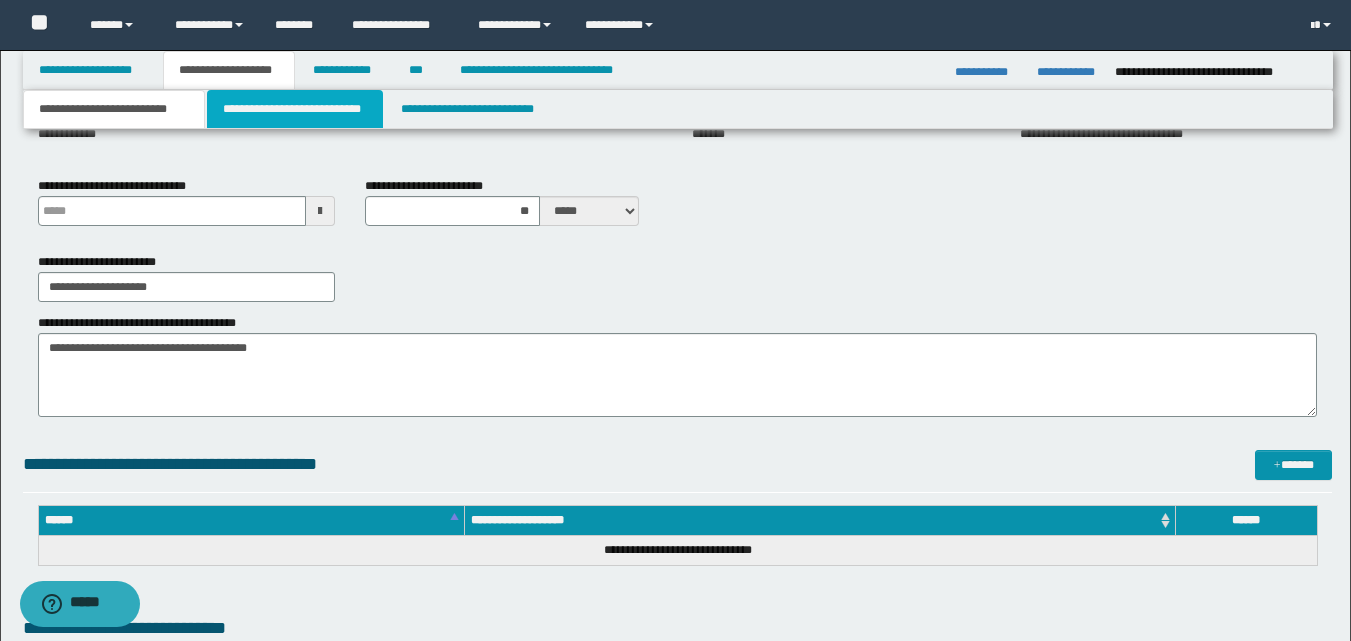 click on "**********" at bounding box center (295, 109) 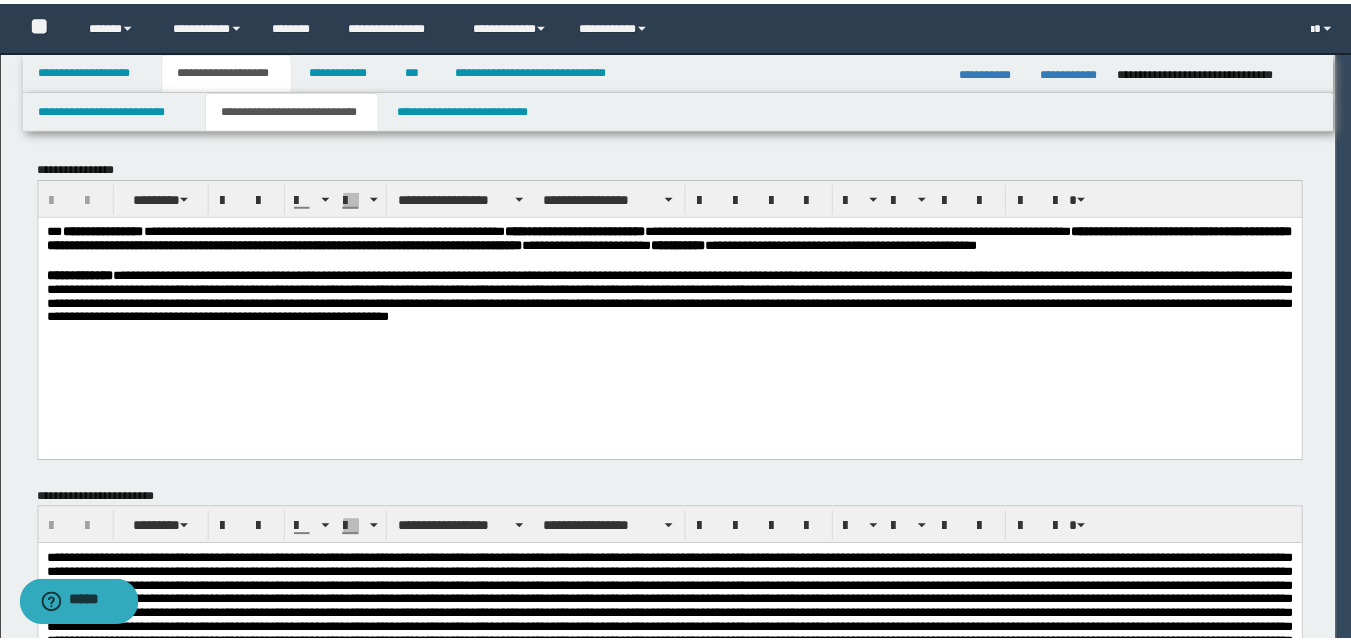 scroll, scrollTop: 0, scrollLeft: 0, axis: both 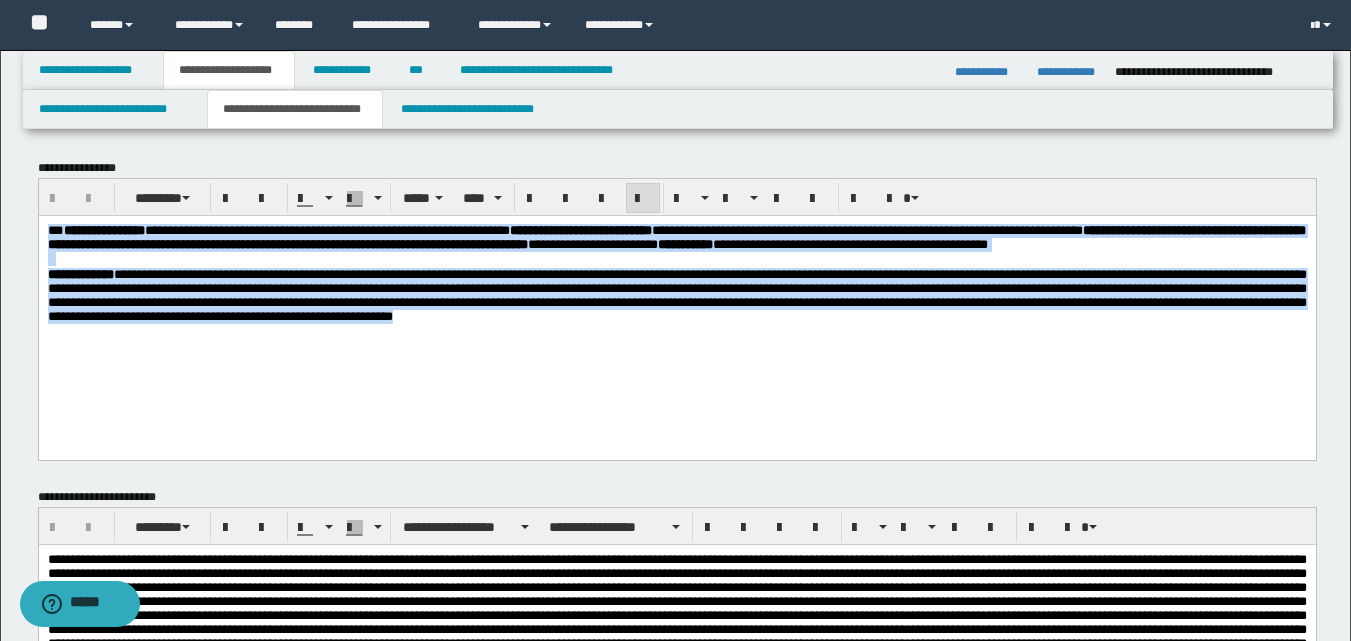 drag, startPoint x: 48, startPoint y: 230, endPoint x: 1294, endPoint y: 363, distance: 1253.0782 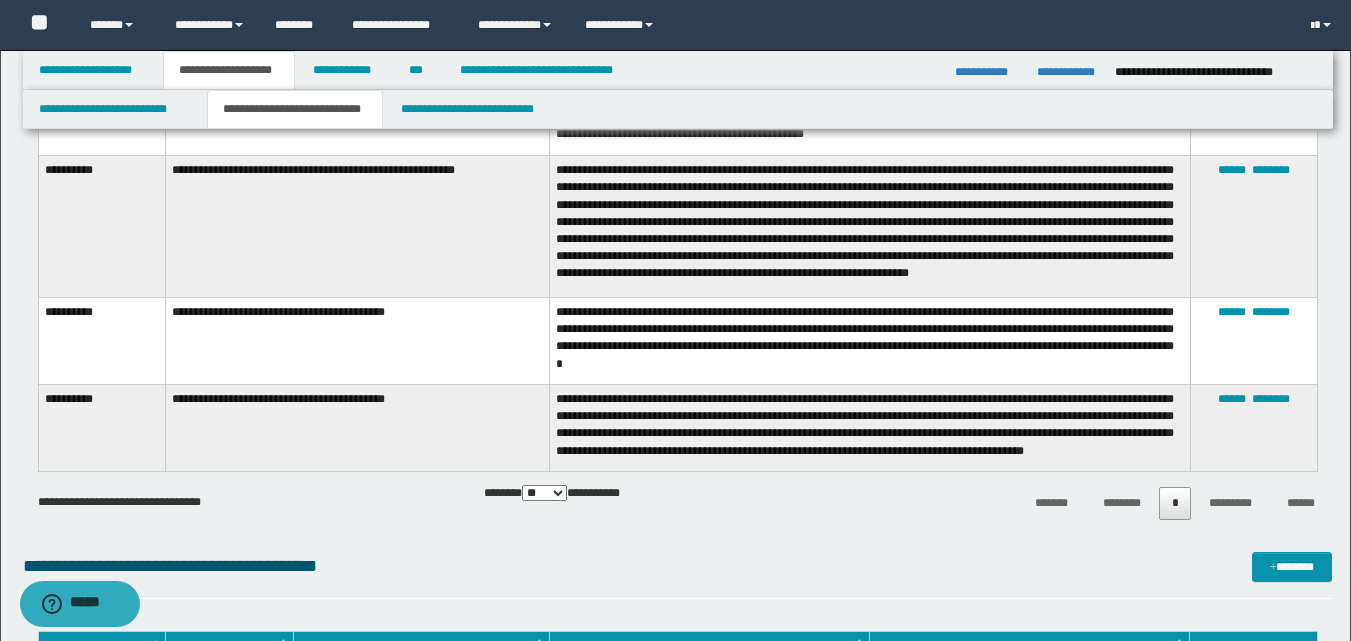scroll, scrollTop: 2700, scrollLeft: 0, axis: vertical 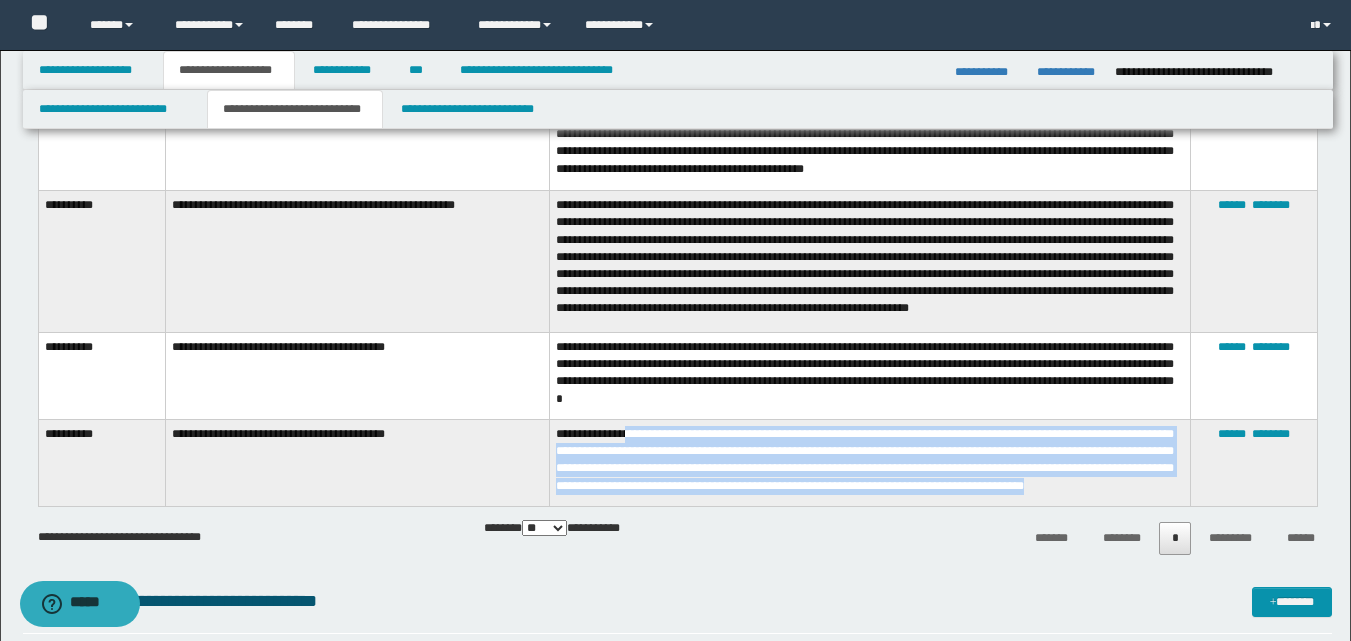 drag, startPoint x: 635, startPoint y: 427, endPoint x: 673, endPoint y: 490, distance: 73.57309 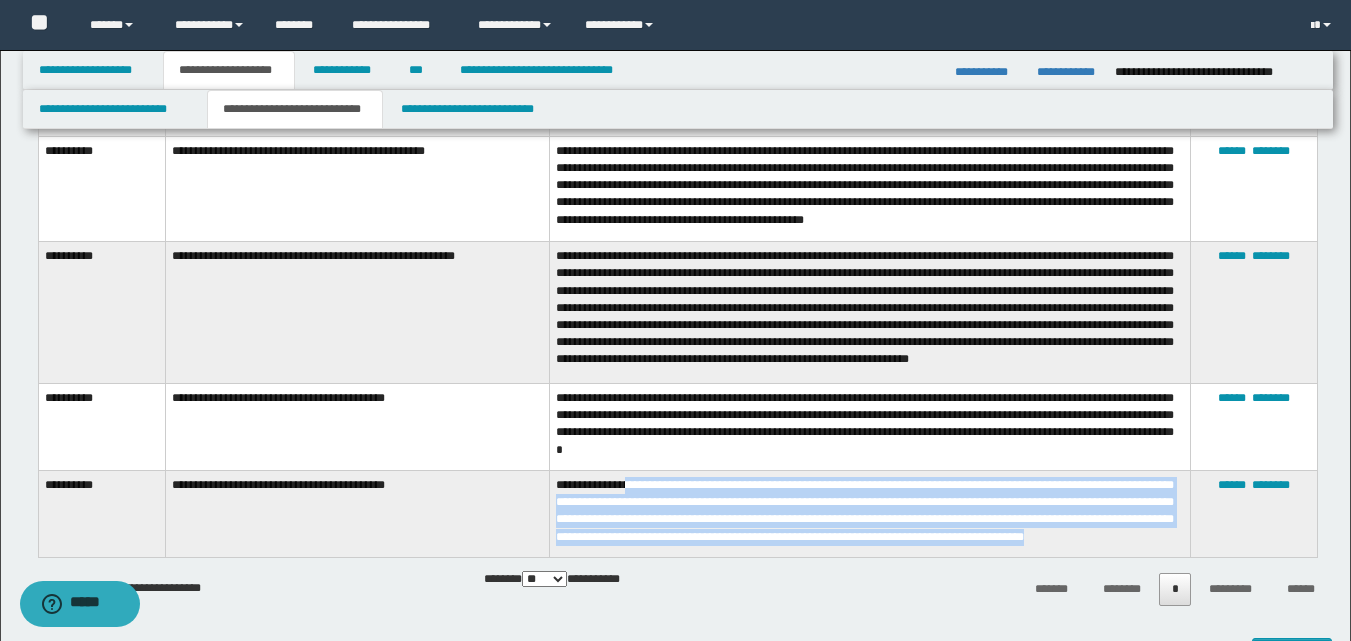 scroll, scrollTop: 2600, scrollLeft: 0, axis: vertical 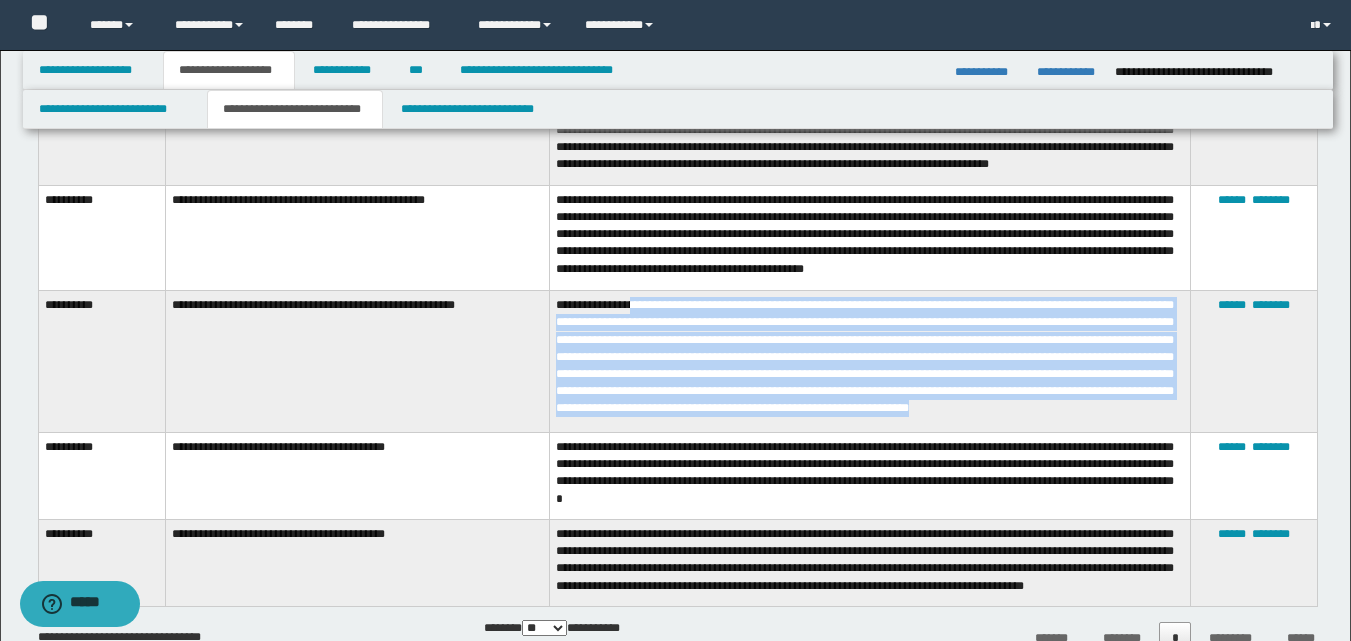 drag, startPoint x: 639, startPoint y: 289, endPoint x: 695, endPoint y: 406, distance: 129.71121 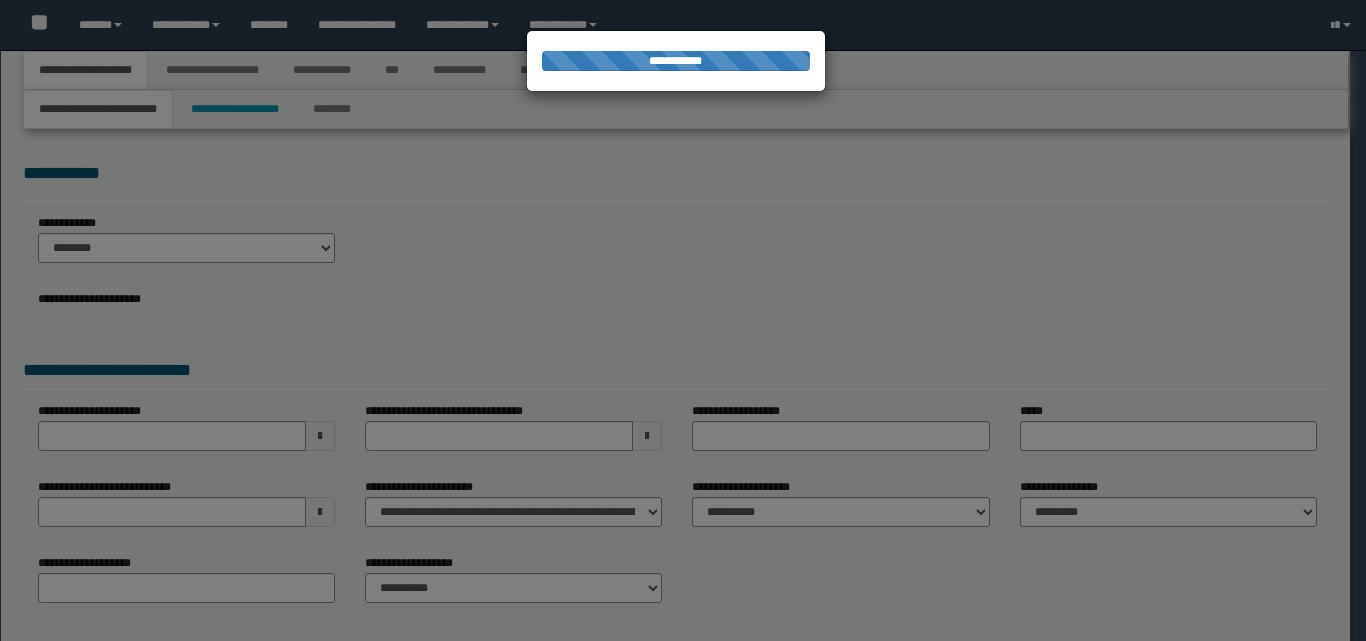 scroll, scrollTop: 0, scrollLeft: 0, axis: both 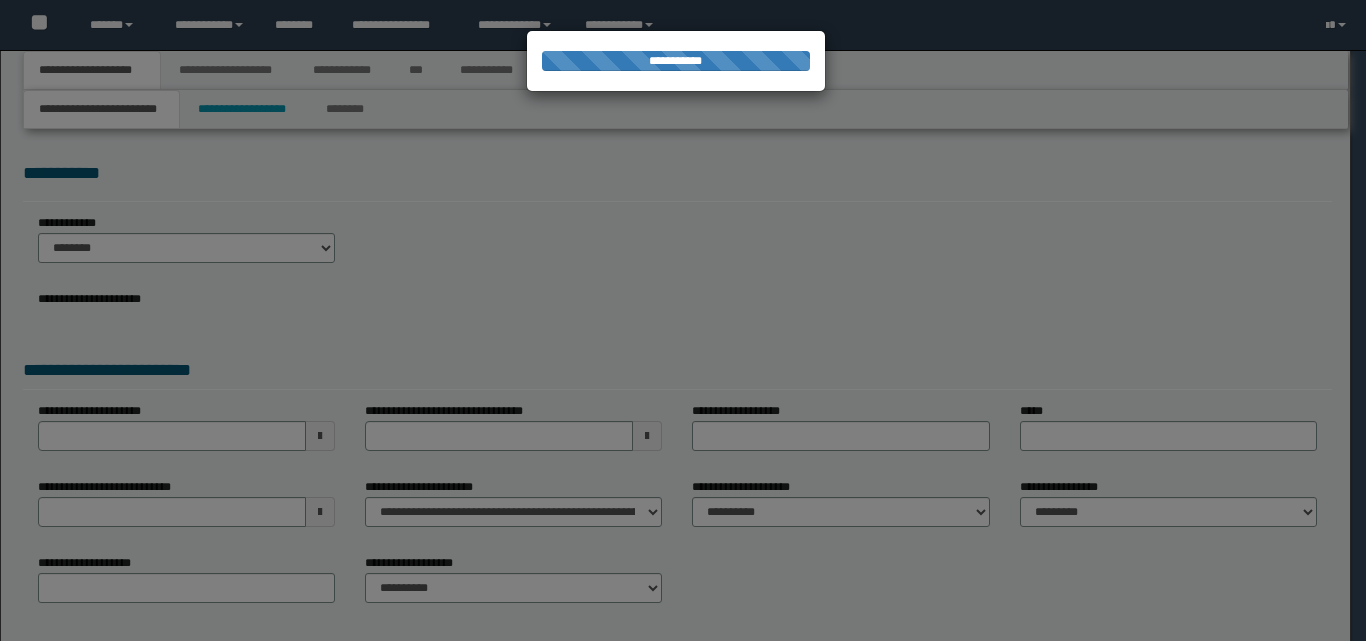select on "*" 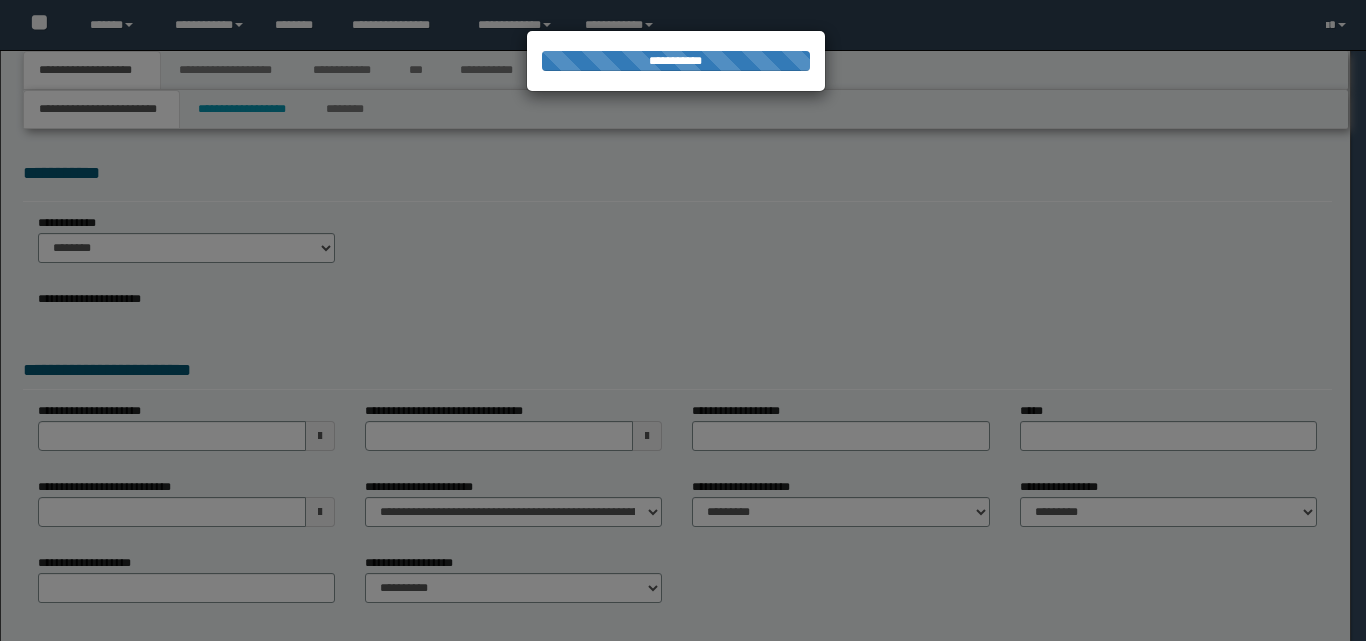 scroll, scrollTop: 0, scrollLeft: 0, axis: both 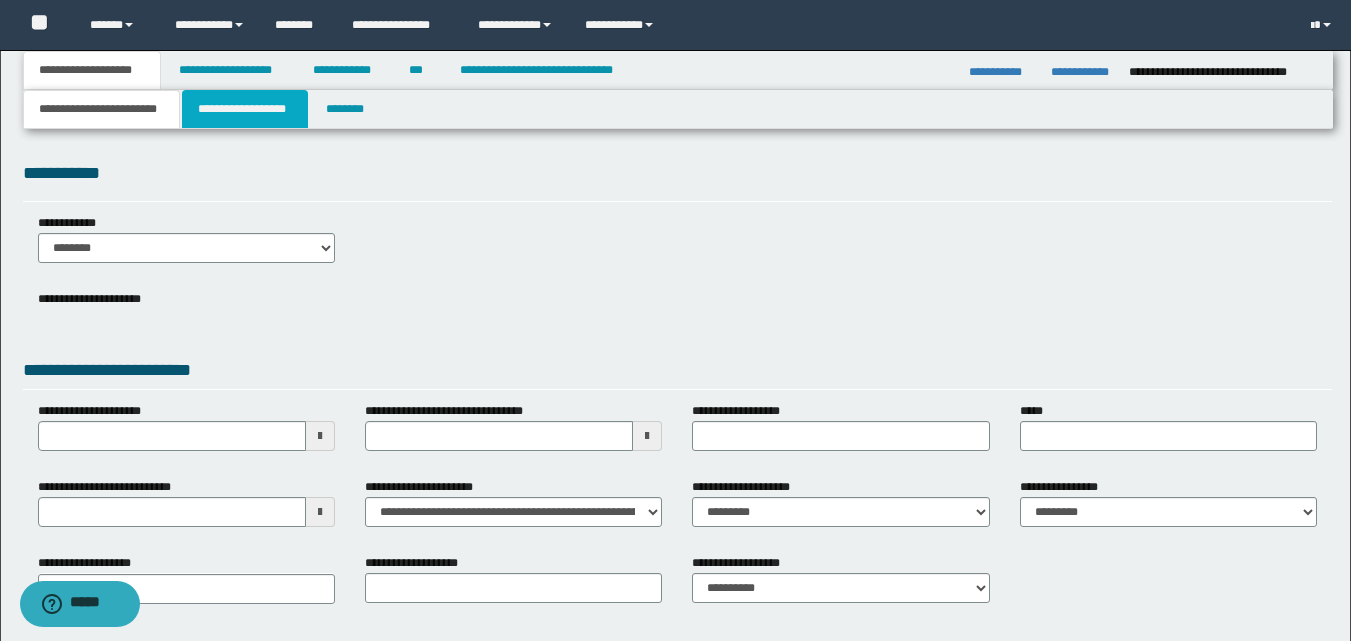 click on "**********" at bounding box center (245, 109) 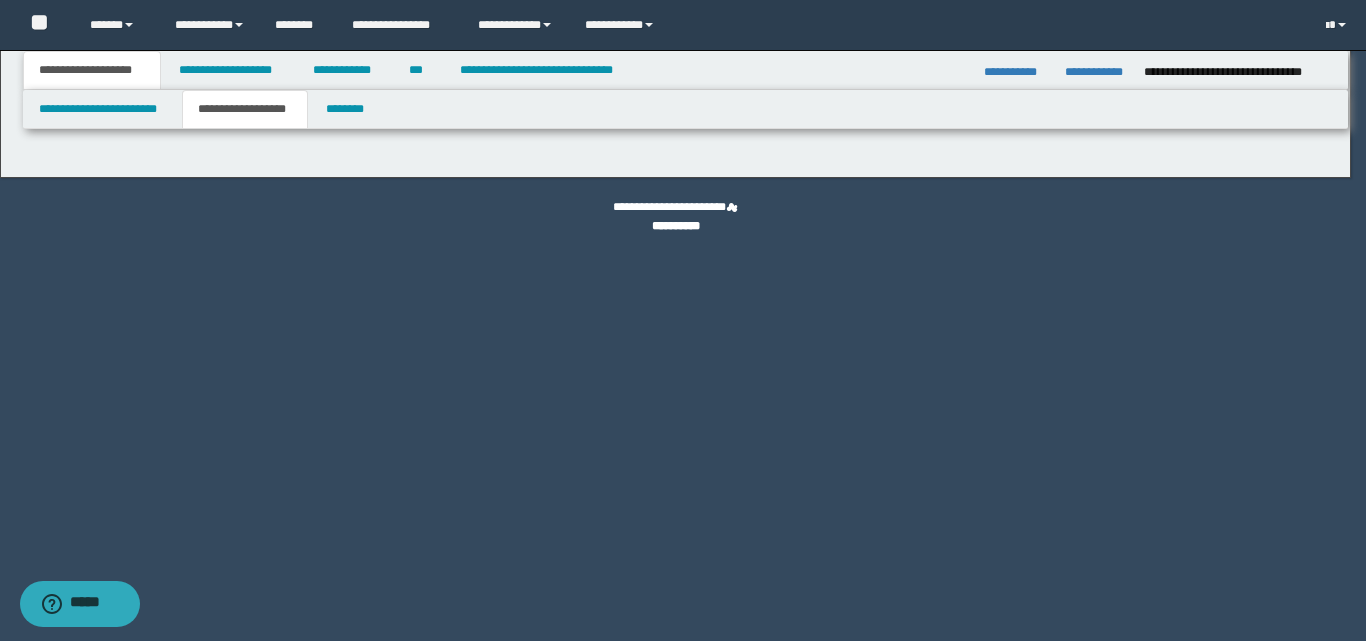 type on "********" 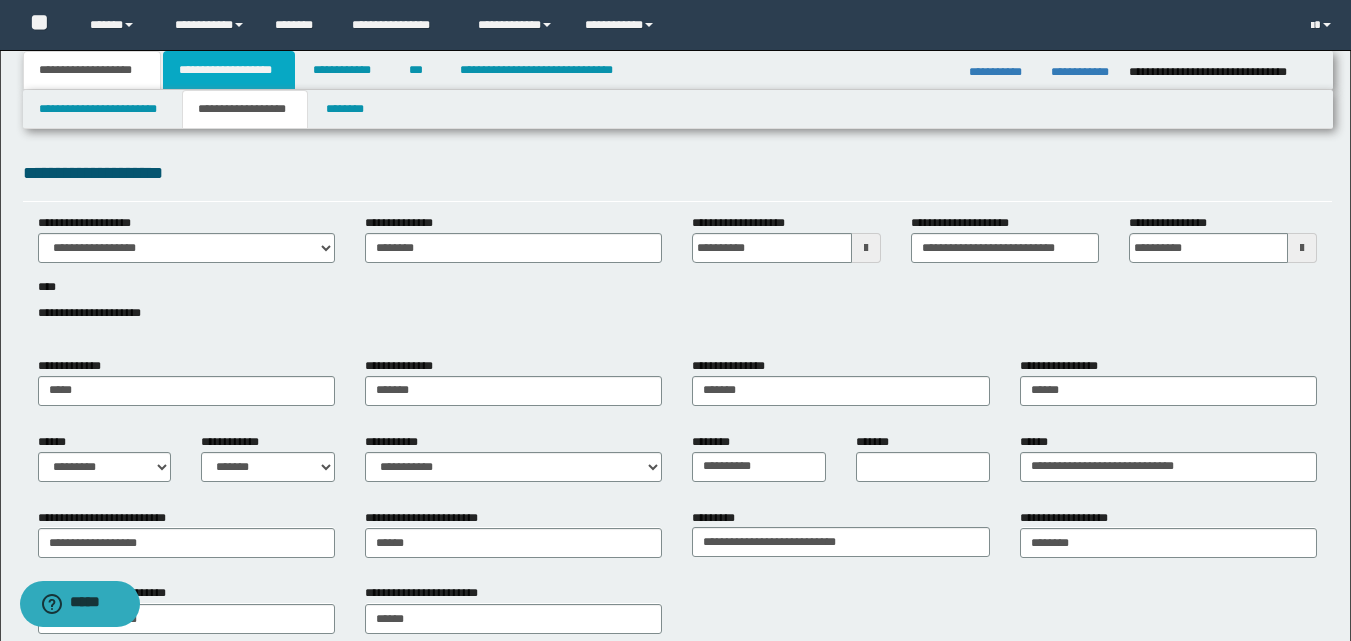 click on "**********" at bounding box center (229, 70) 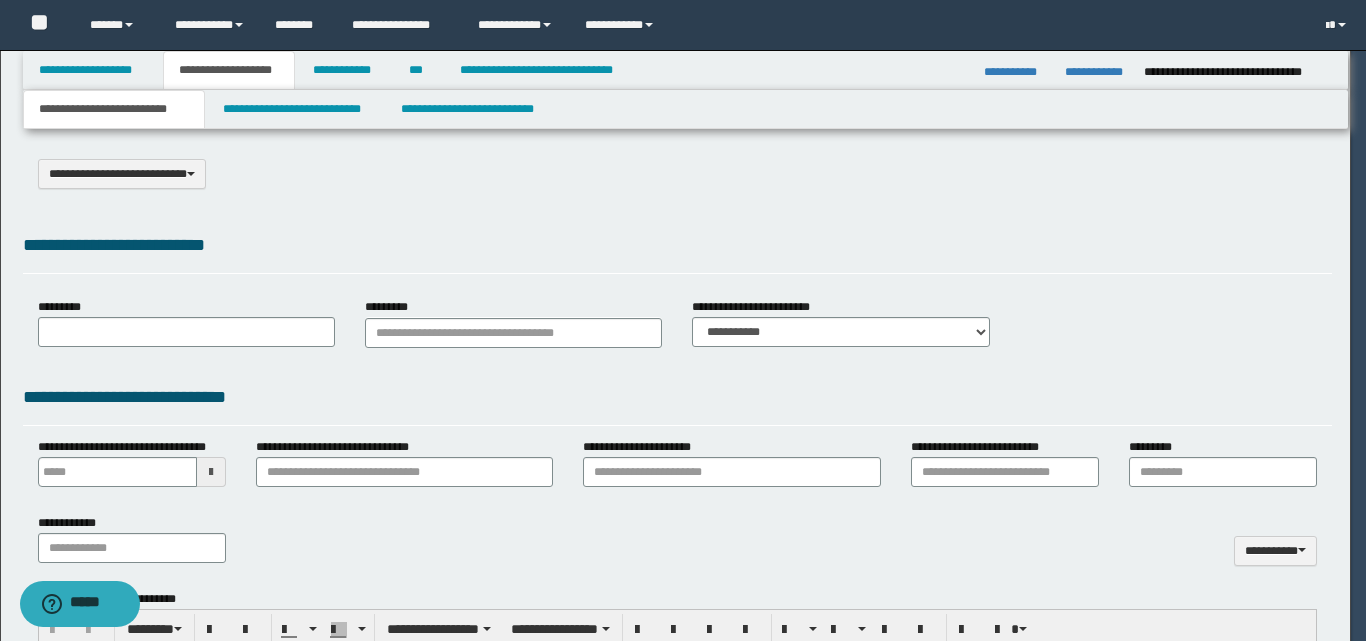 select on "*" 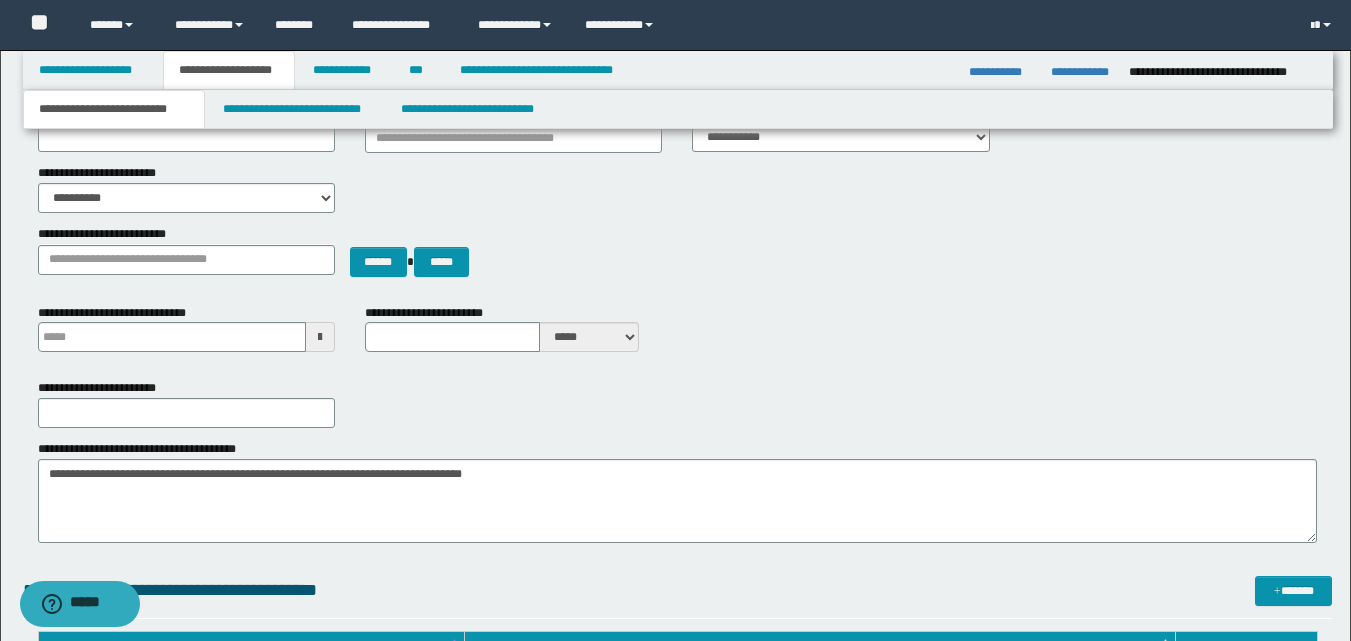scroll, scrollTop: 200, scrollLeft: 0, axis: vertical 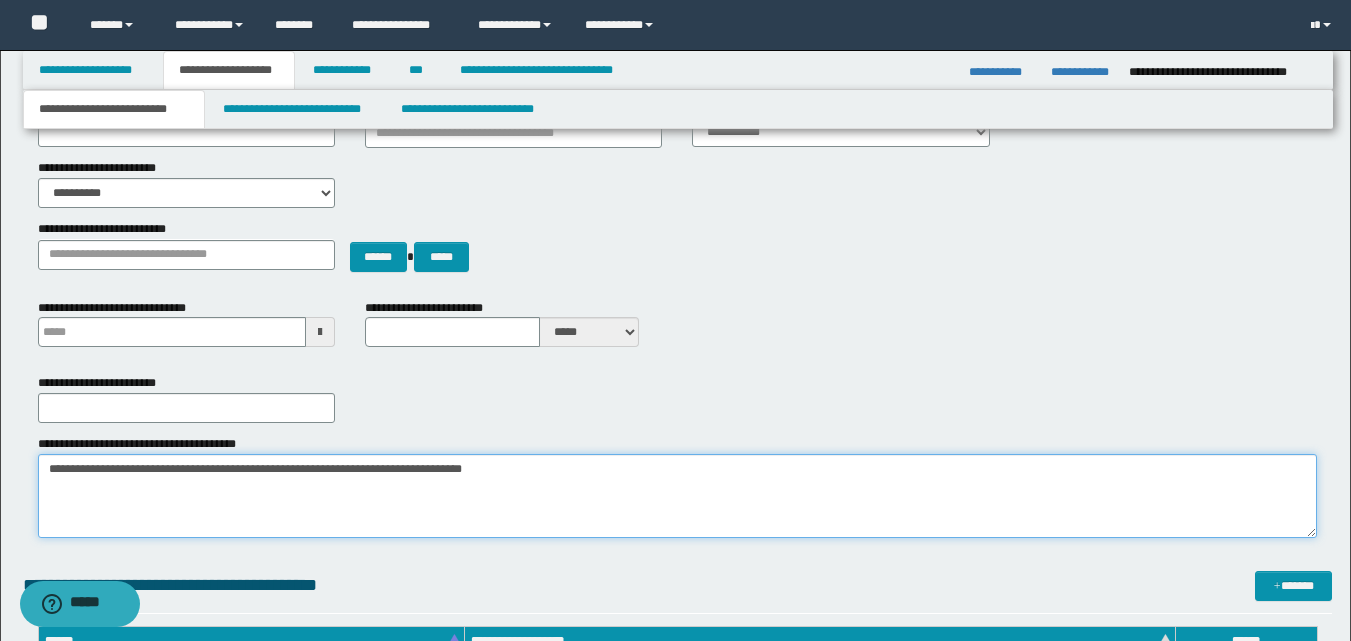 drag, startPoint x: 48, startPoint y: 470, endPoint x: 561, endPoint y: 463, distance: 513.0477 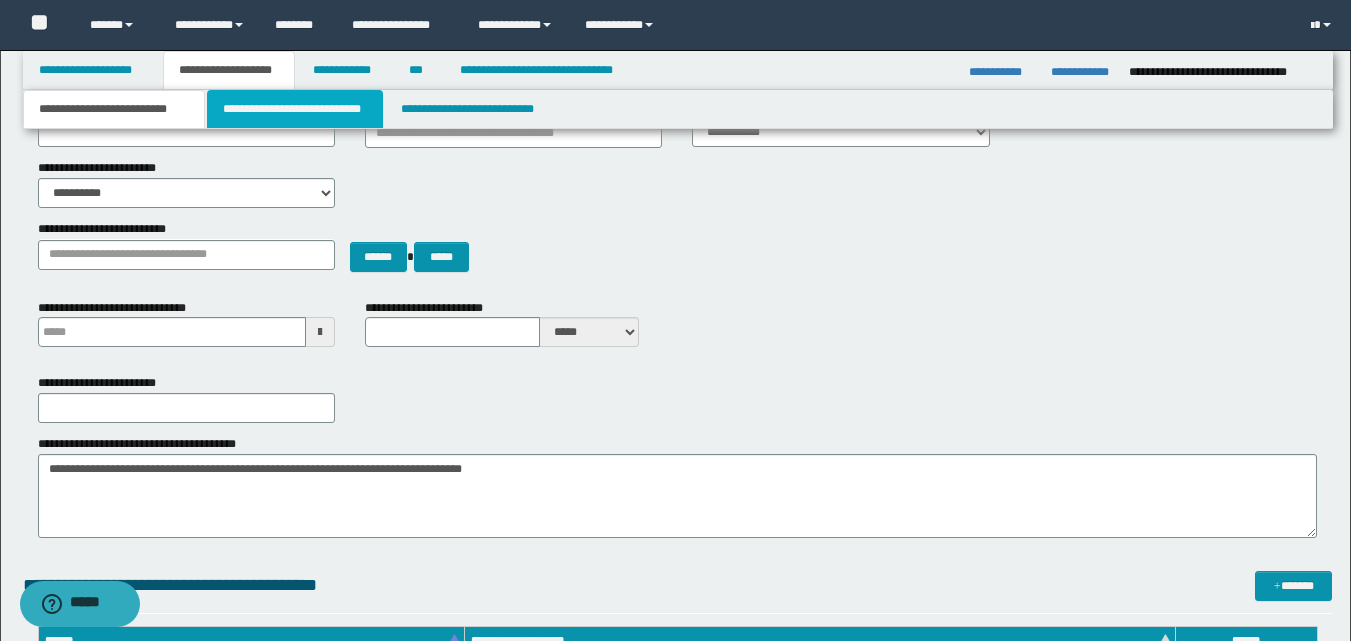 click on "**********" at bounding box center (295, 109) 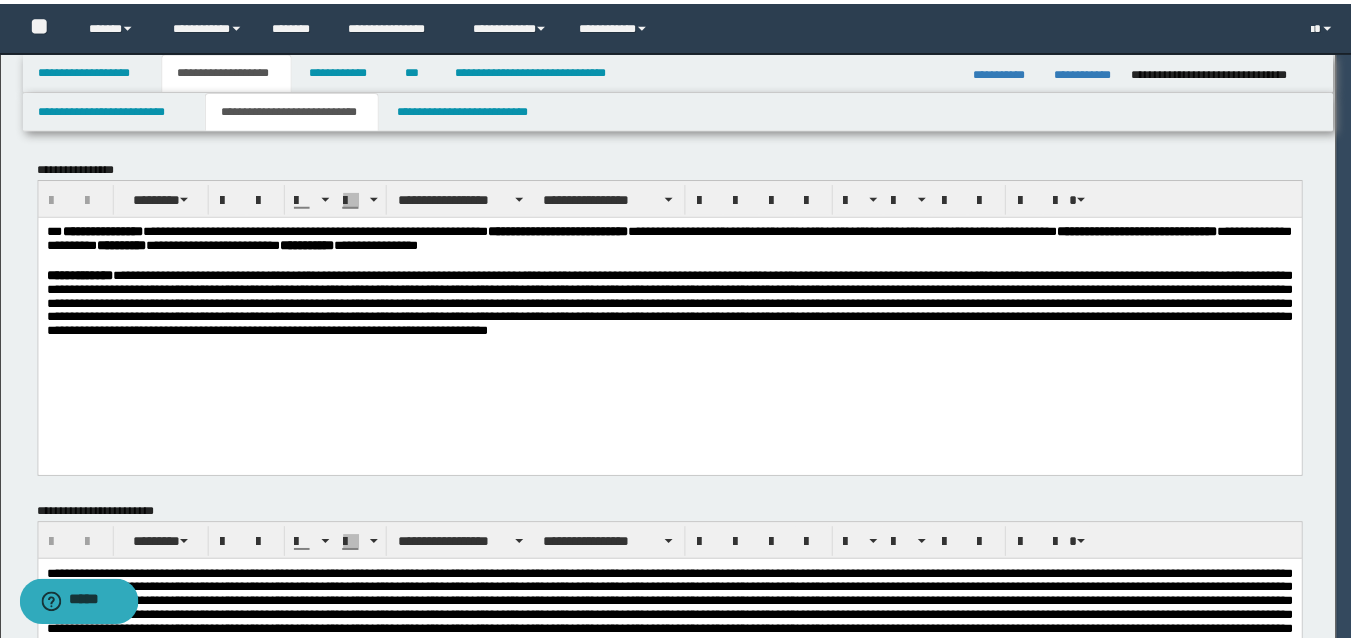 scroll, scrollTop: 0, scrollLeft: 0, axis: both 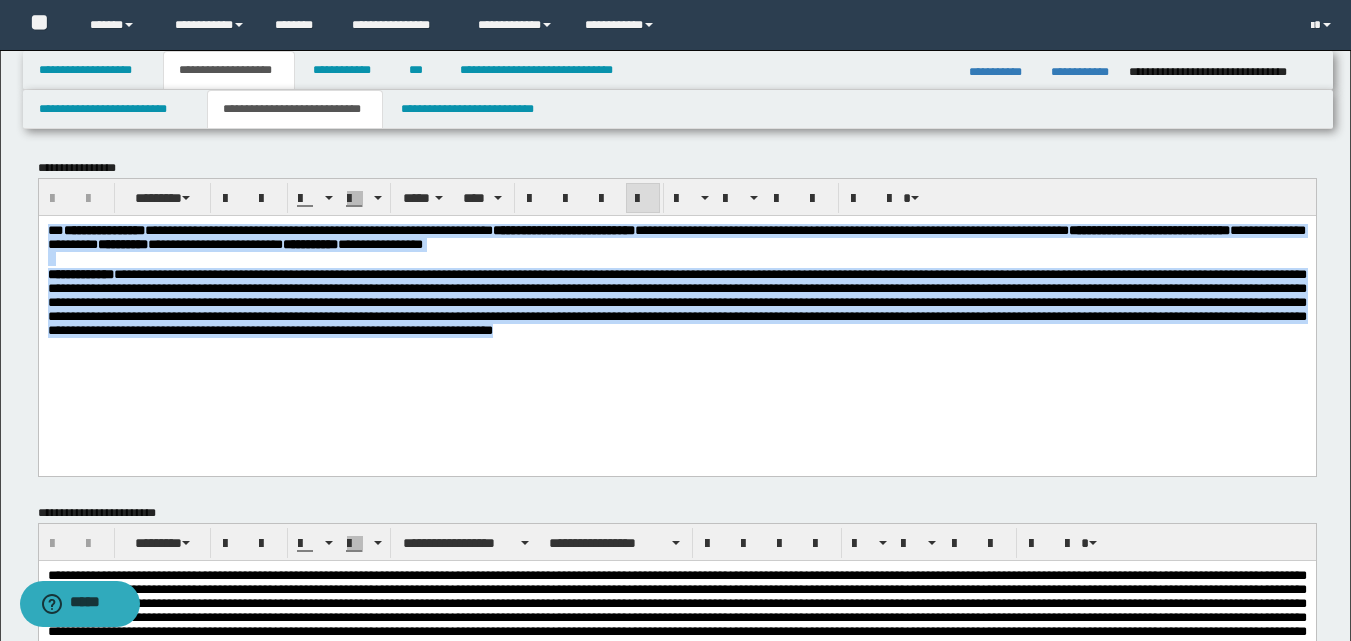 drag, startPoint x: 47, startPoint y: 232, endPoint x: 529, endPoint y: 354, distance: 497.20016 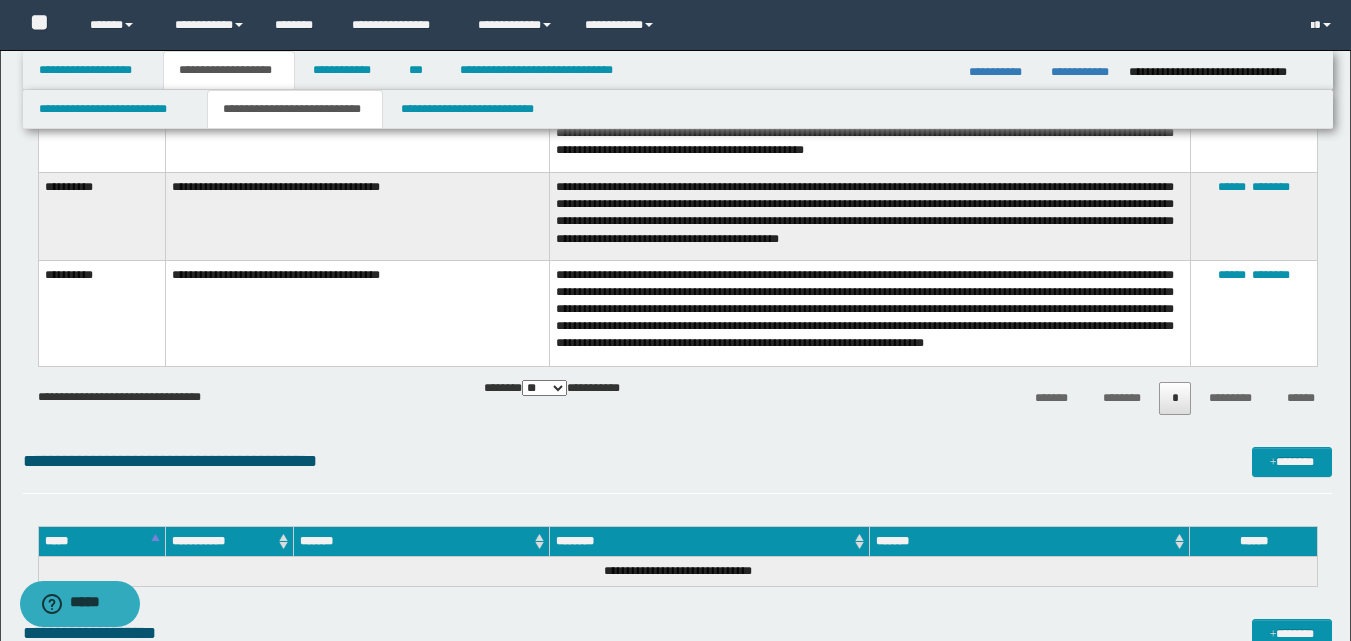 scroll, scrollTop: 1800, scrollLeft: 0, axis: vertical 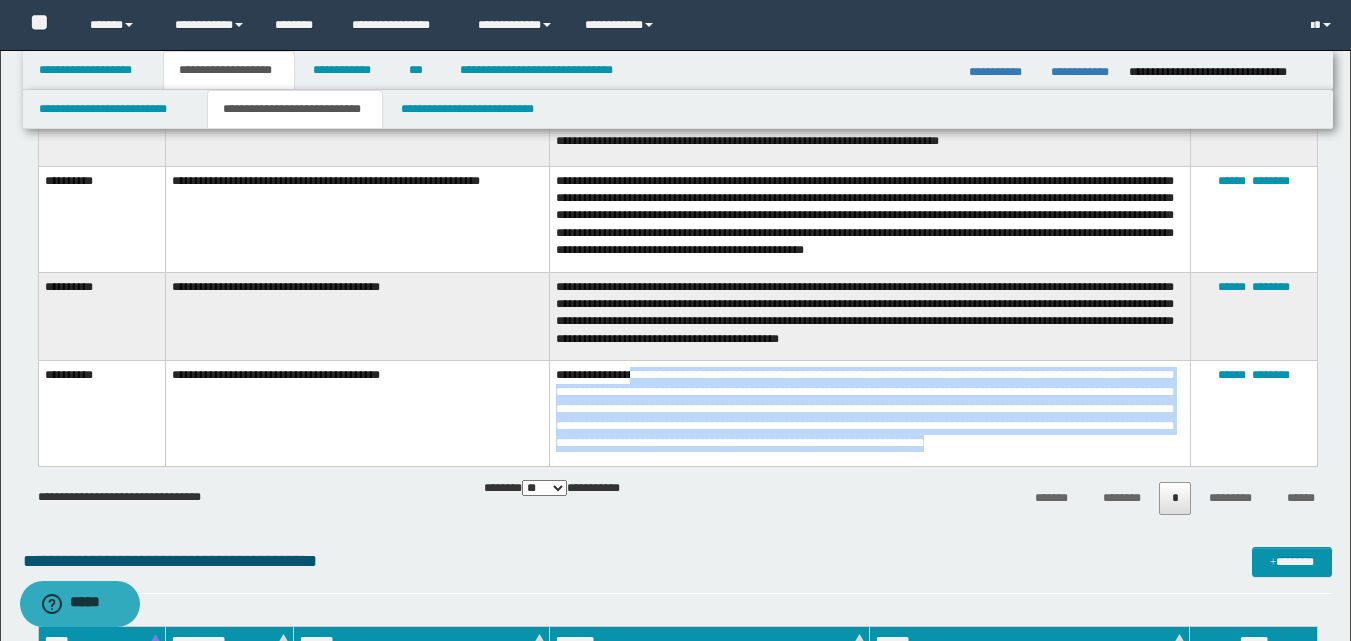 drag, startPoint x: 638, startPoint y: 367, endPoint x: 717, endPoint y: 447, distance: 112.432205 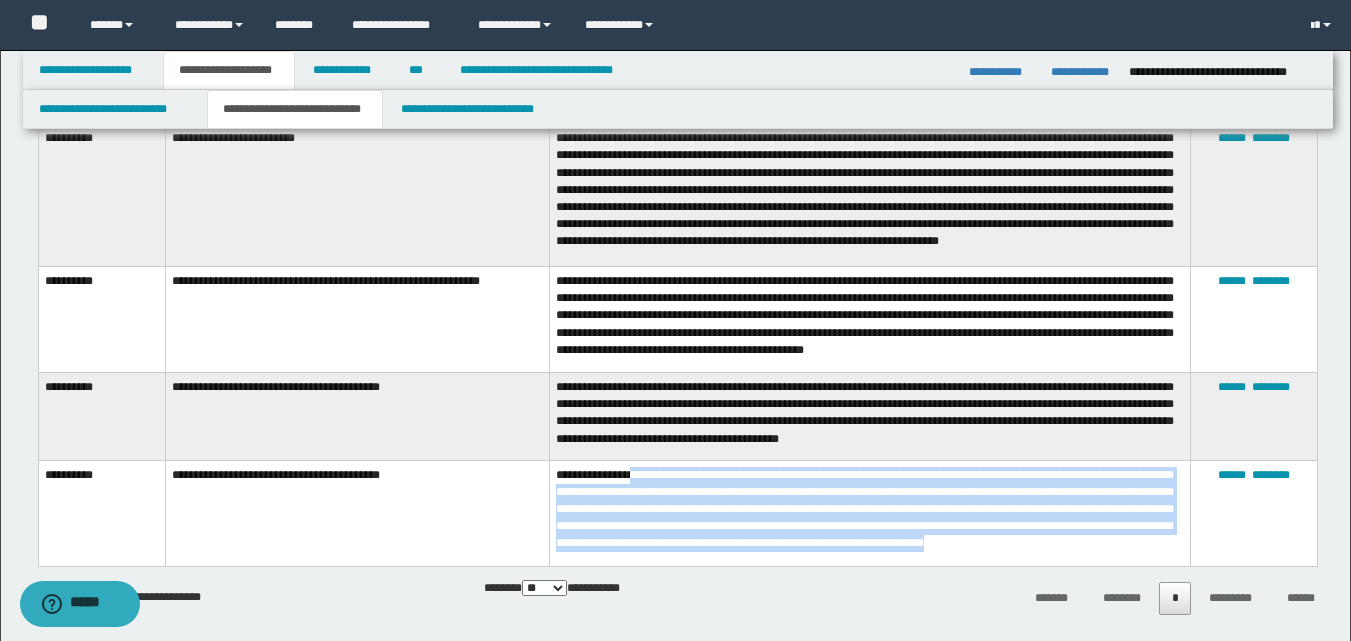 scroll, scrollTop: 1600, scrollLeft: 0, axis: vertical 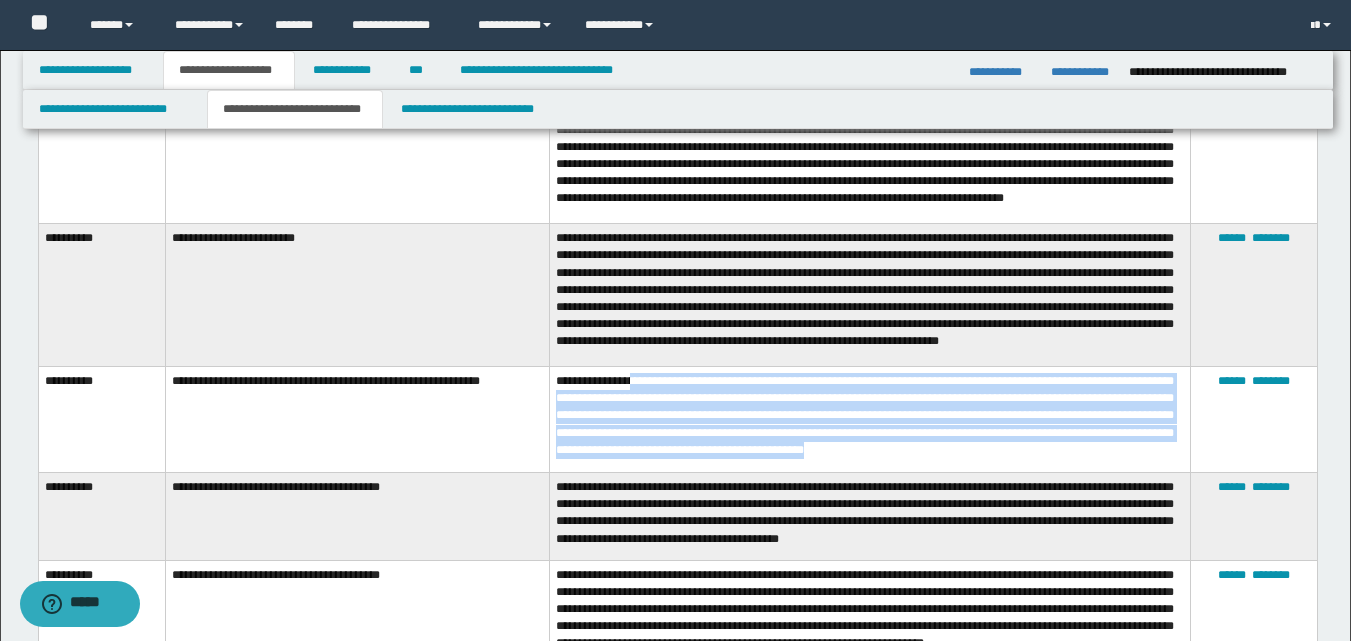 drag, startPoint x: 638, startPoint y: 384, endPoint x: 1031, endPoint y: 445, distance: 397.70593 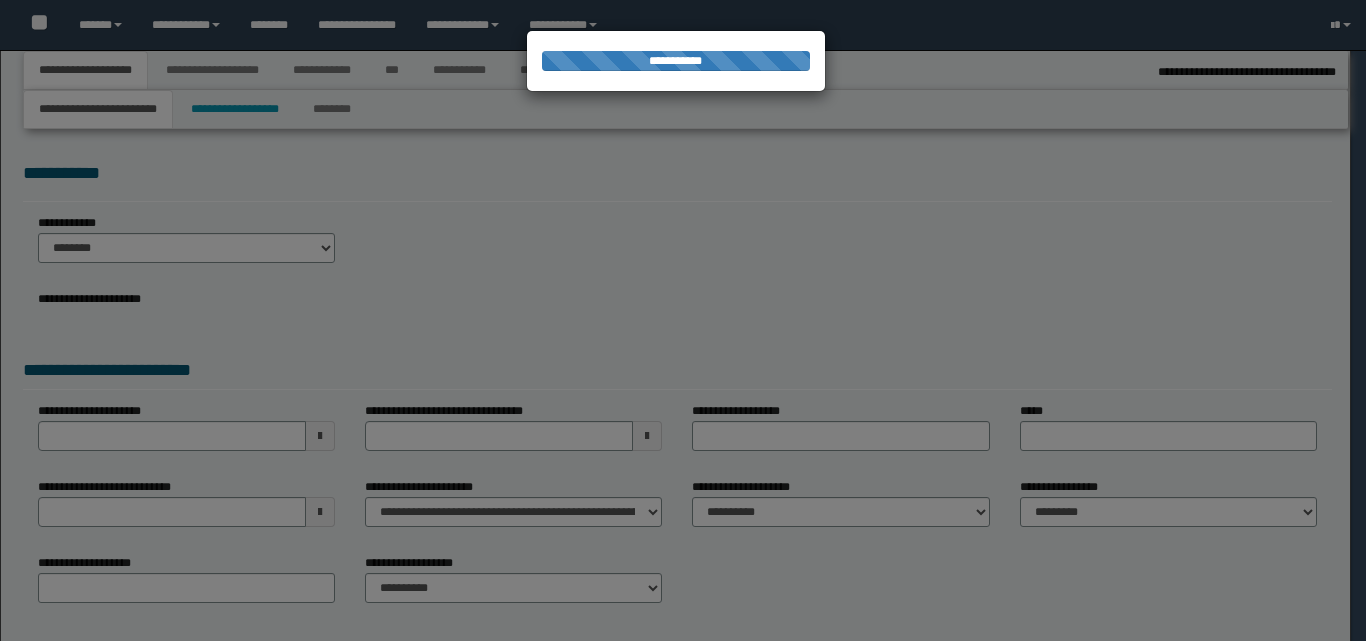 select on "*" 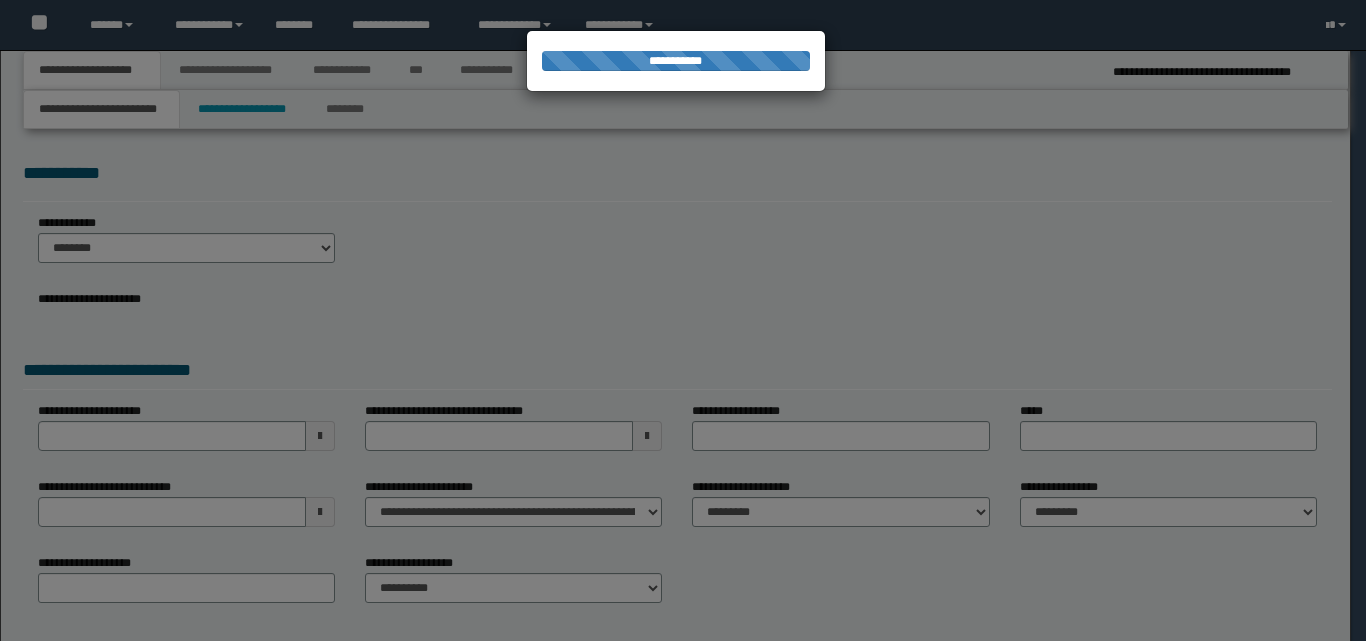 scroll, scrollTop: 0, scrollLeft: 0, axis: both 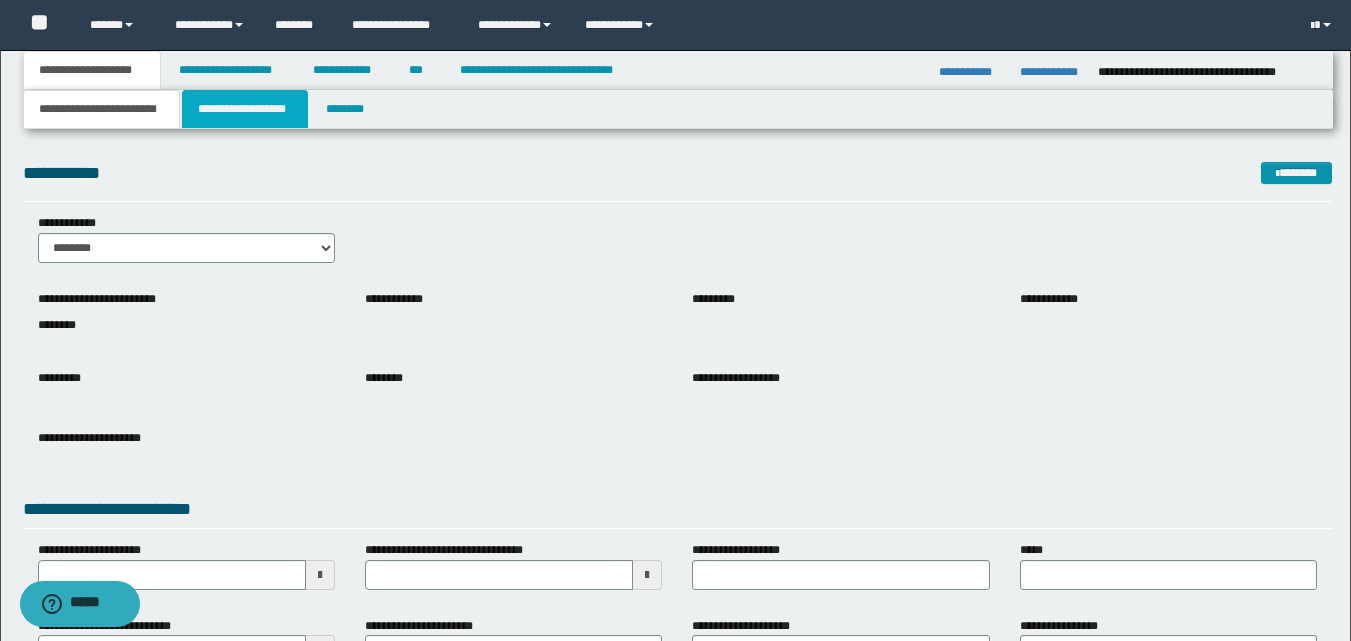 click on "**********" at bounding box center [245, 109] 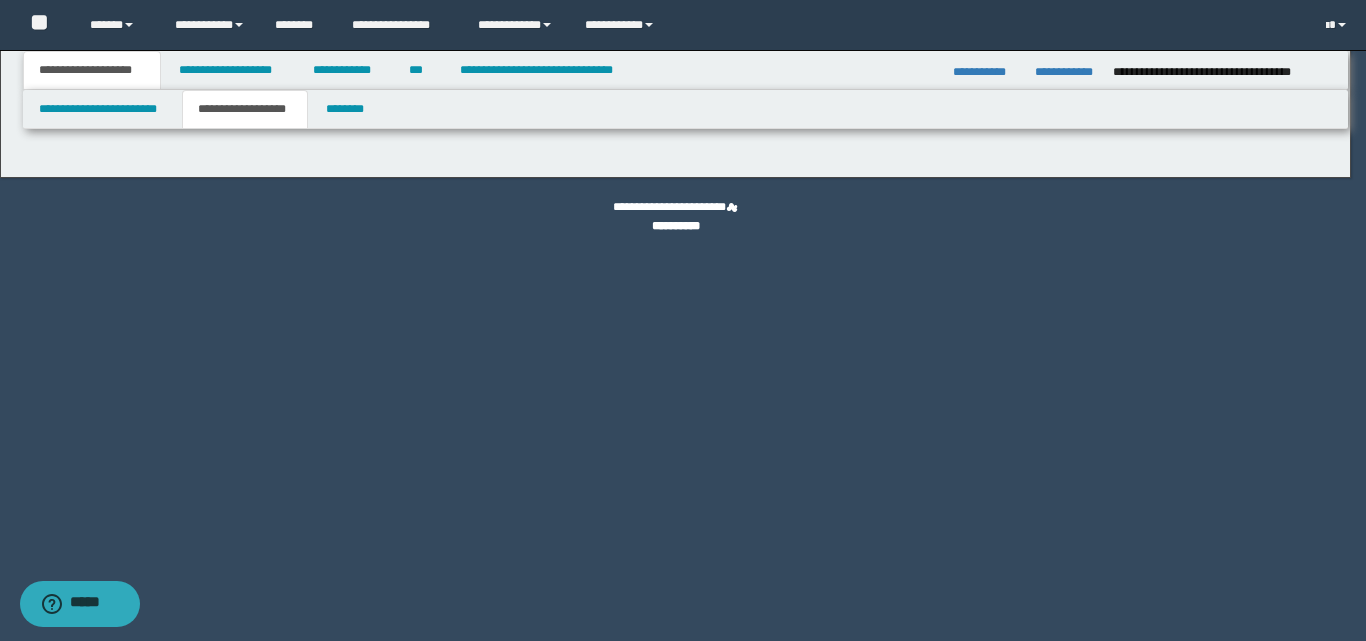 select on "*" 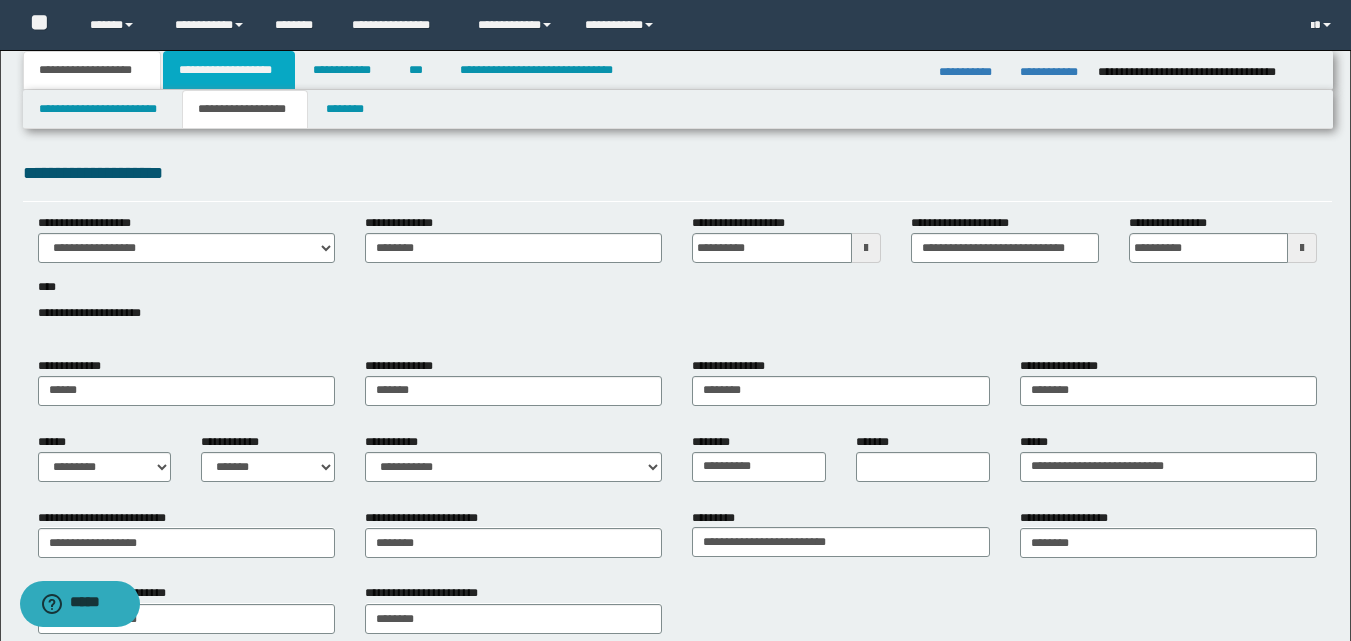 drag, startPoint x: 244, startPoint y: 70, endPoint x: 255, endPoint y: 113, distance: 44.38468 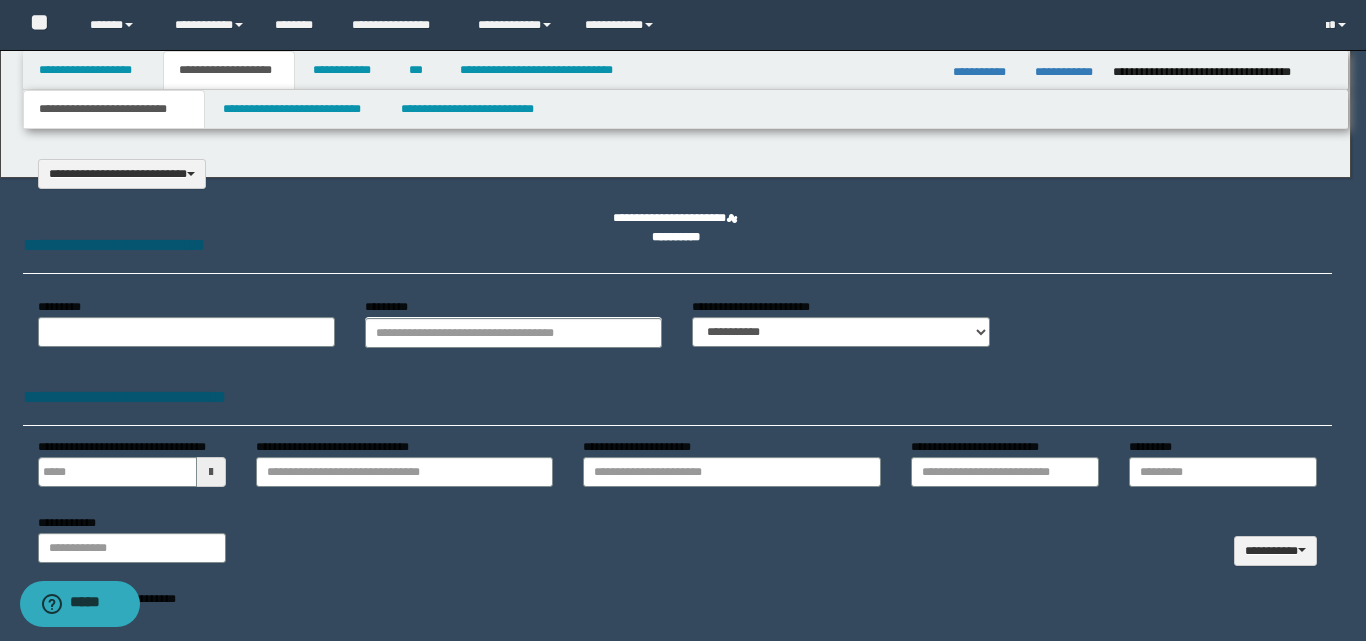 select on "*" 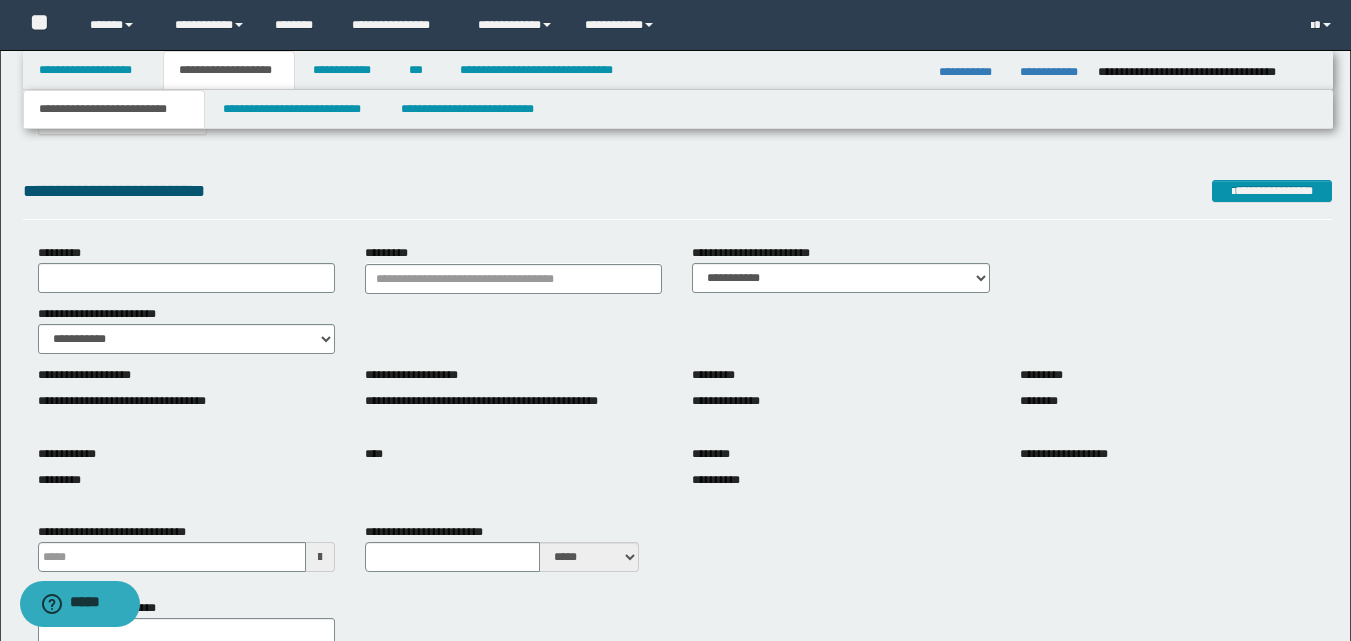 scroll, scrollTop: 200, scrollLeft: 0, axis: vertical 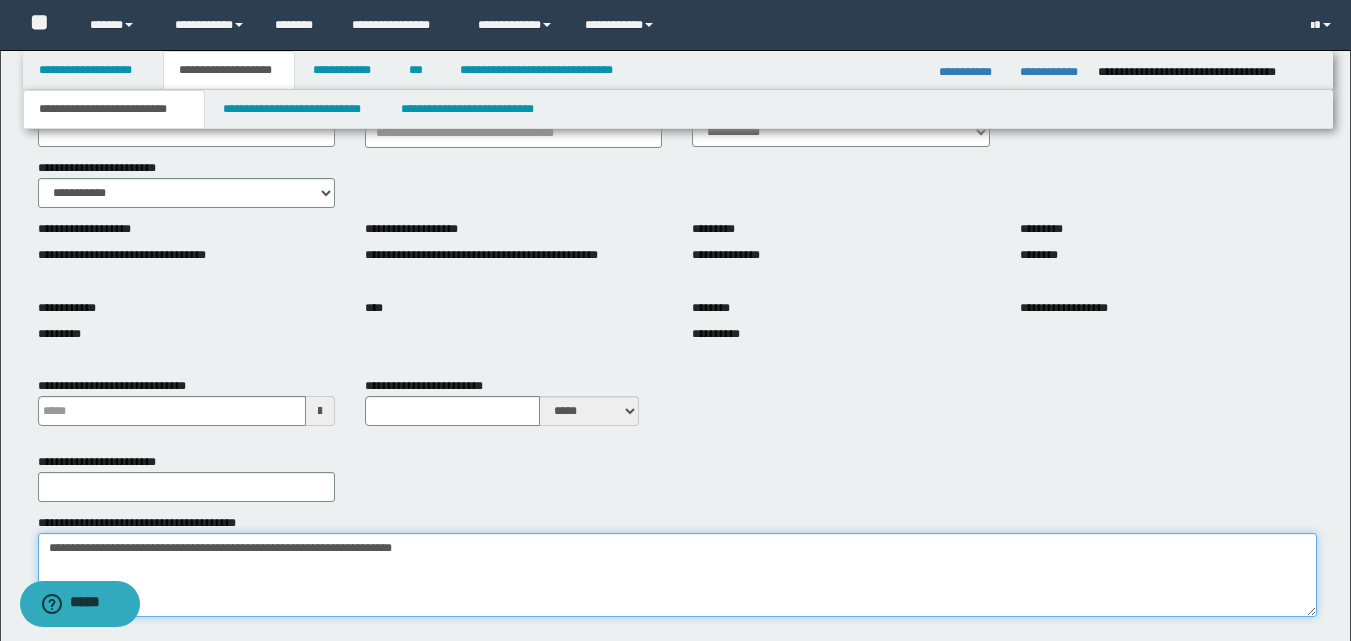 drag, startPoint x: 50, startPoint y: 550, endPoint x: 470, endPoint y: 547, distance: 420.0107 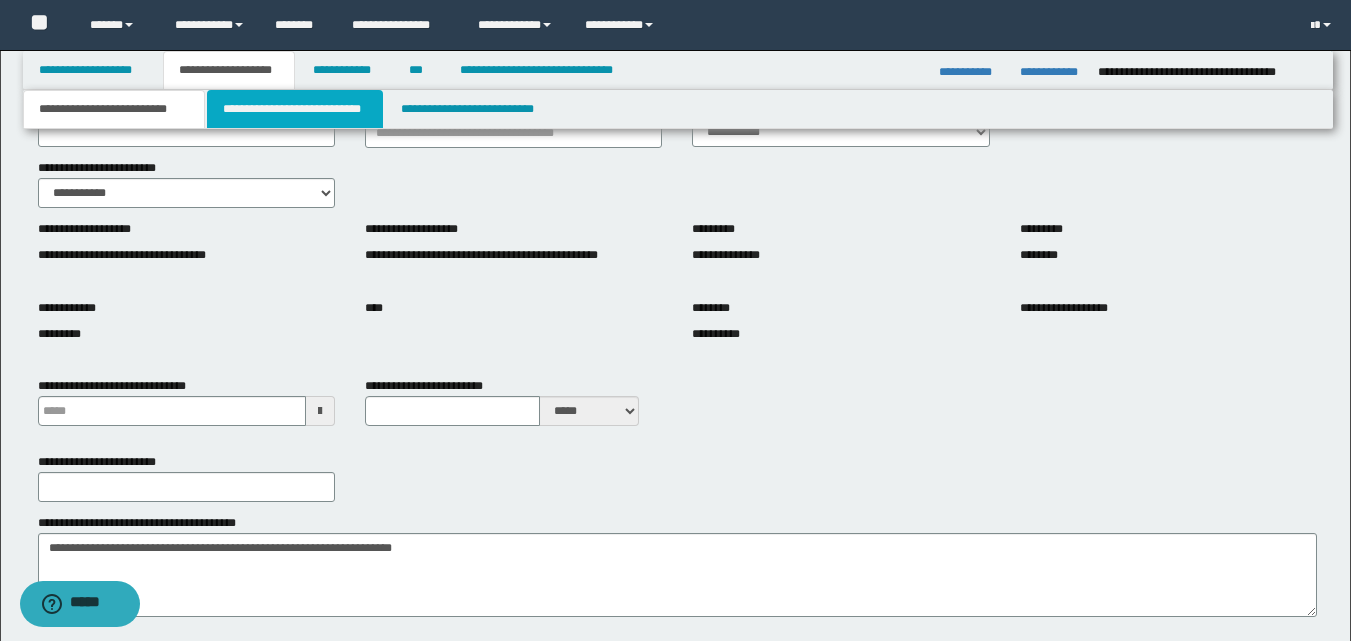 click on "**********" at bounding box center [295, 109] 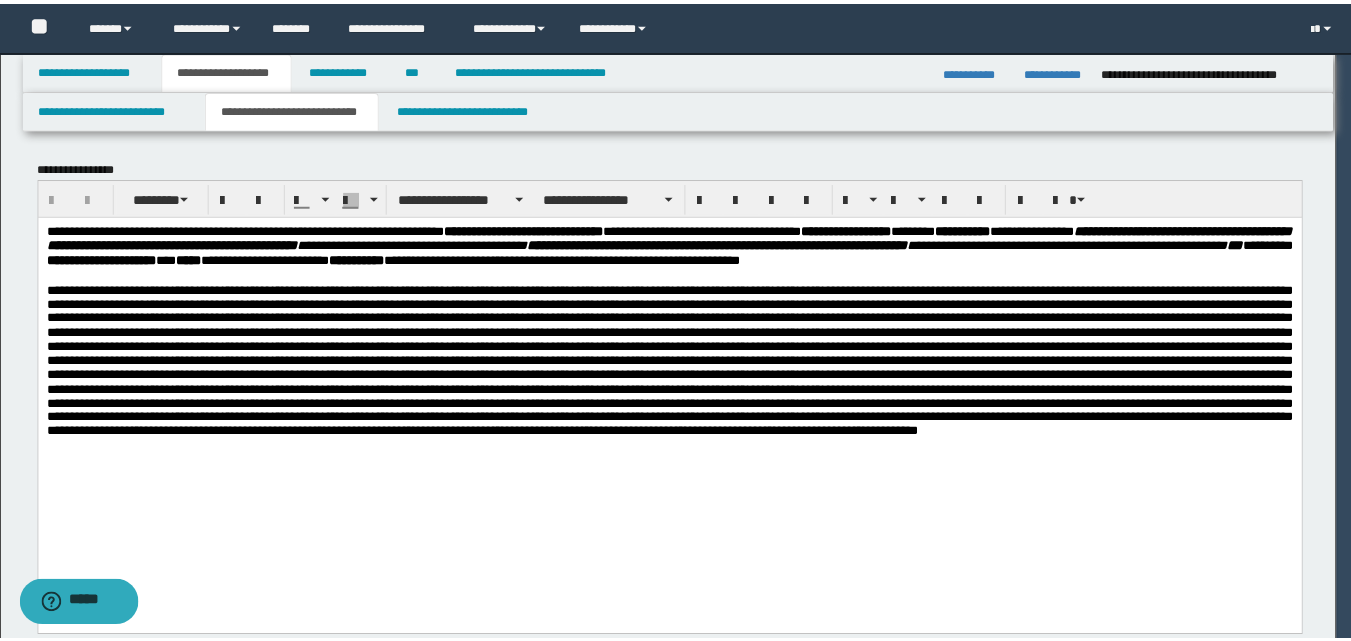 scroll, scrollTop: 0, scrollLeft: 0, axis: both 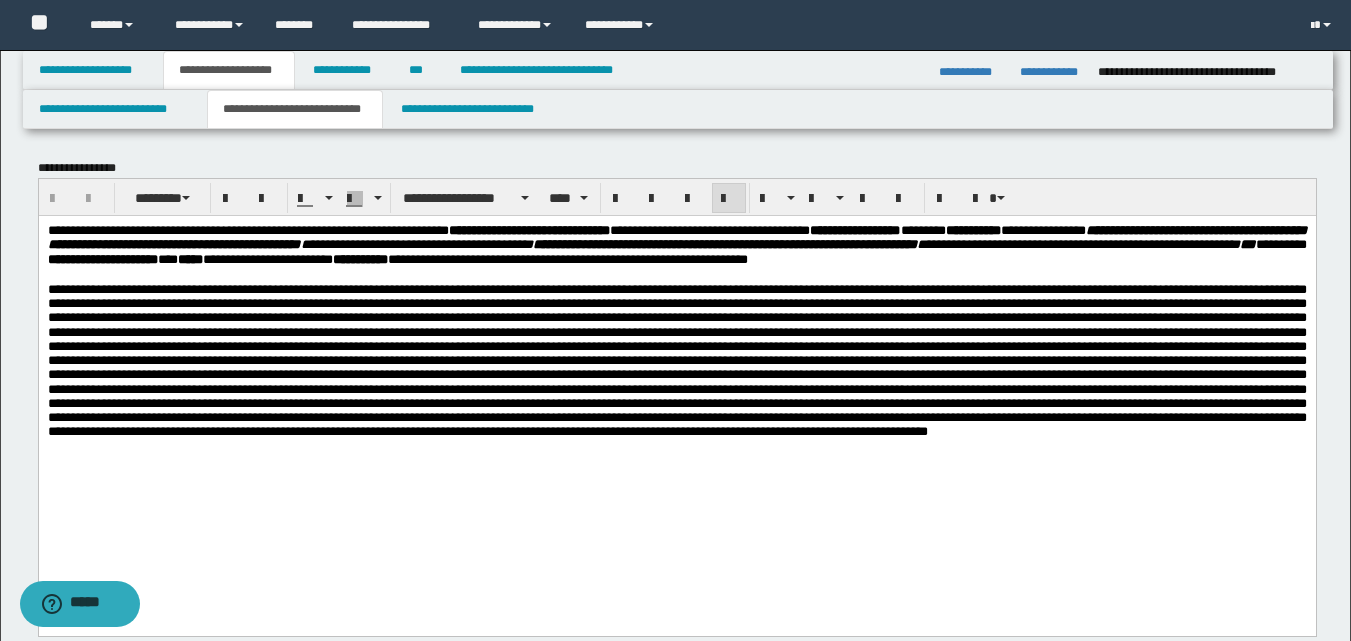 drag, startPoint x: 44, startPoint y: 229, endPoint x: 213, endPoint y: 253, distance: 170.69563 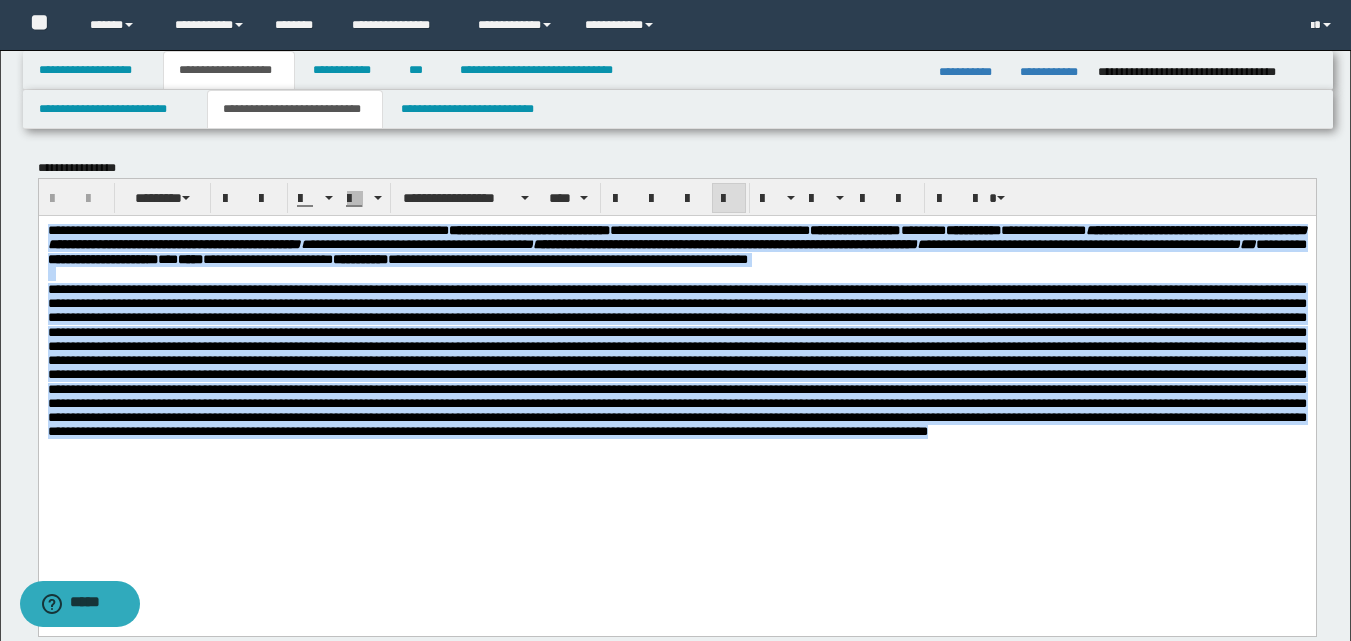 drag, startPoint x: 47, startPoint y: 230, endPoint x: 393, endPoint y: 521, distance: 452.10287 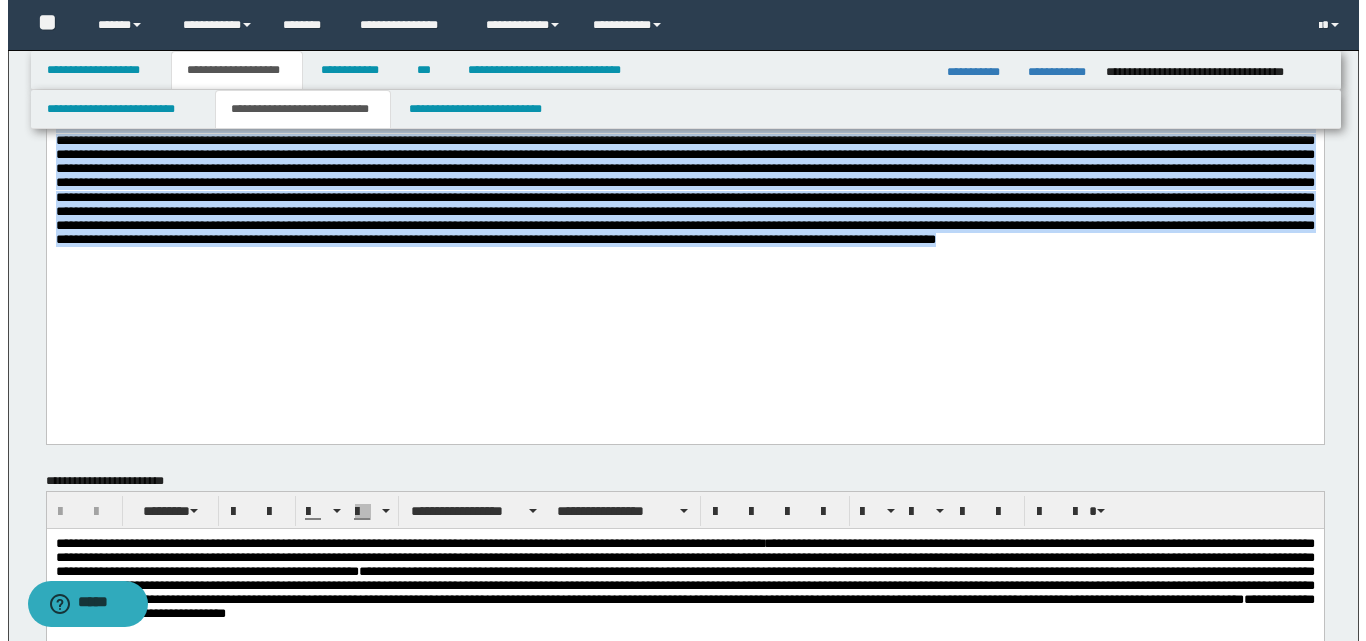 scroll, scrollTop: 0, scrollLeft: 0, axis: both 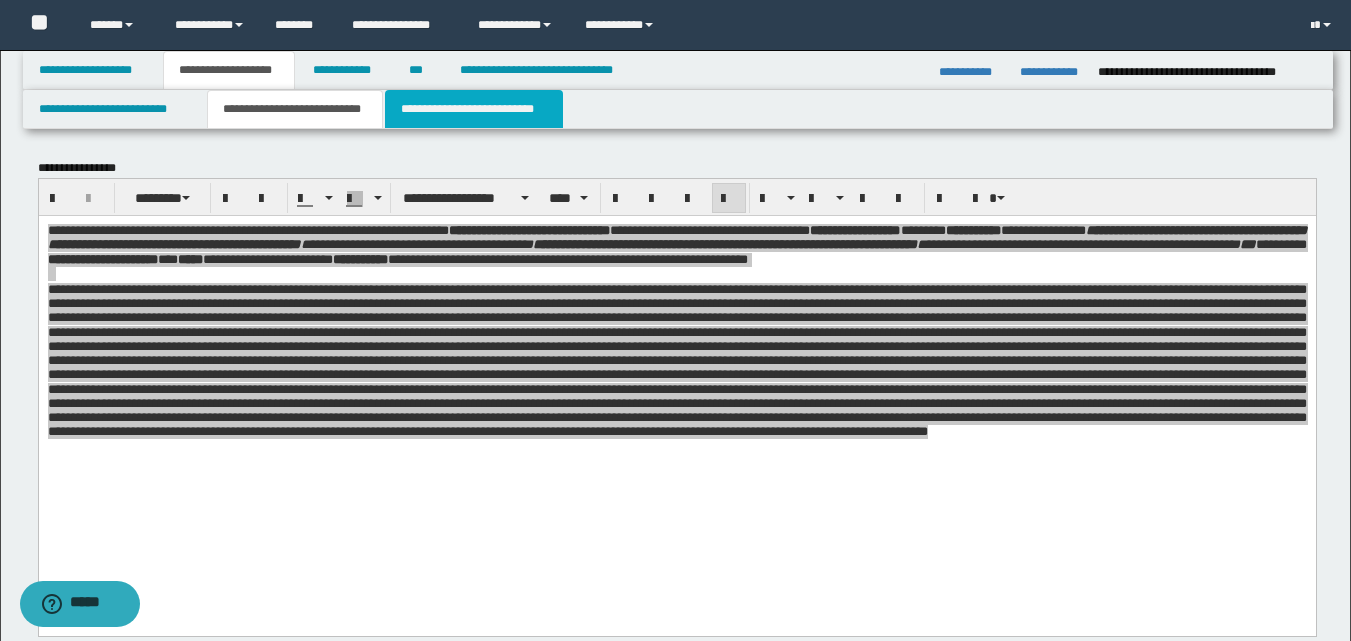 click on "**********" at bounding box center [474, 109] 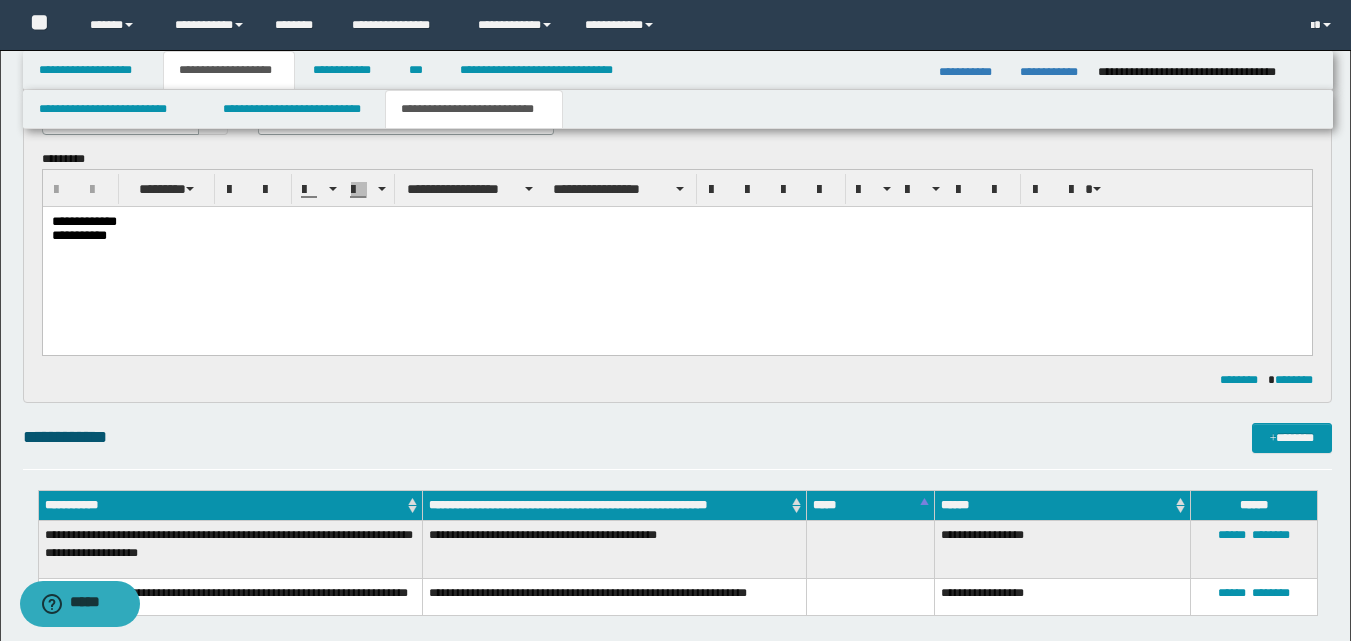 scroll, scrollTop: 100, scrollLeft: 0, axis: vertical 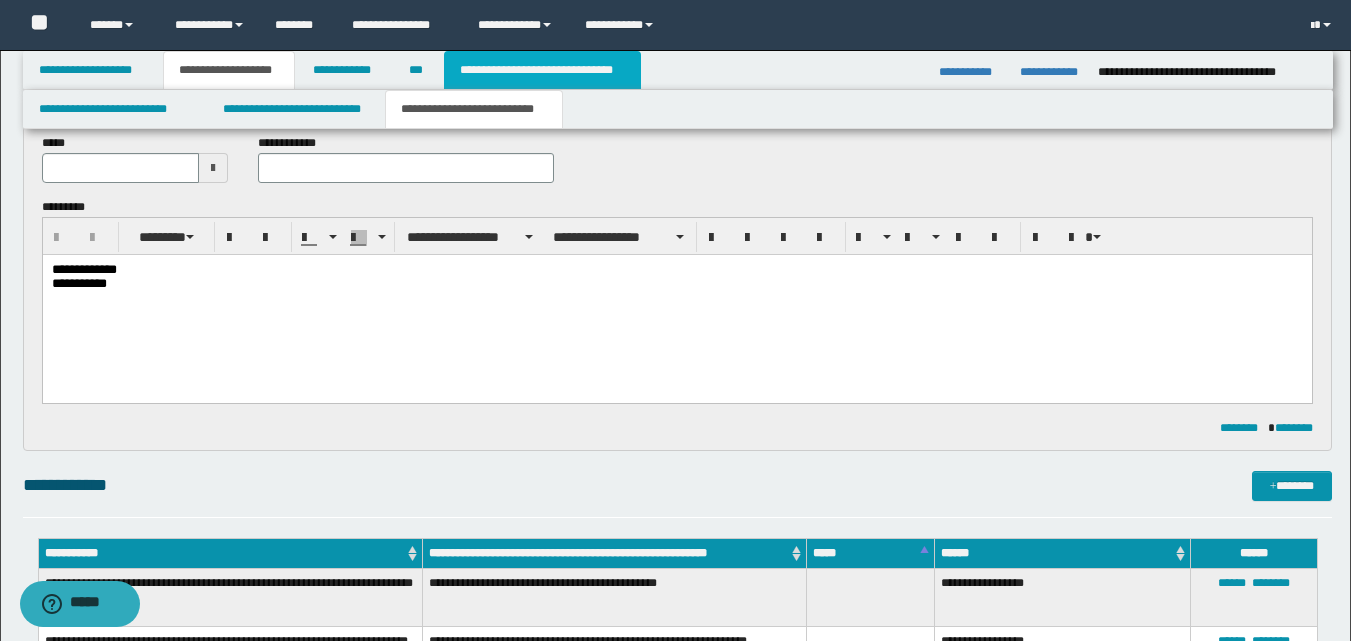 click on "**********" at bounding box center [542, 70] 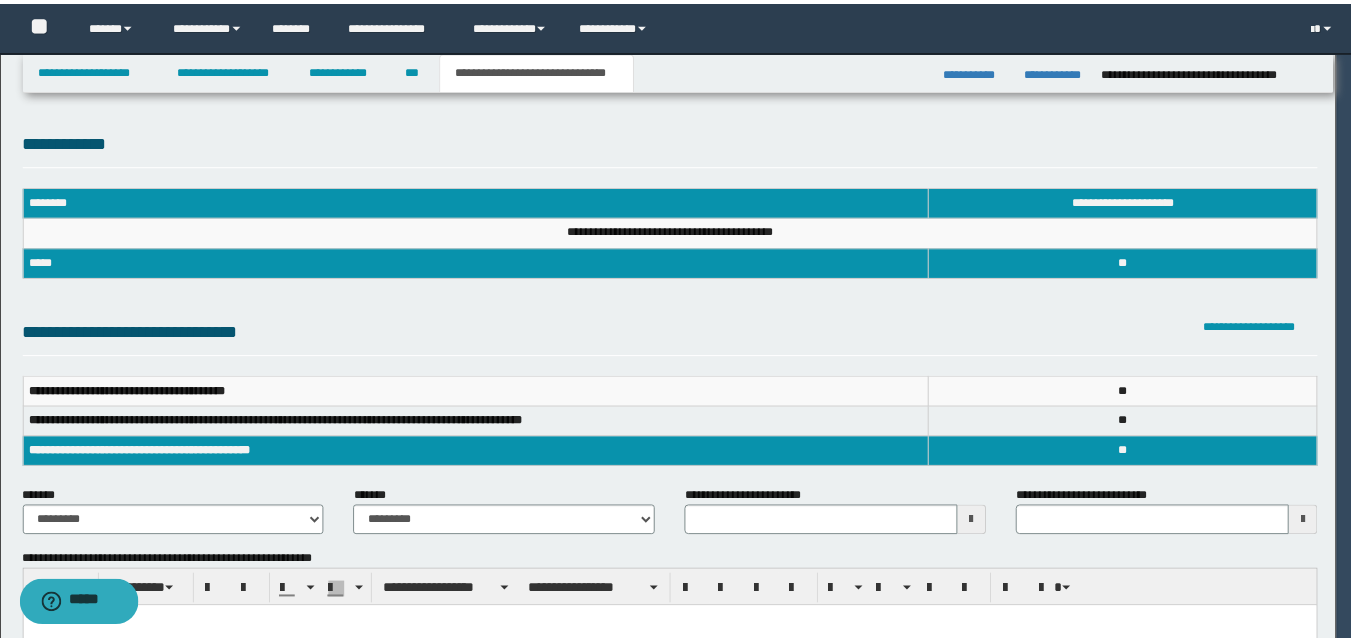 scroll, scrollTop: 0, scrollLeft: 0, axis: both 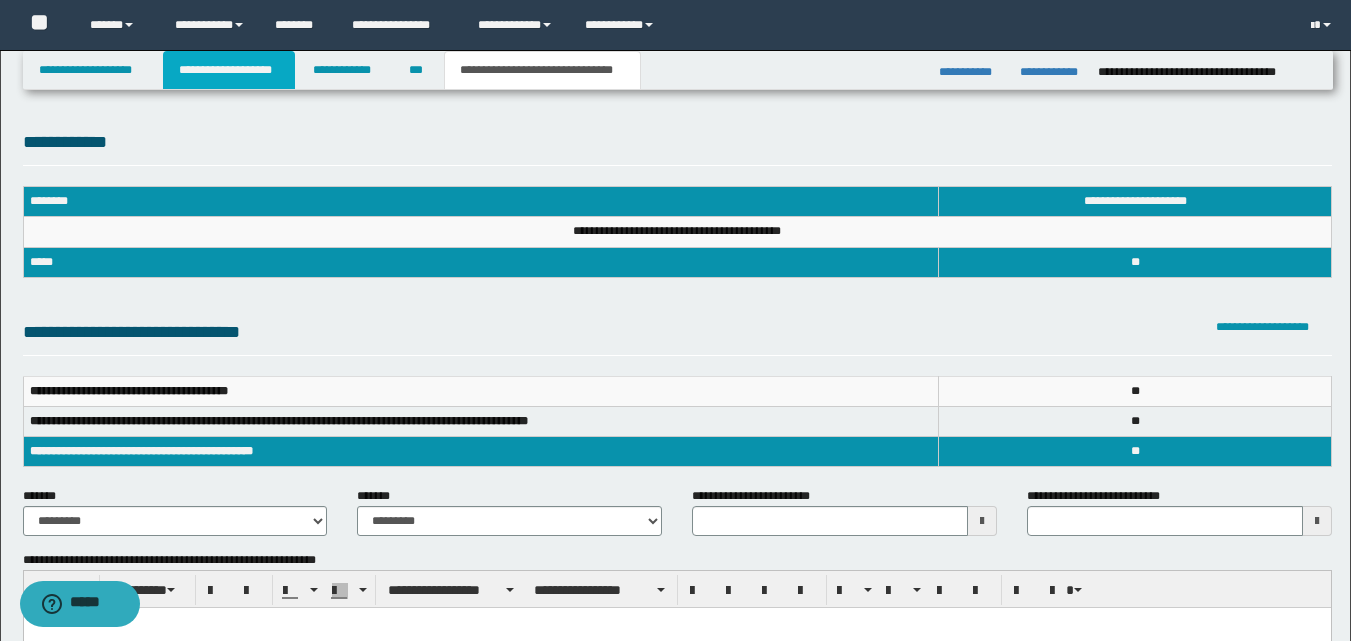 click on "**********" at bounding box center [229, 70] 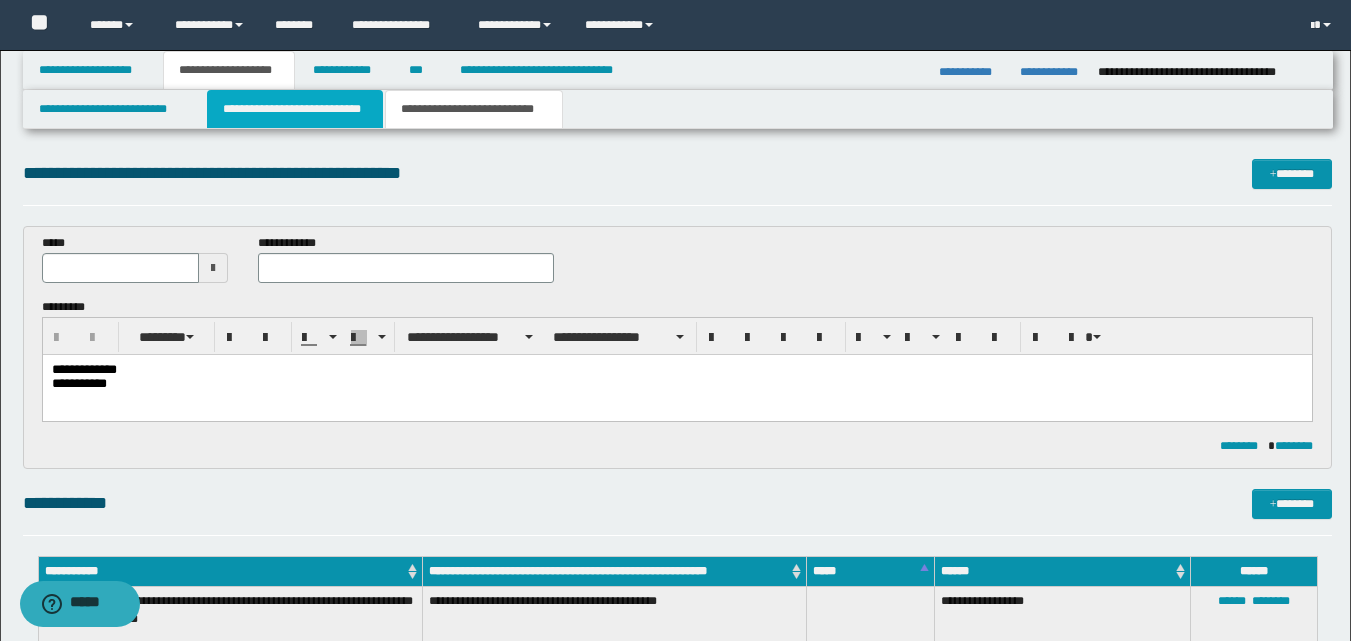 drag, startPoint x: 290, startPoint y: 116, endPoint x: 326, endPoint y: 199, distance: 90.47099 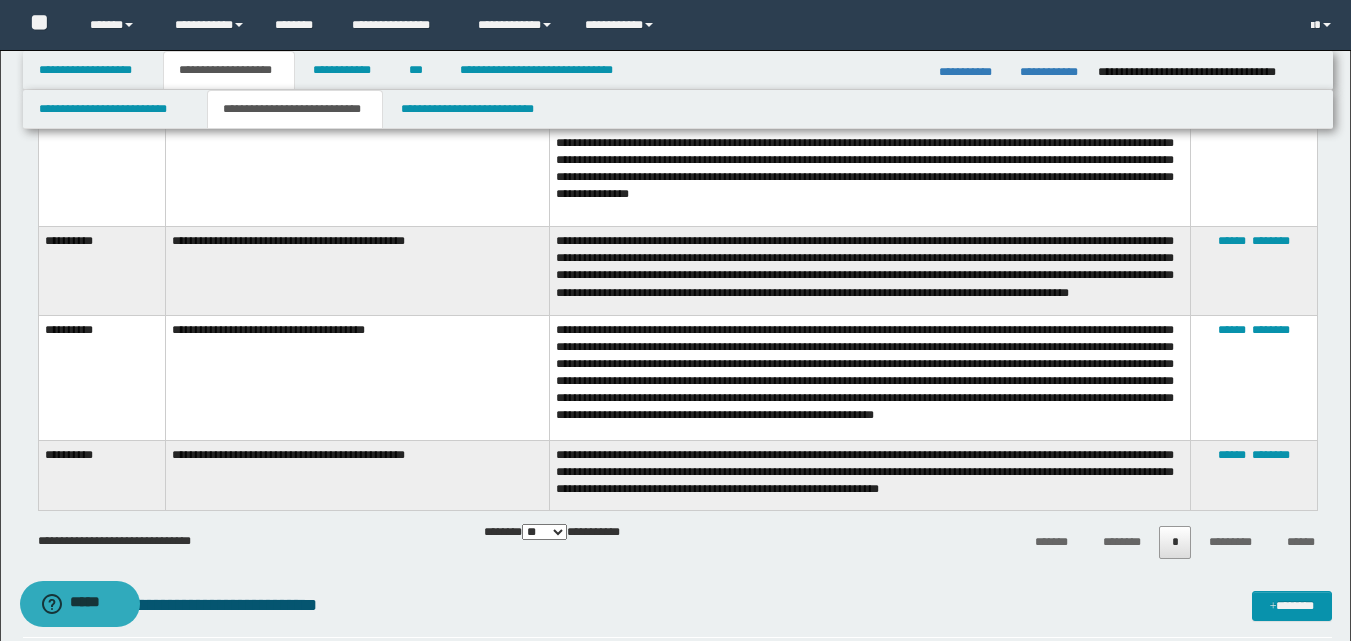 scroll, scrollTop: 1500, scrollLeft: 0, axis: vertical 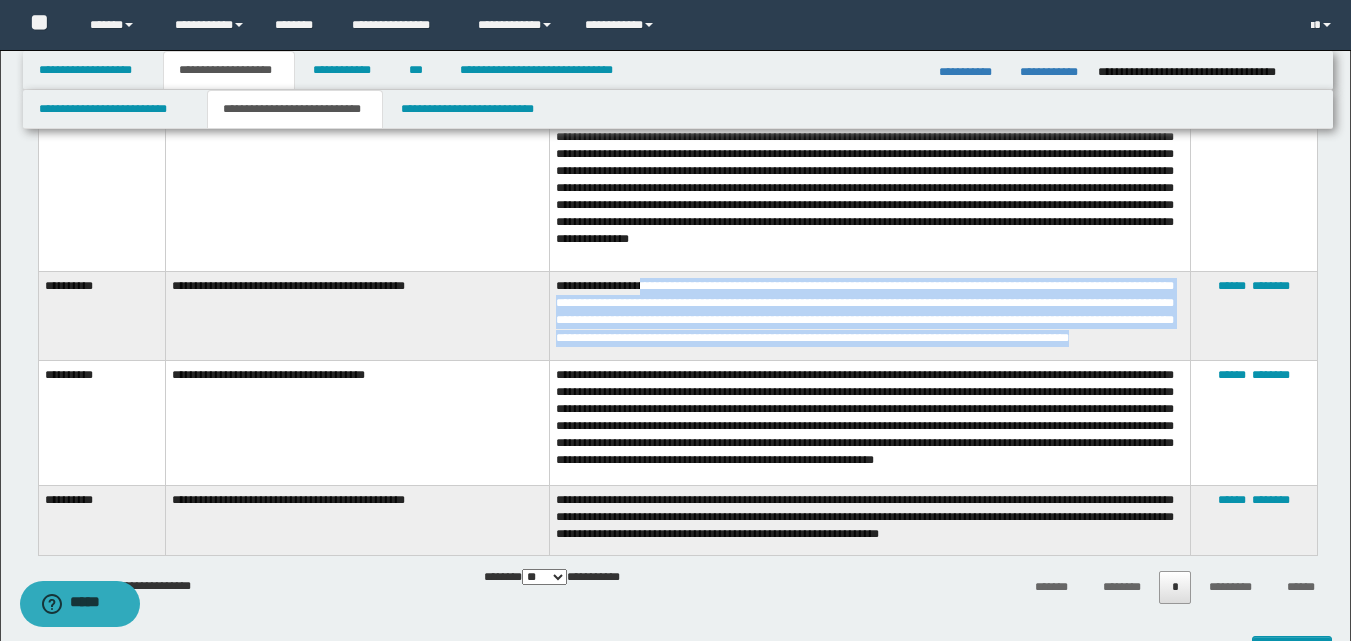 drag, startPoint x: 643, startPoint y: 273, endPoint x: 657, endPoint y: 339, distance: 67.46851 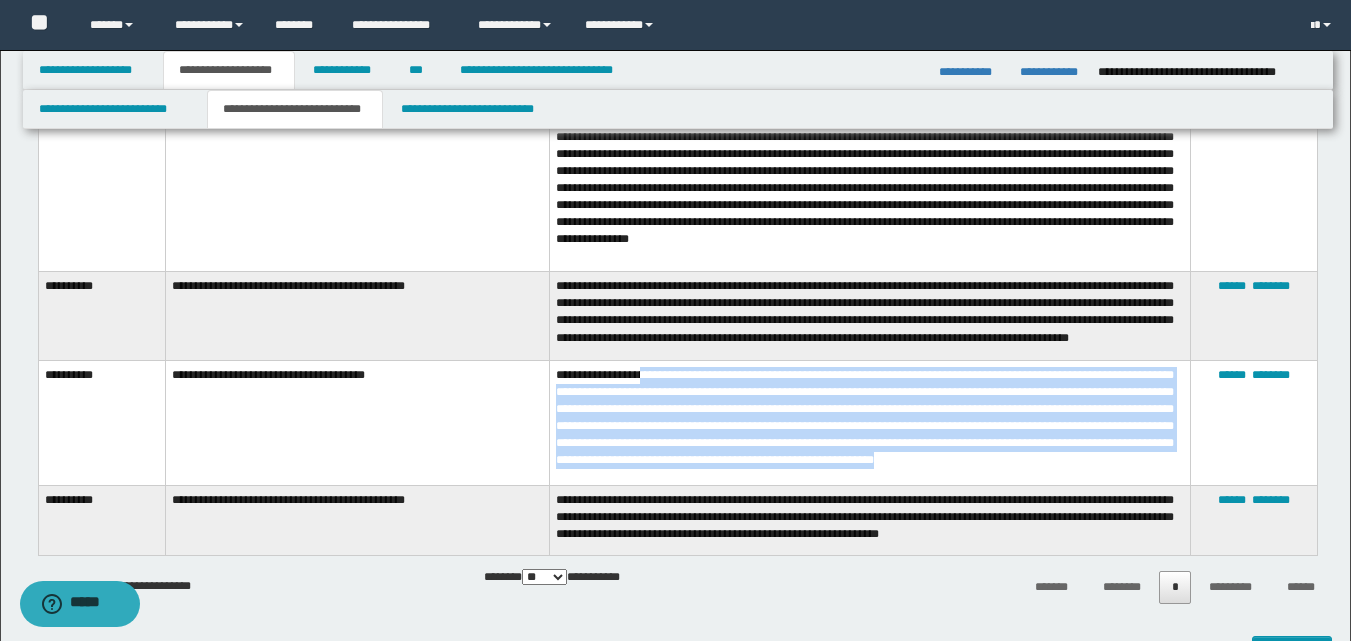 drag, startPoint x: 646, startPoint y: 375, endPoint x: 720, endPoint y: 472, distance: 122.0041 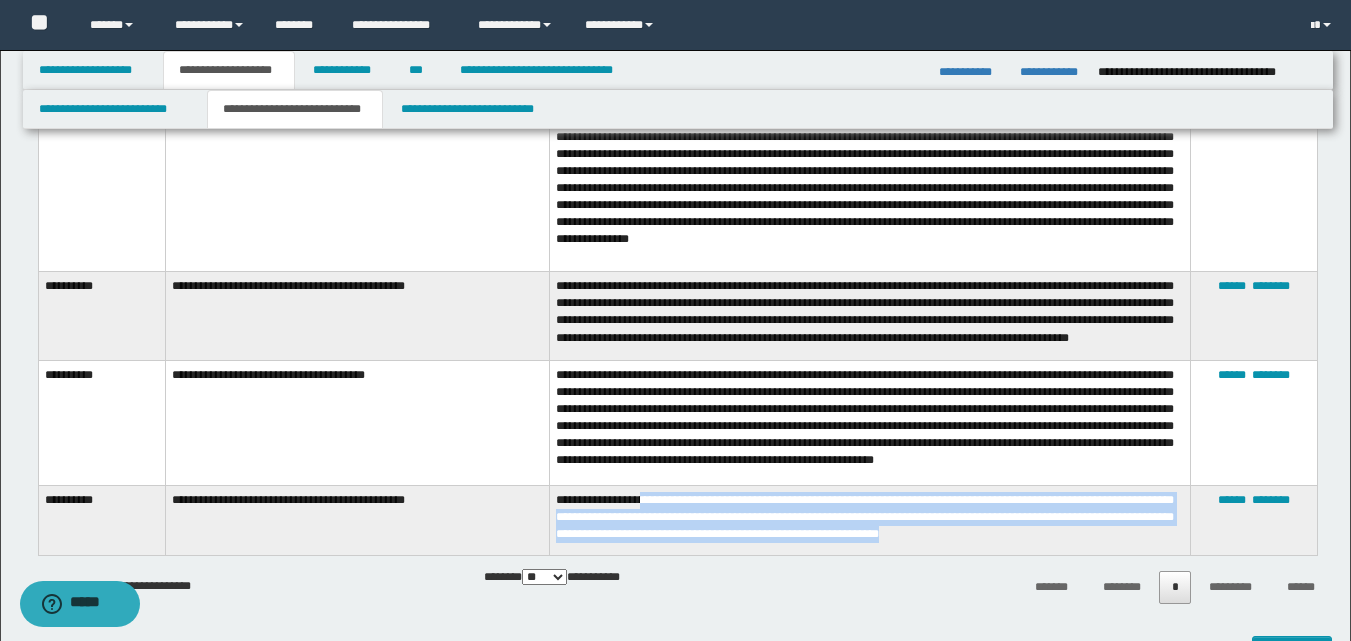 drag, startPoint x: 645, startPoint y: 509, endPoint x: 997, endPoint y: 553, distance: 354.73935 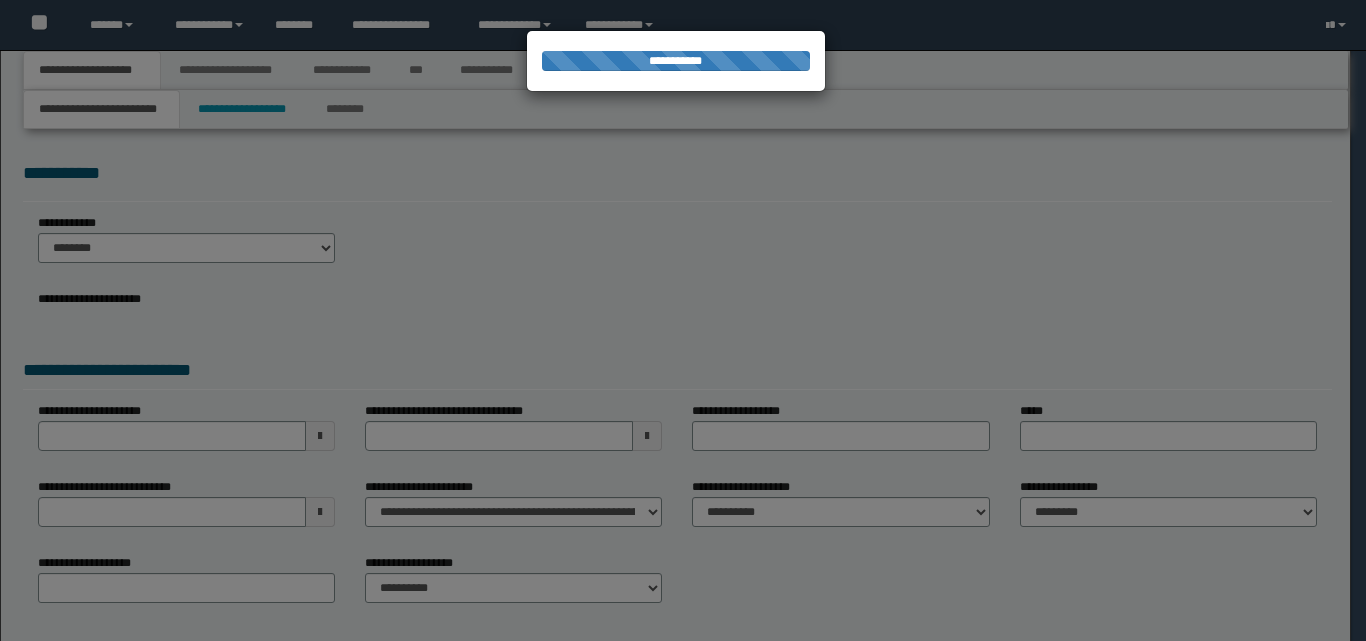 scroll, scrollTop: 0, scrollLeft: 0, axis: both 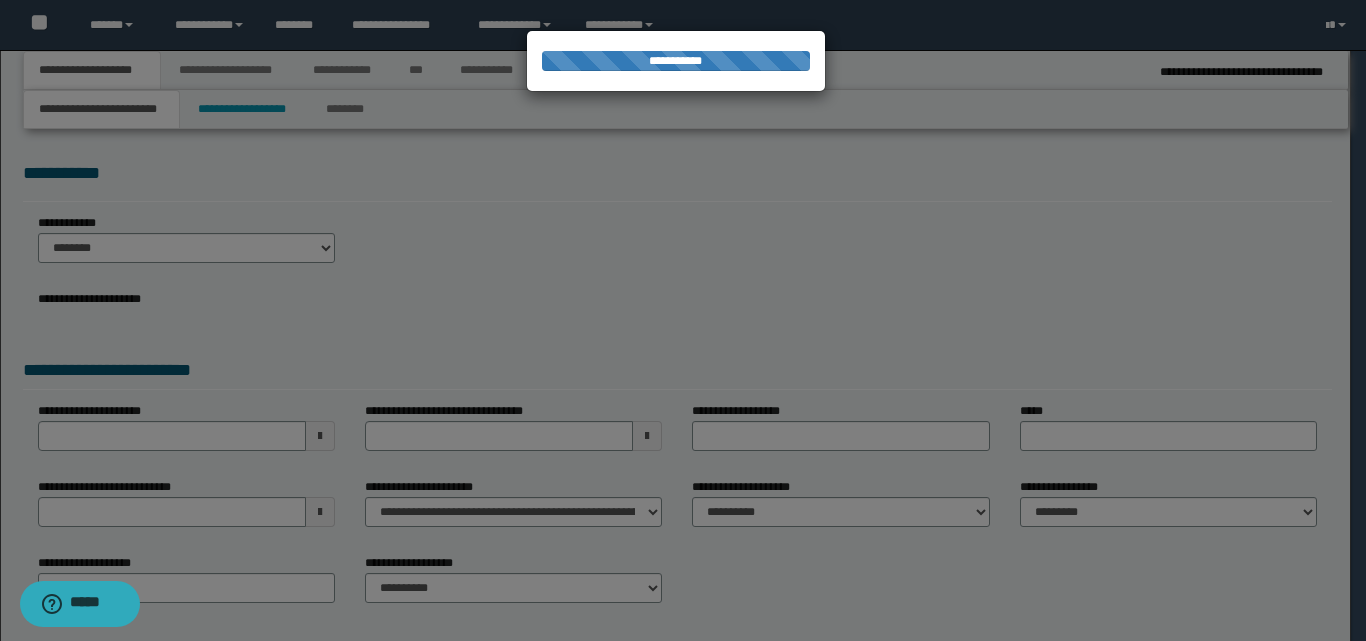 select on "*" 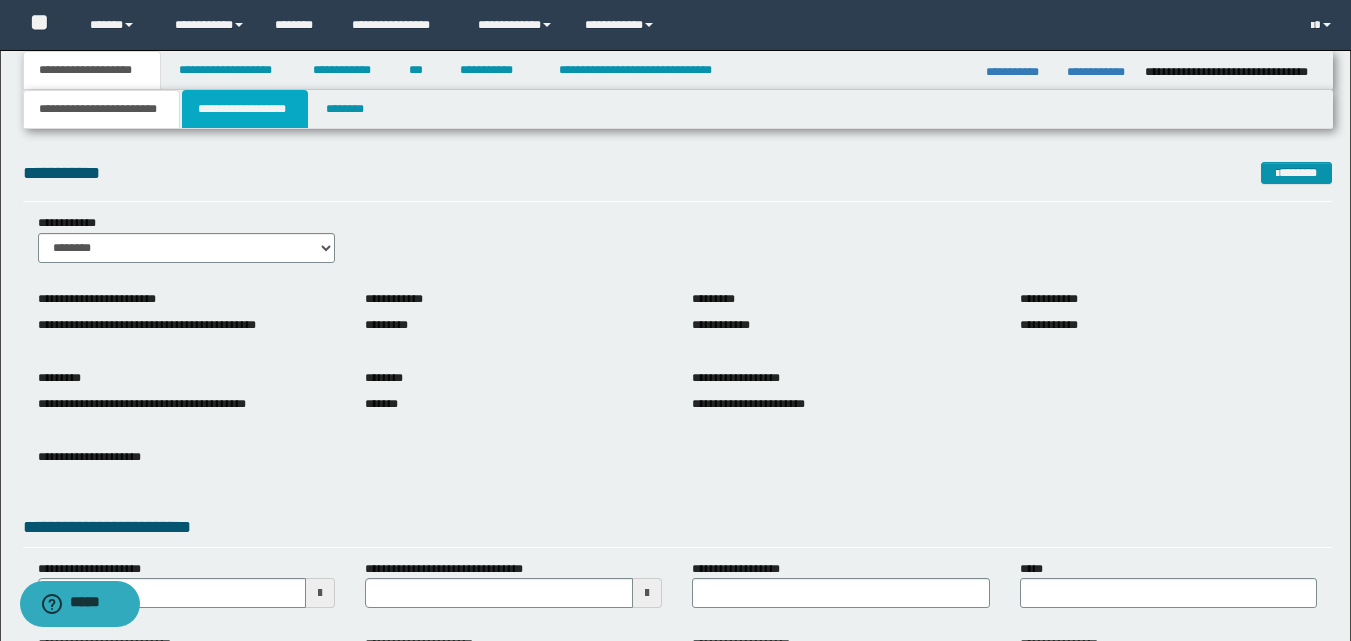 click on "**********" at bounding box center [245, 109] 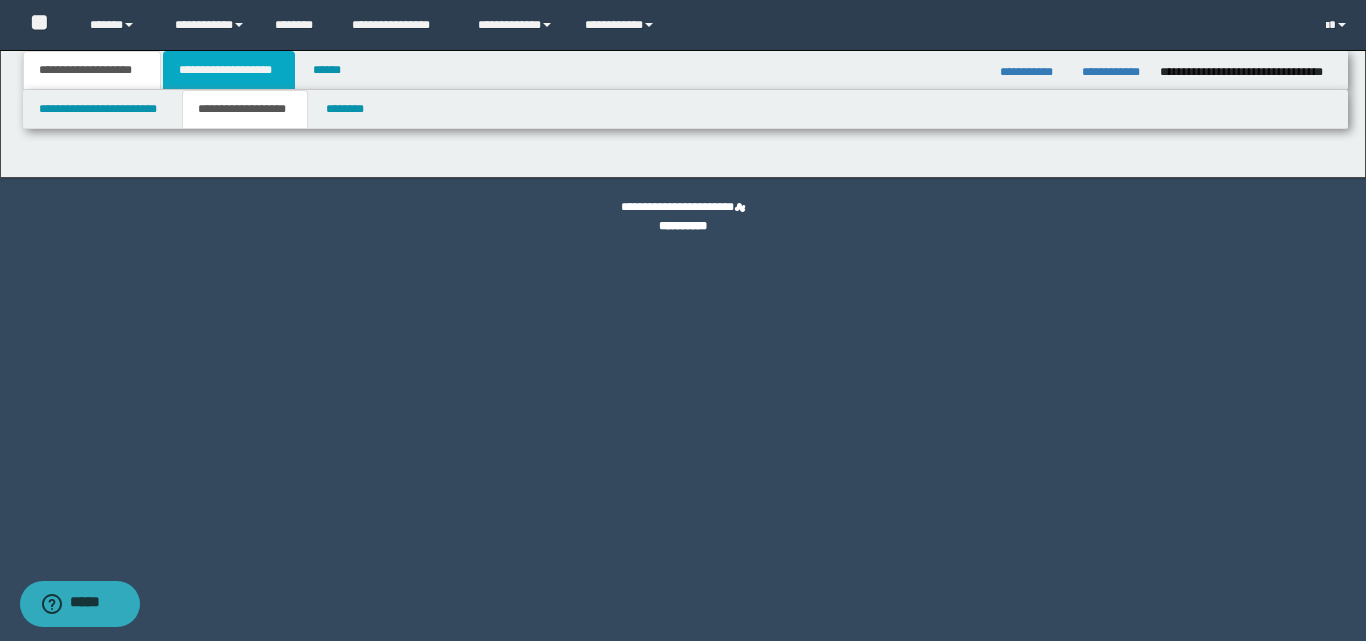 click on "**********" at bounding box center (229, 70) 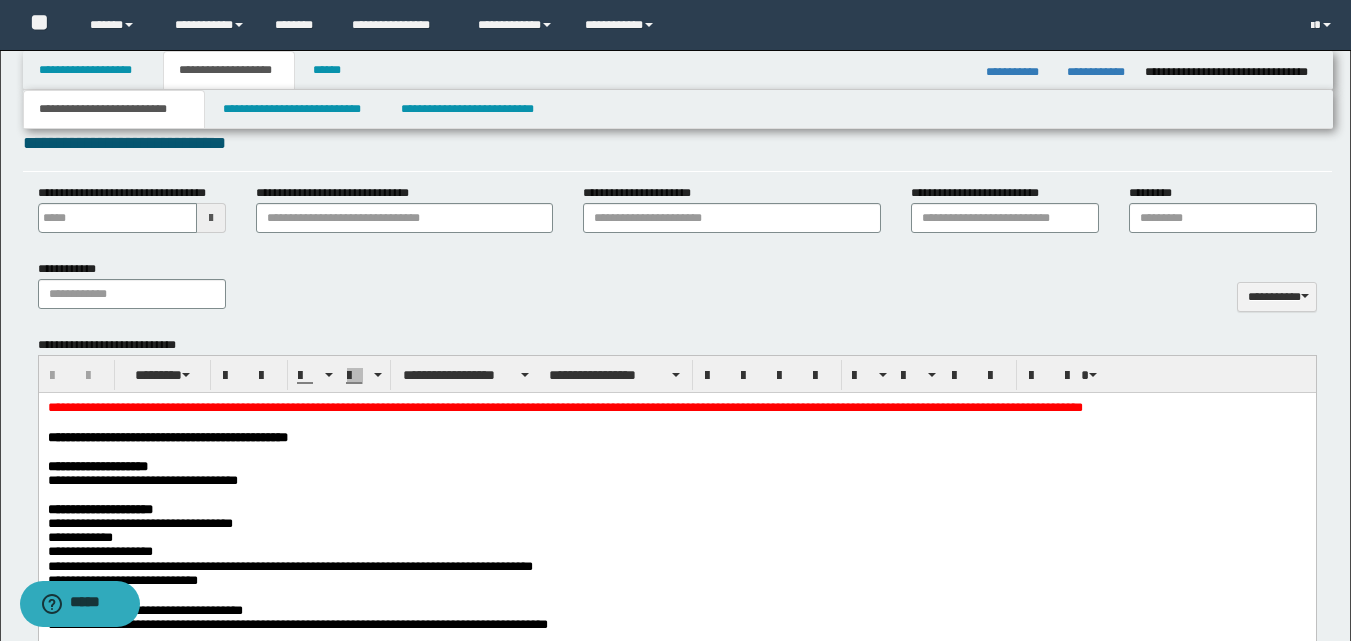 scroll, scrollTop: 300, scrollLeft: 0, axis: vertical 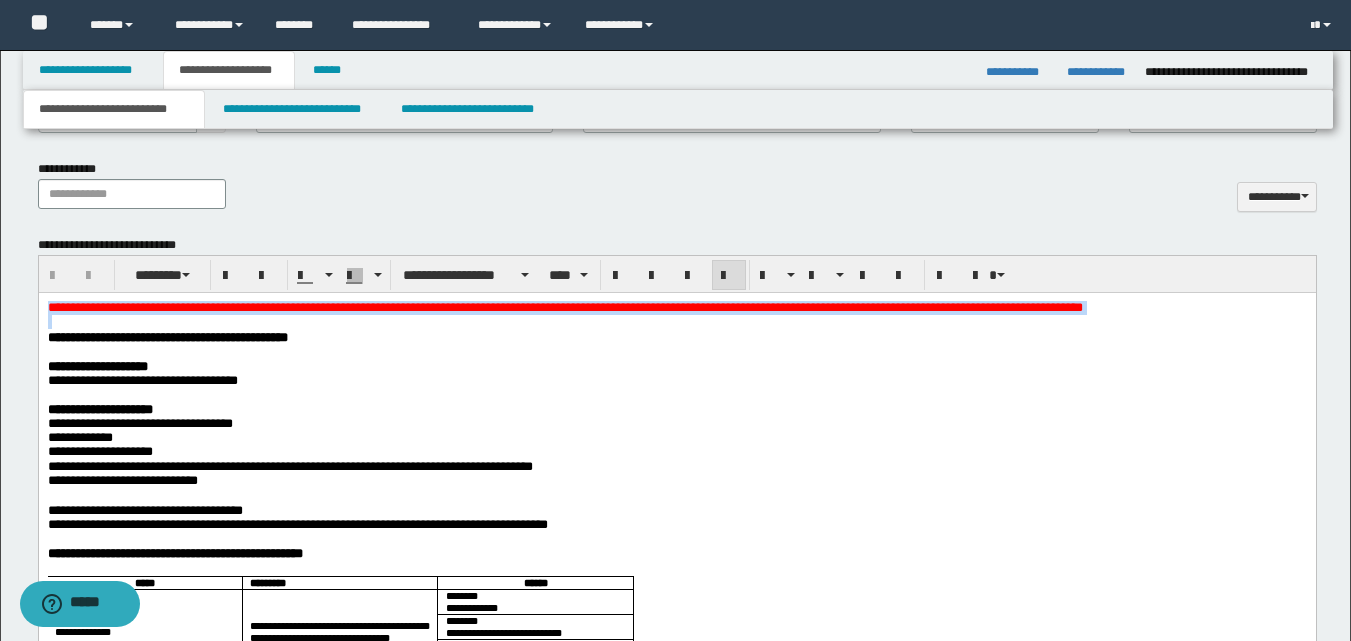 drag, startPoint x: 45, startPoint y: 307, endPoint x: 1283, endPoint y: 317, distance: 1238.0404 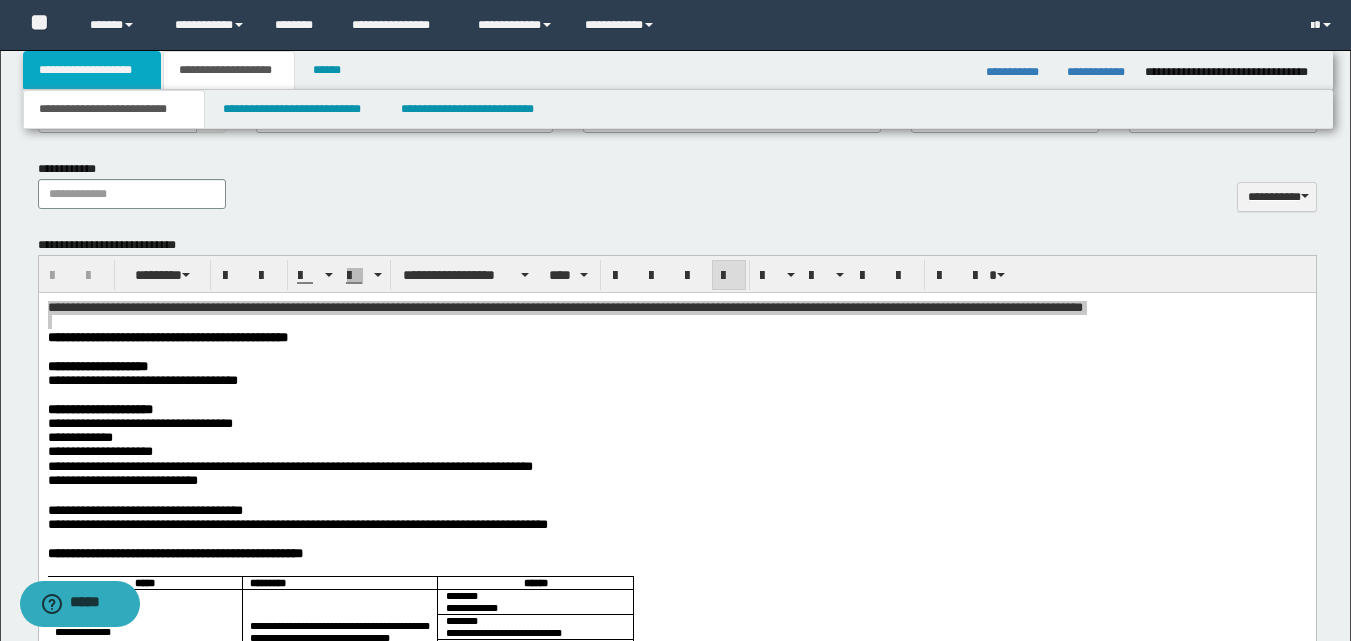 click on "**********" at bounding box center (92, 70) 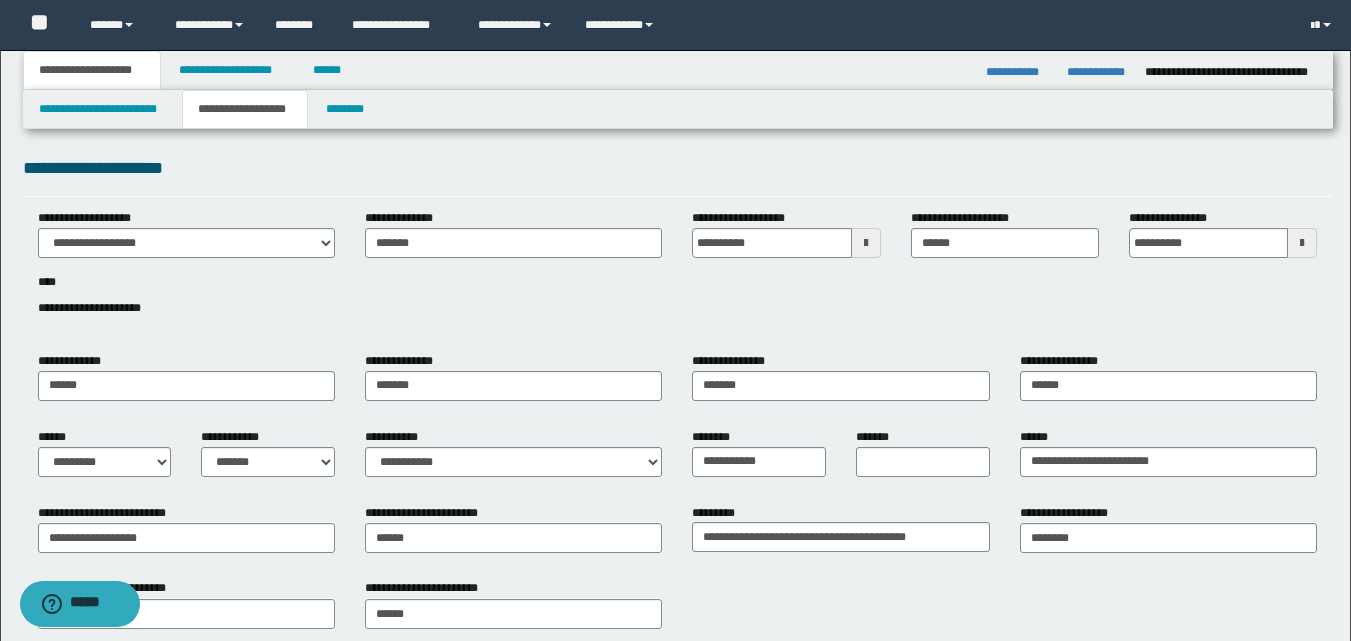 scroll, scrollTop: 0, scrollLeft: 0, axis: both 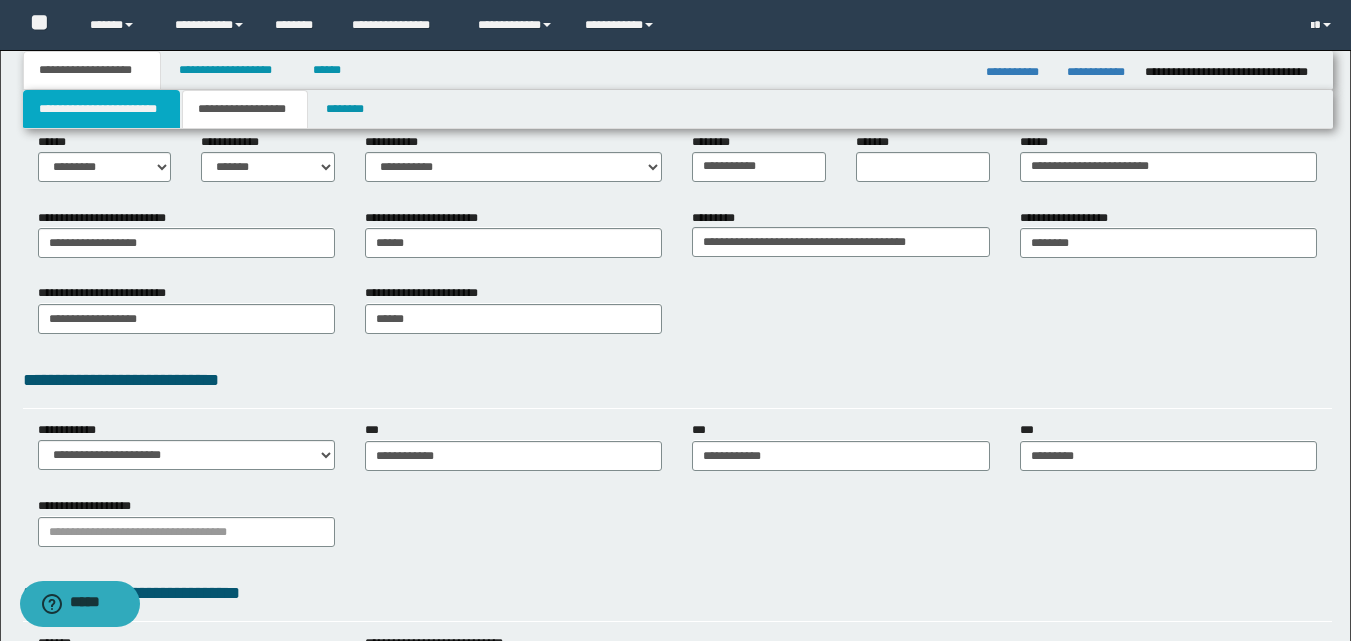 click on "**********" at bounding box center (101, 109) 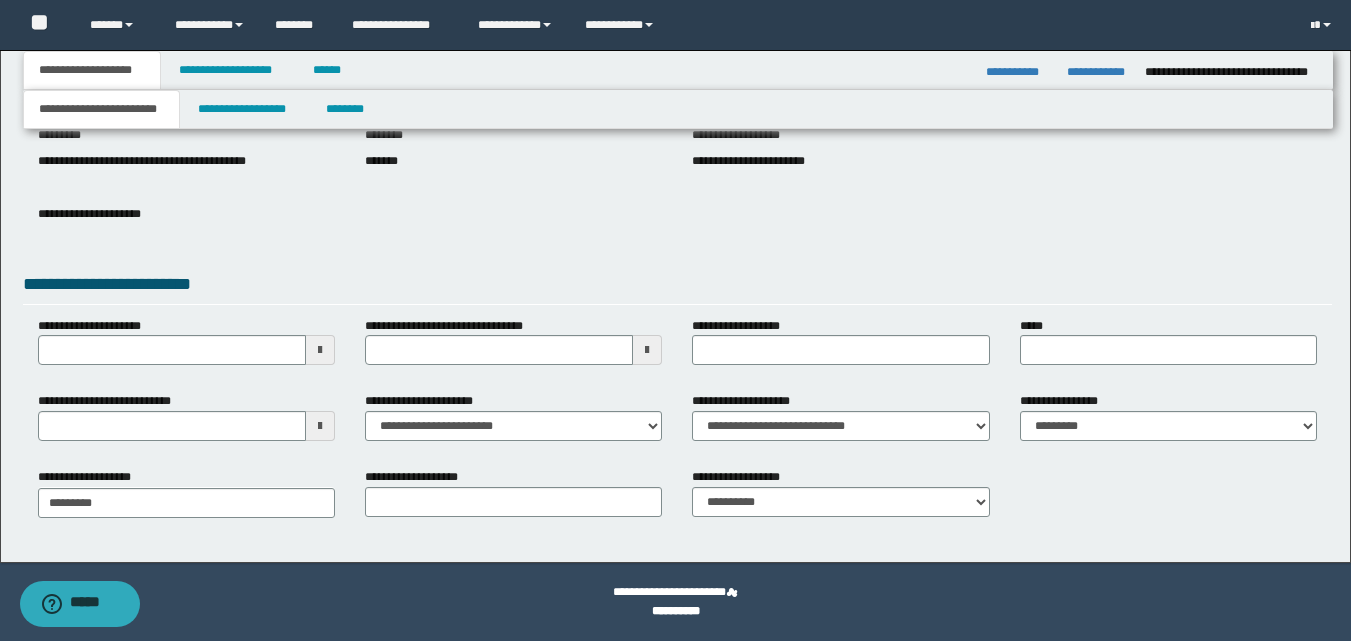 scroll, scrollTop: 243, scrollLeft: 0, axis: vertical 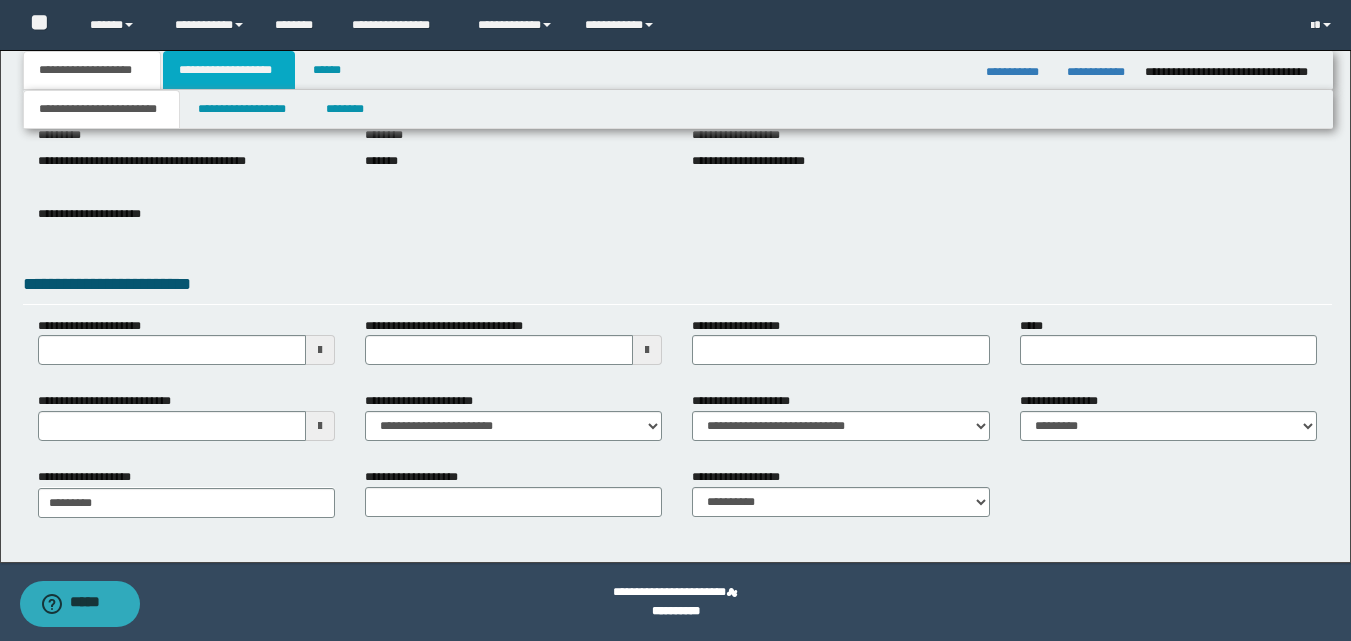 drag, startPoint x: 192, startPoint y: 63, endPoint x: 171, endPoint y: 81, distance: 27.658634 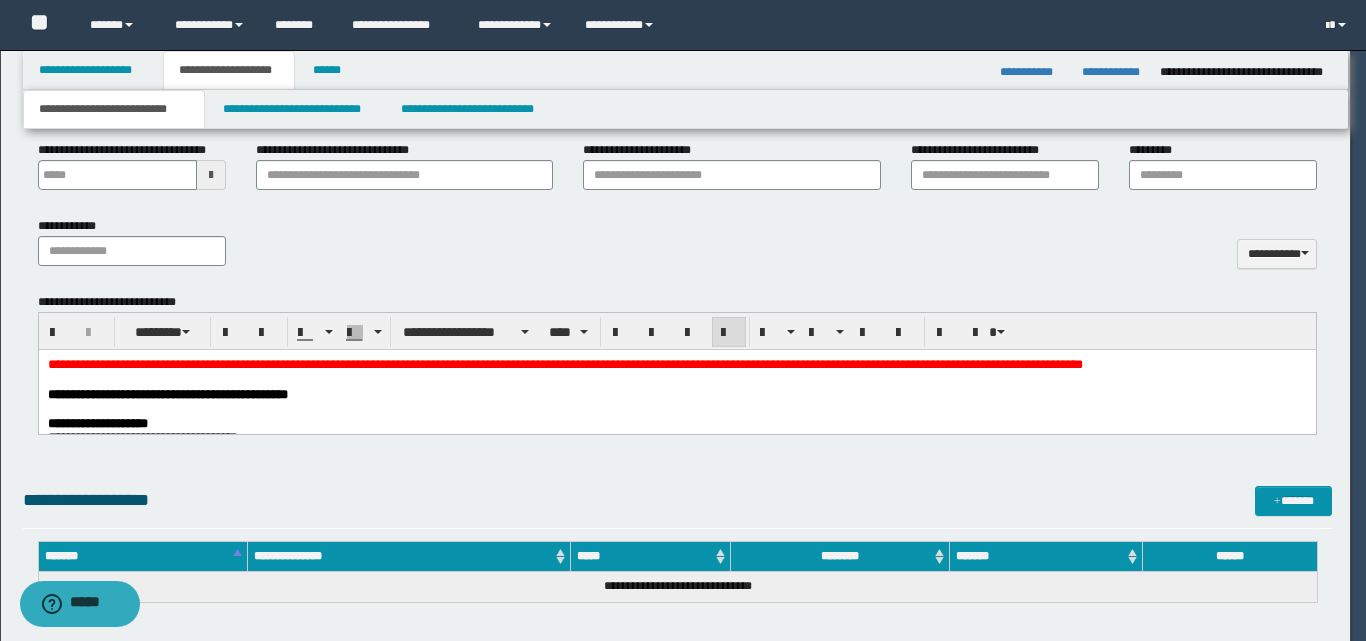 type on "**********" 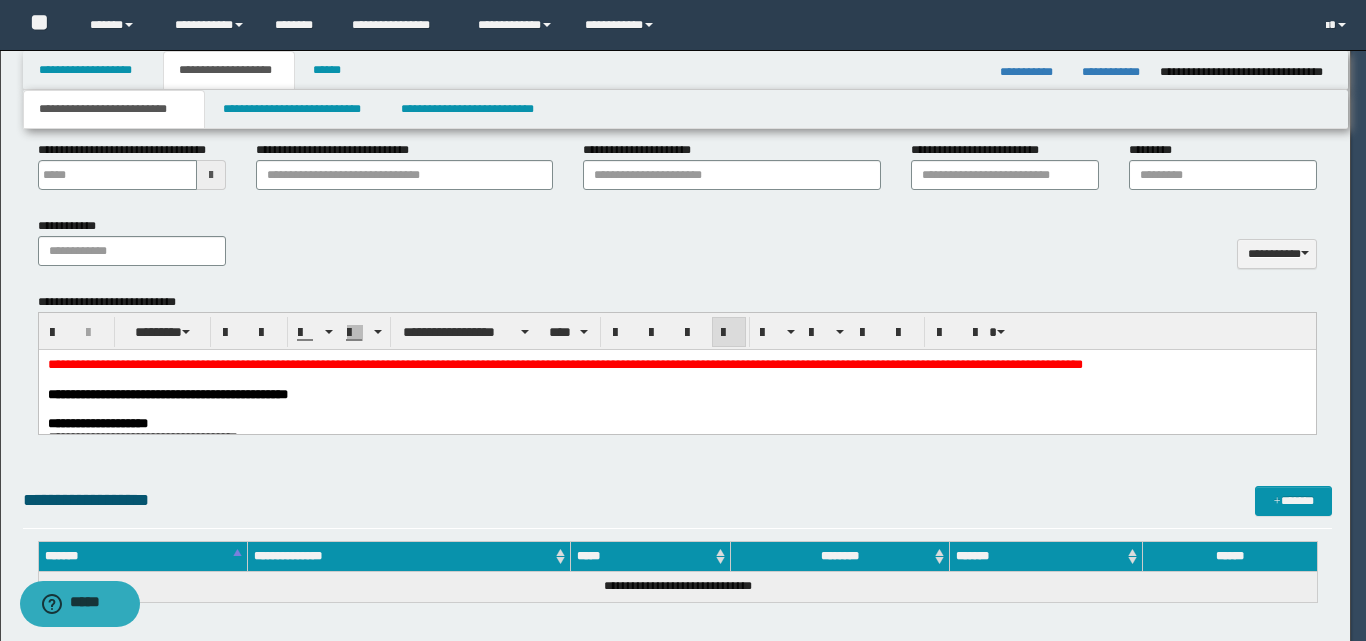 type on "**" 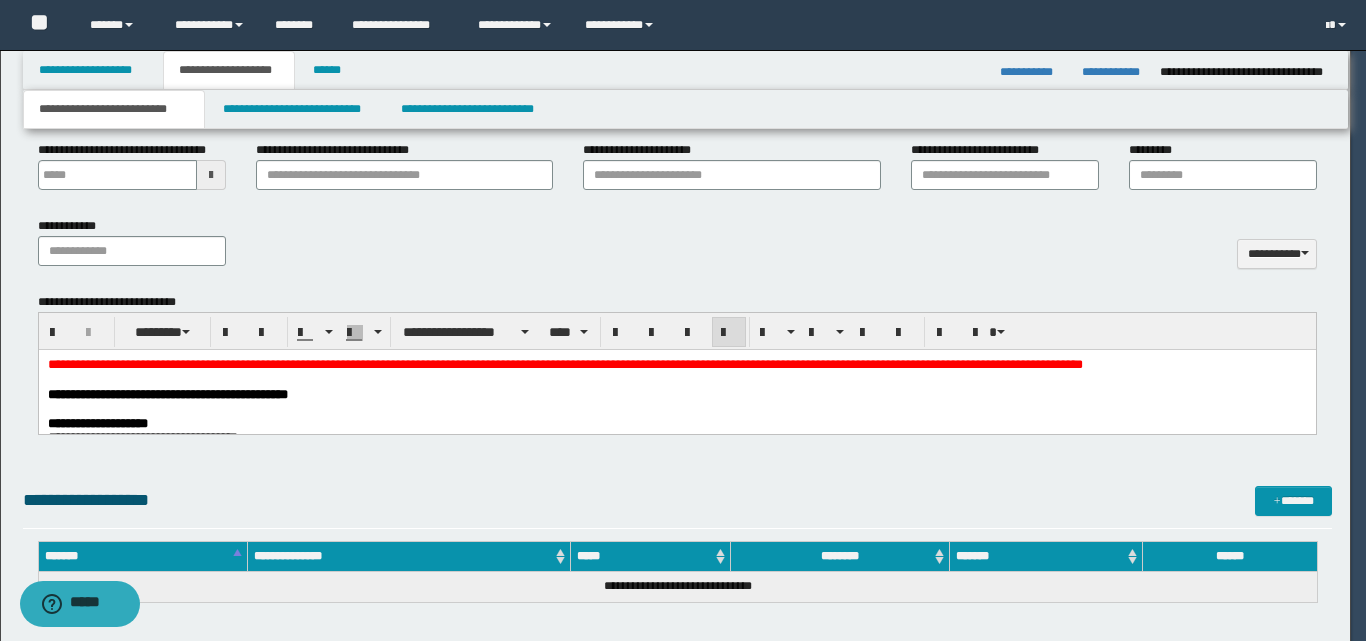 select on "*" 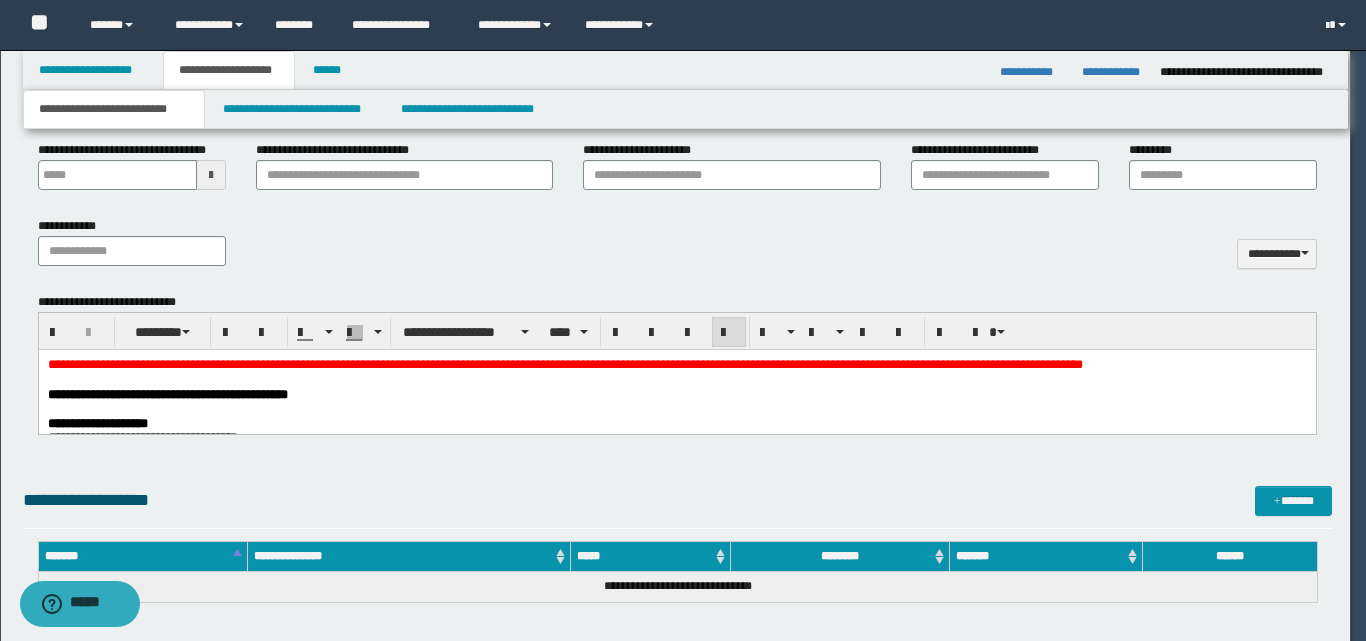 type on "**********" 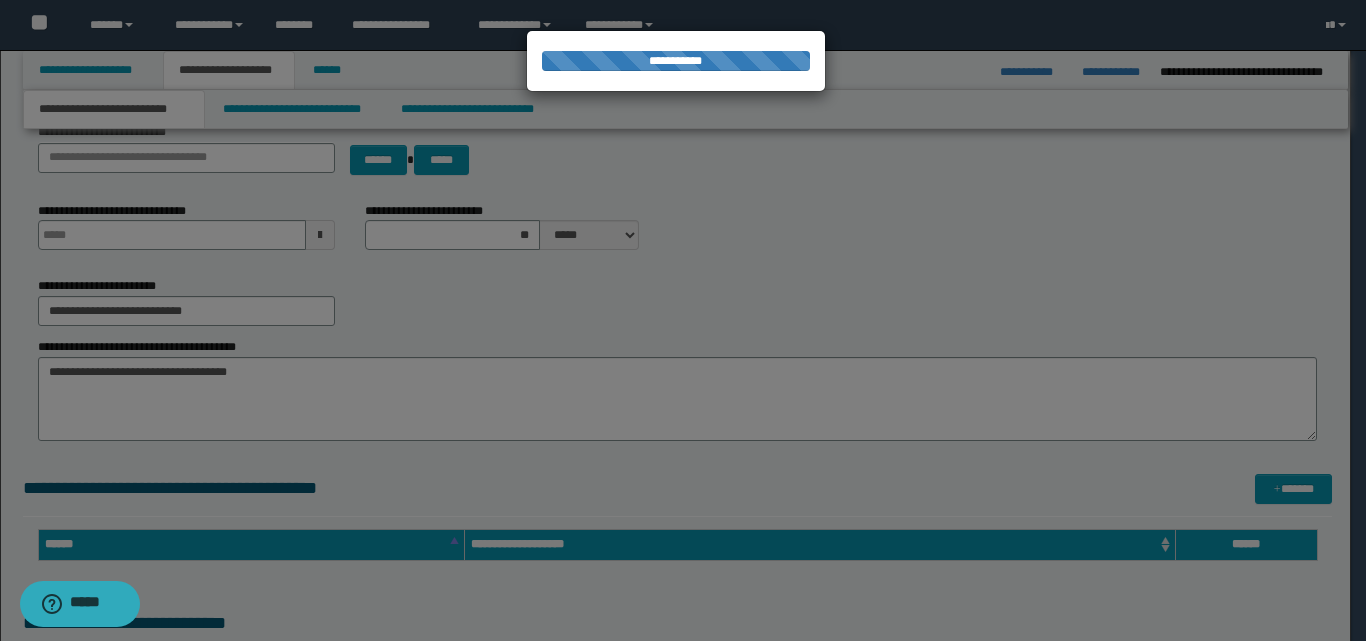 type 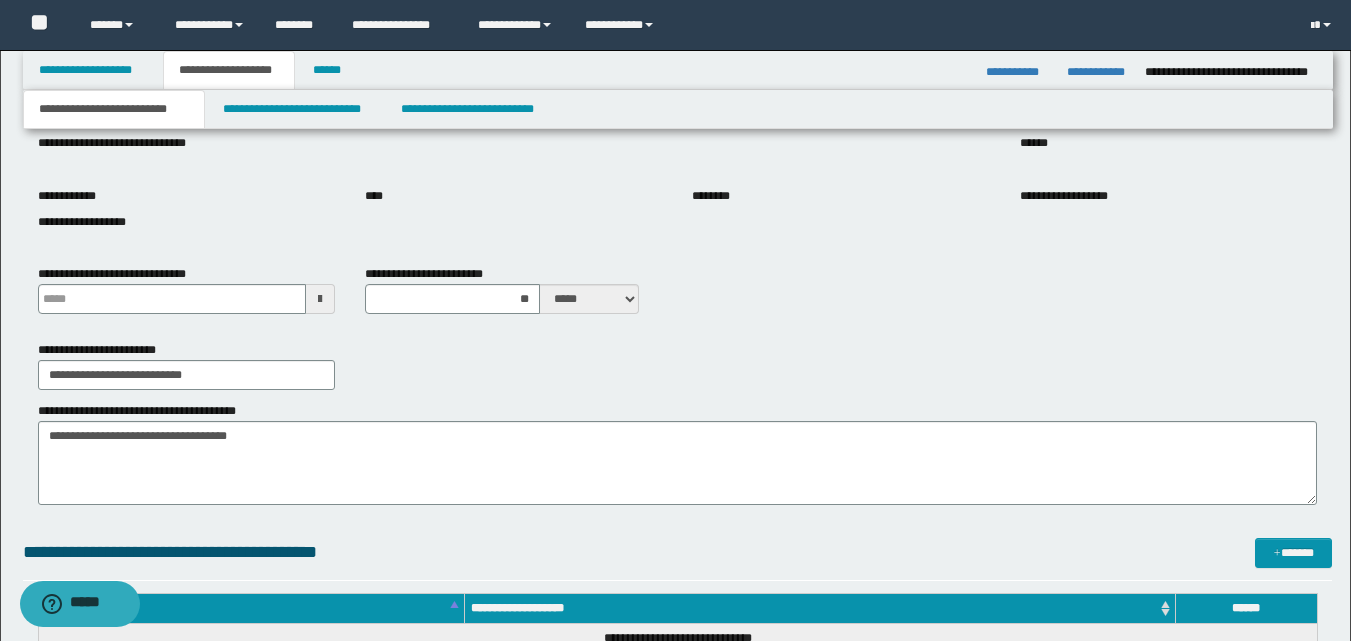 scroll, scrollTop: 243, scrollLeft: 0, axis: vertical 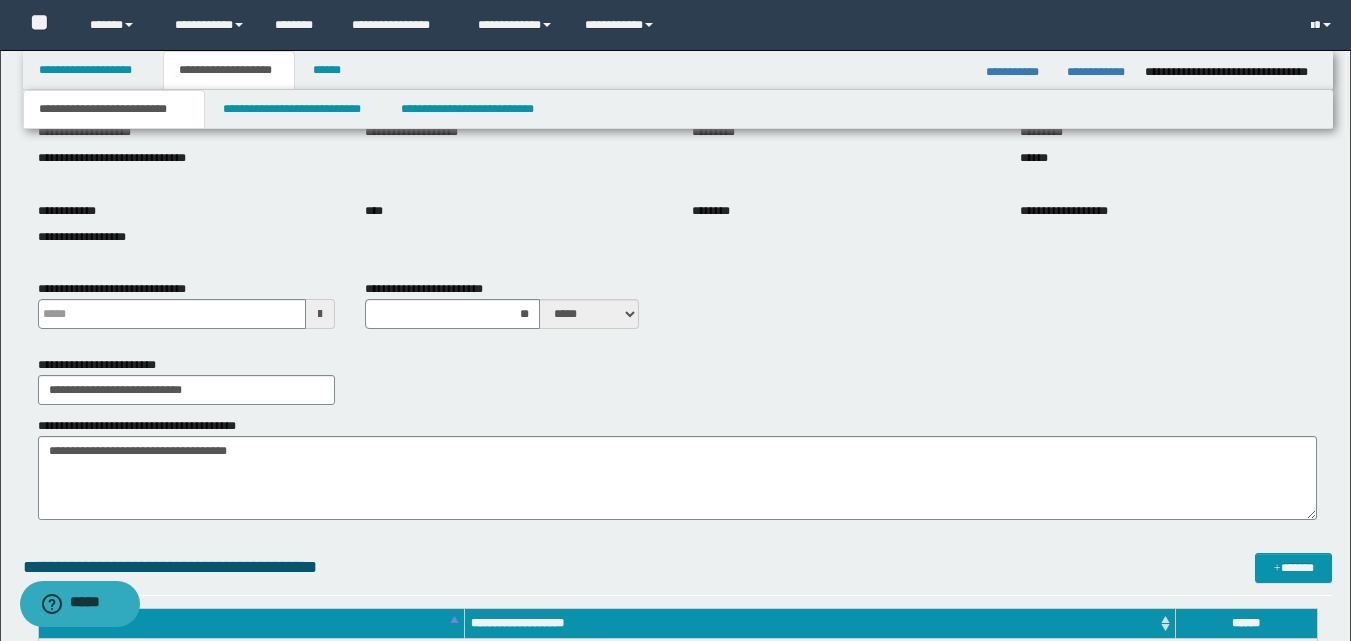 type 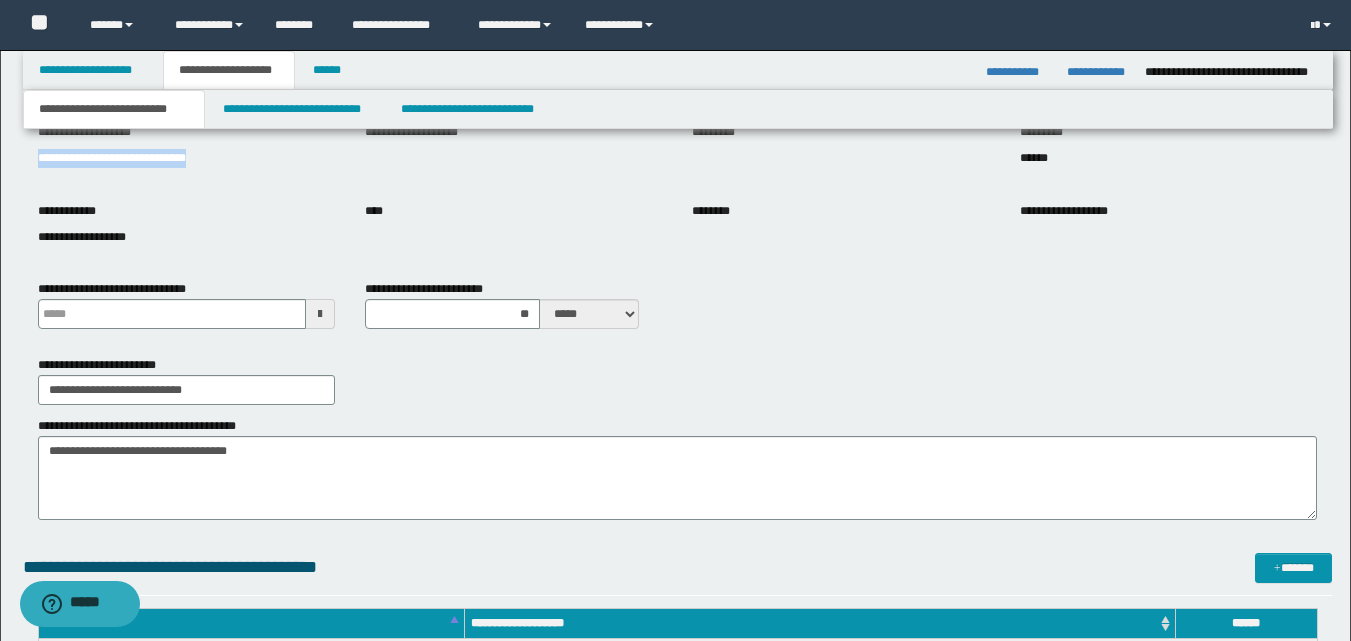 drag, startPoint x: 35, startPoint y: 164, endPoint x: 256, endPoint y: 170, distance: 221.08144 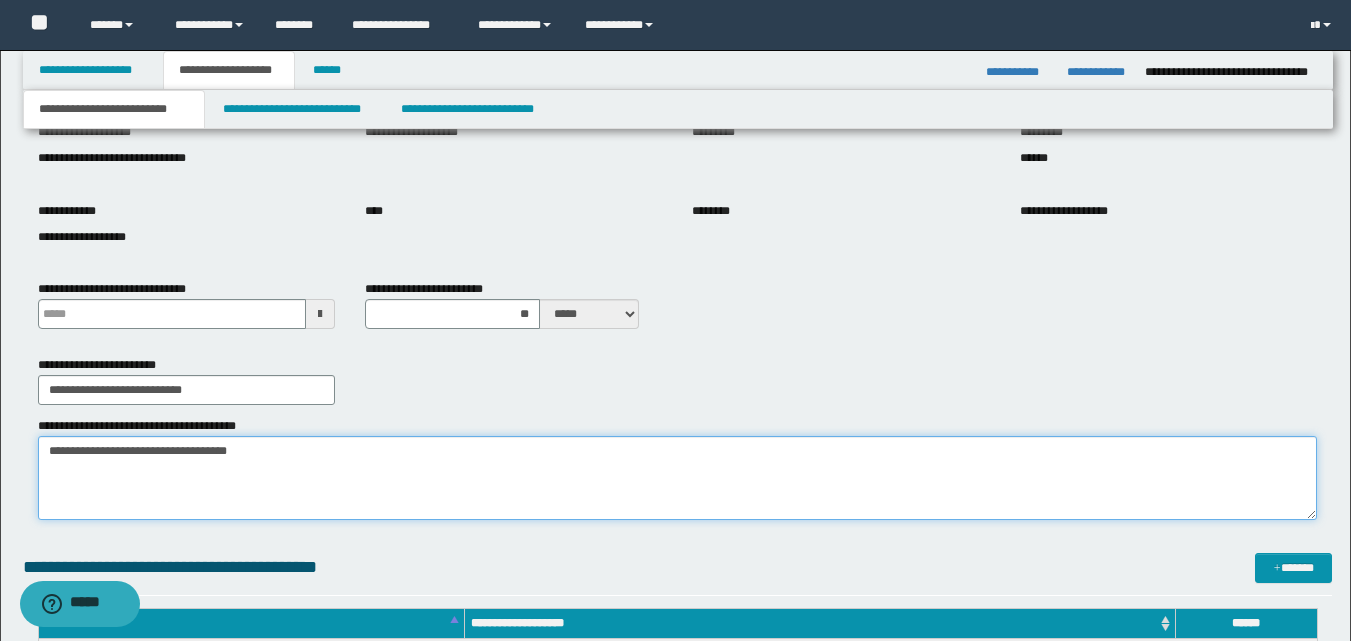 drag, startPoint x: 268, startPoint y: 455, endPoint x: 46, endPoint y: 437, distance: 222.72853 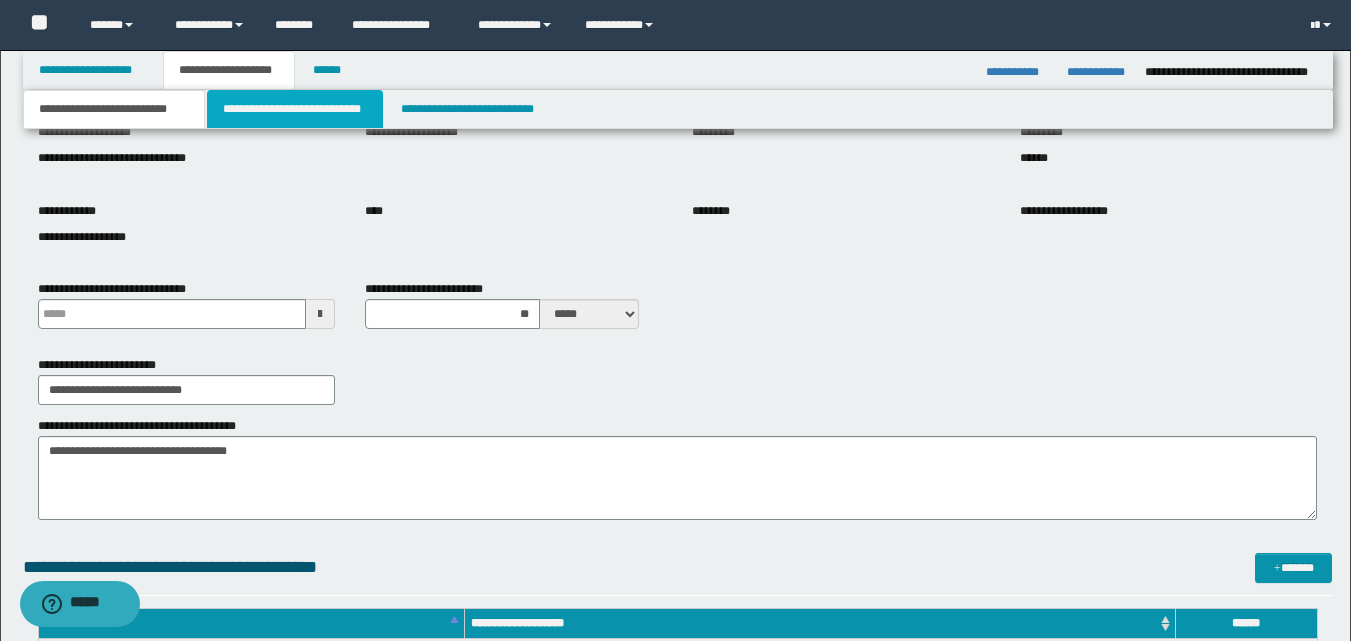 drag, startPoint x: 295, startPoint y: 121, endPoint x: 289, endPoint y: 132, distance: 12.529964 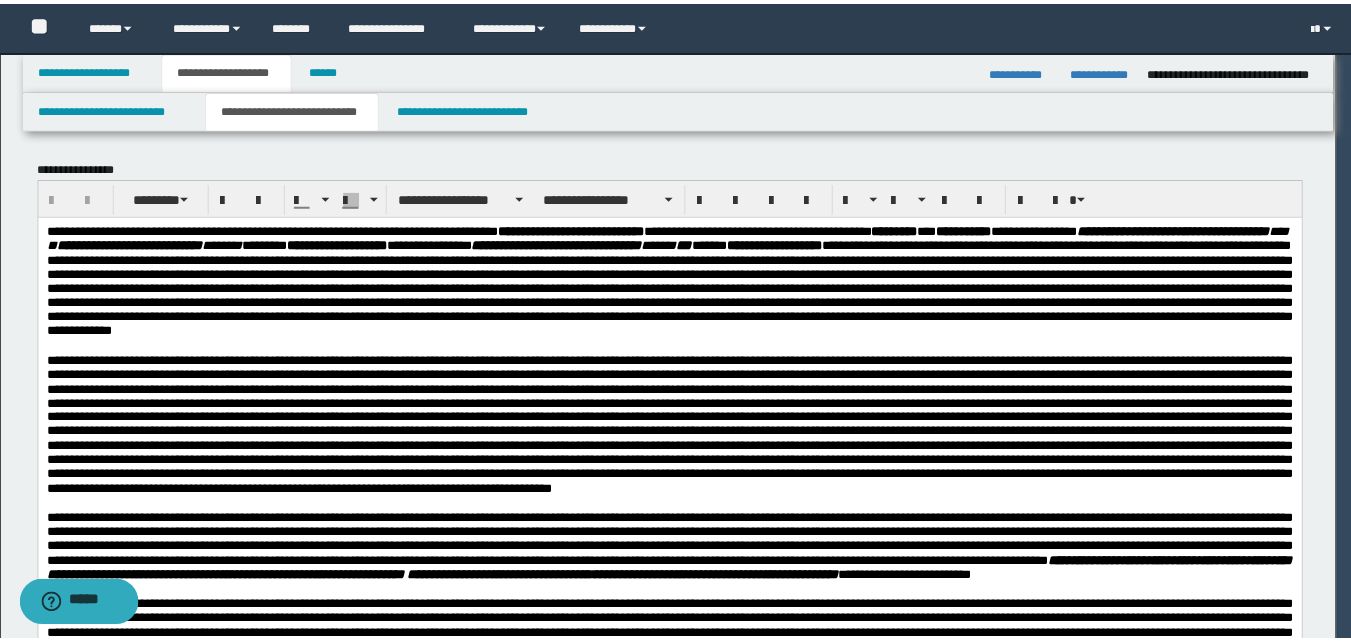 scroll, scrollTop: 0, scrollLeft: 0, axis: both 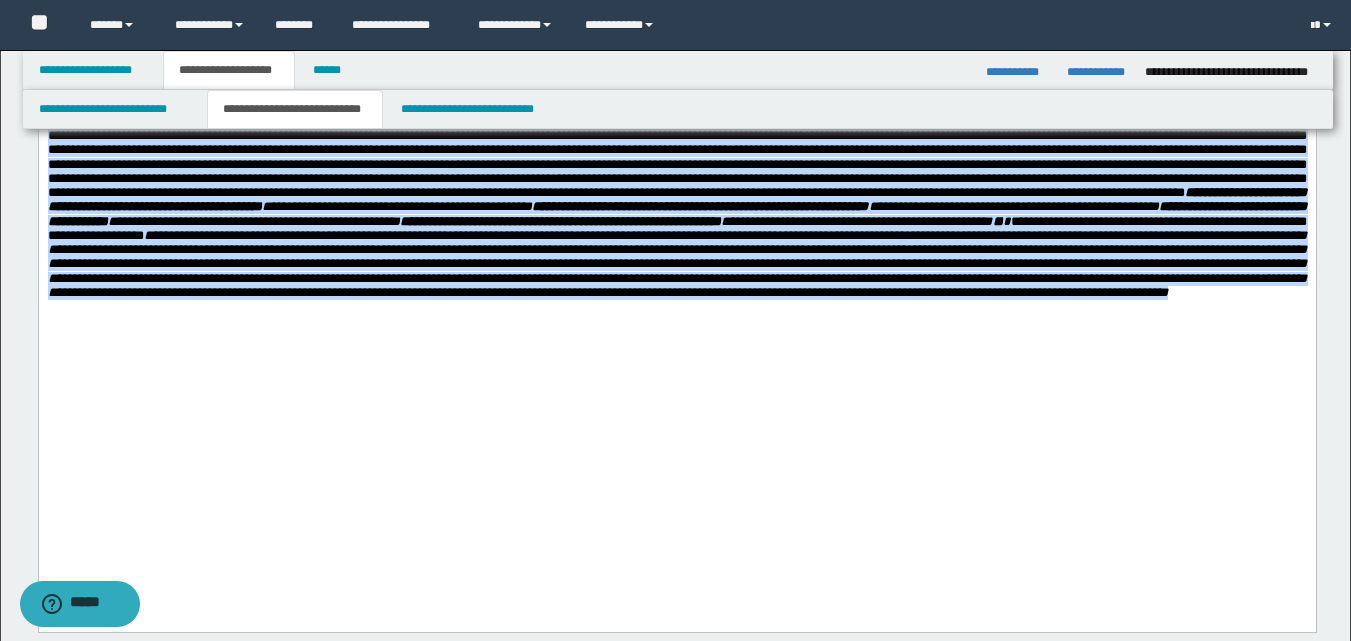 drag, startPoint x: 50, startPoint y: -426, endPoint x: 1276, endPoint y: 547, distance: 1565.1853 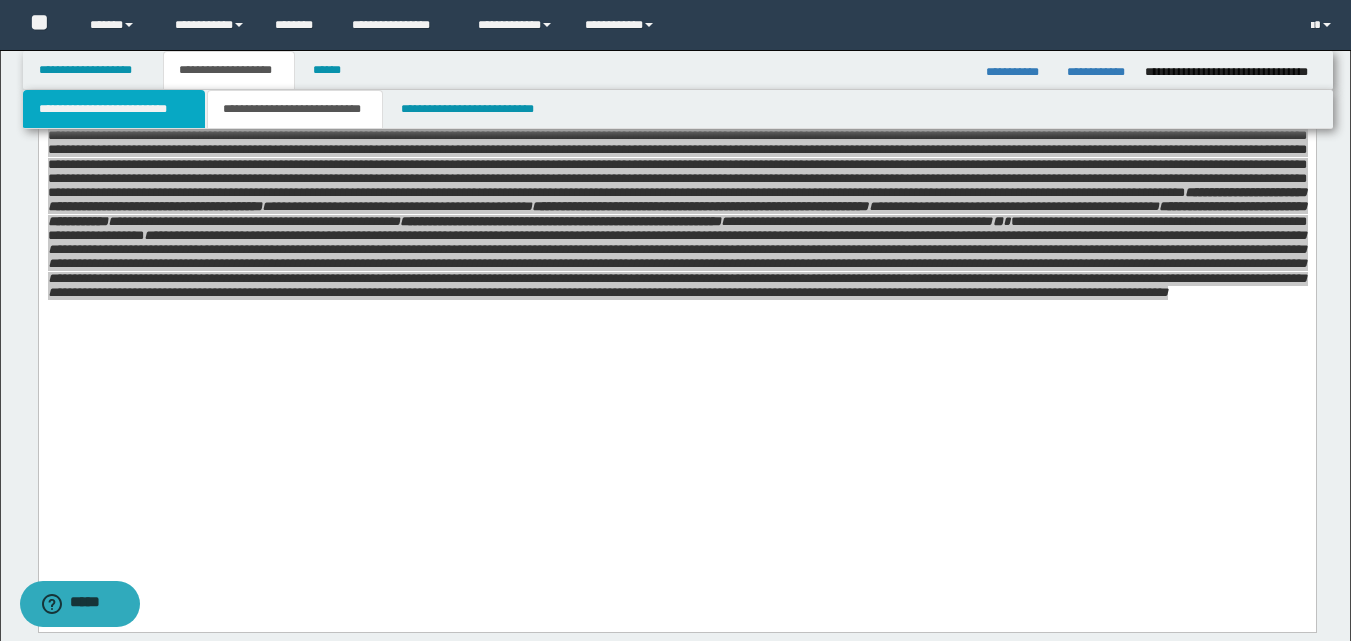 click on "**********" at bounding box center (114, 109) 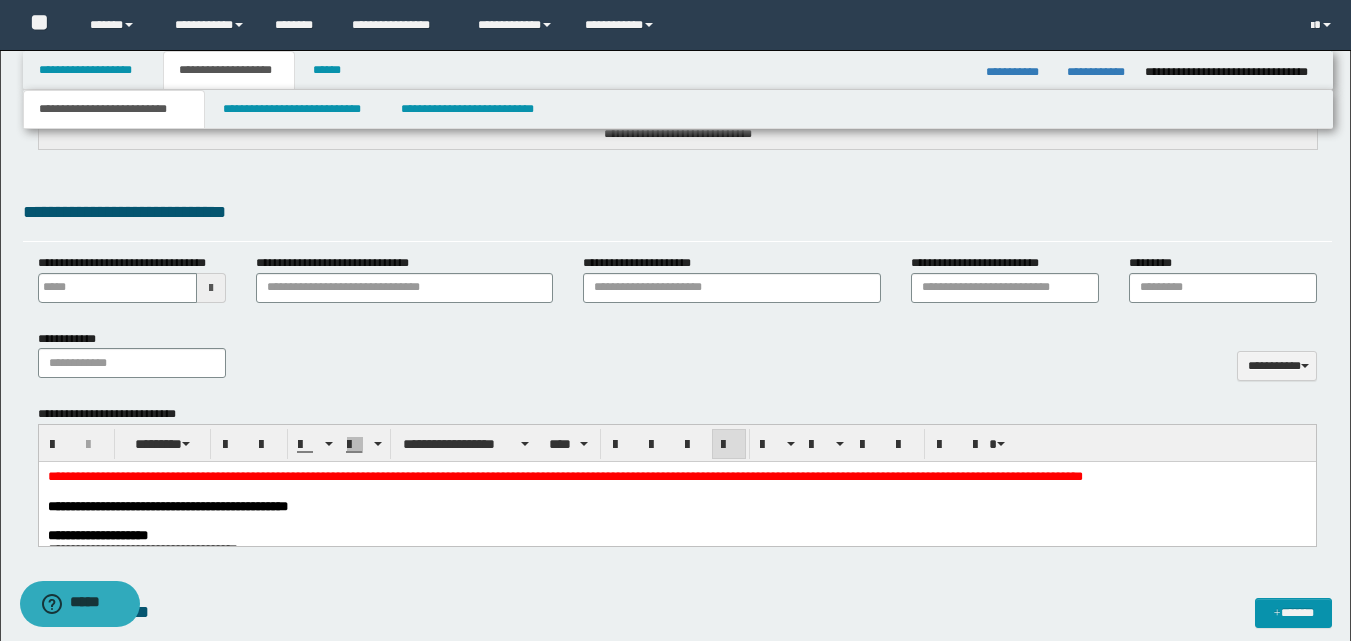 scroll, scrollTop: 960, scrollLeft: 0, axis: vertical 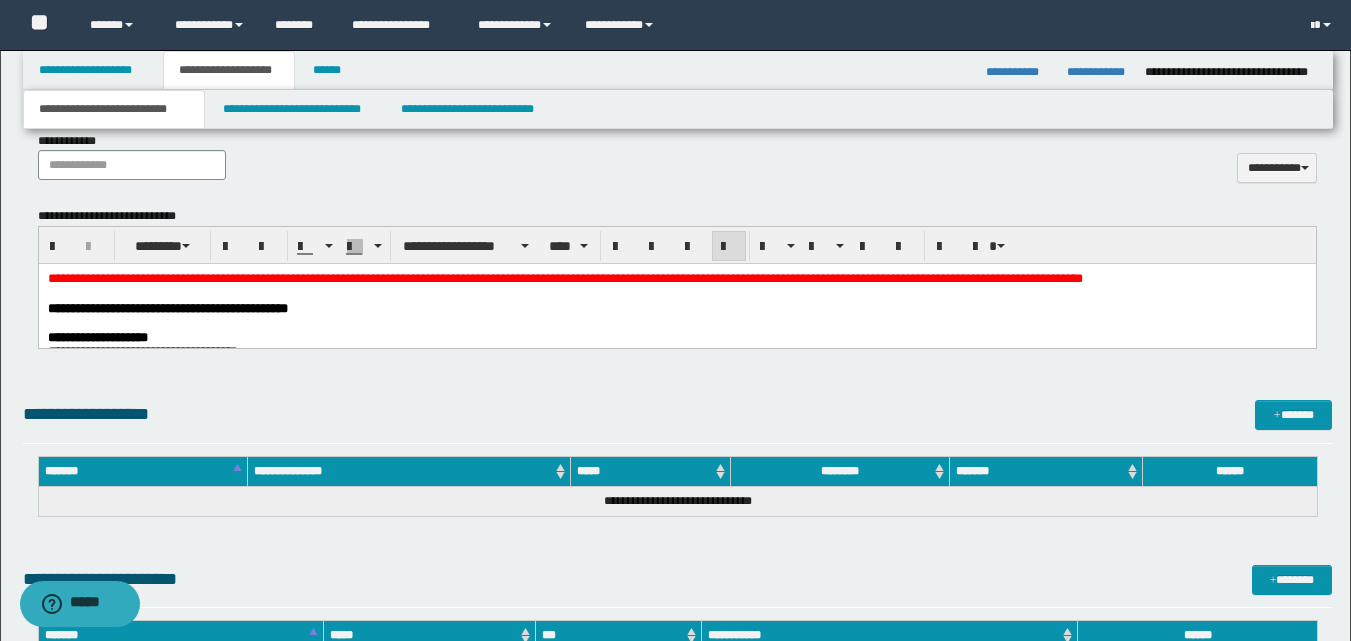 click on "**********" at bounding box center [167, 308] 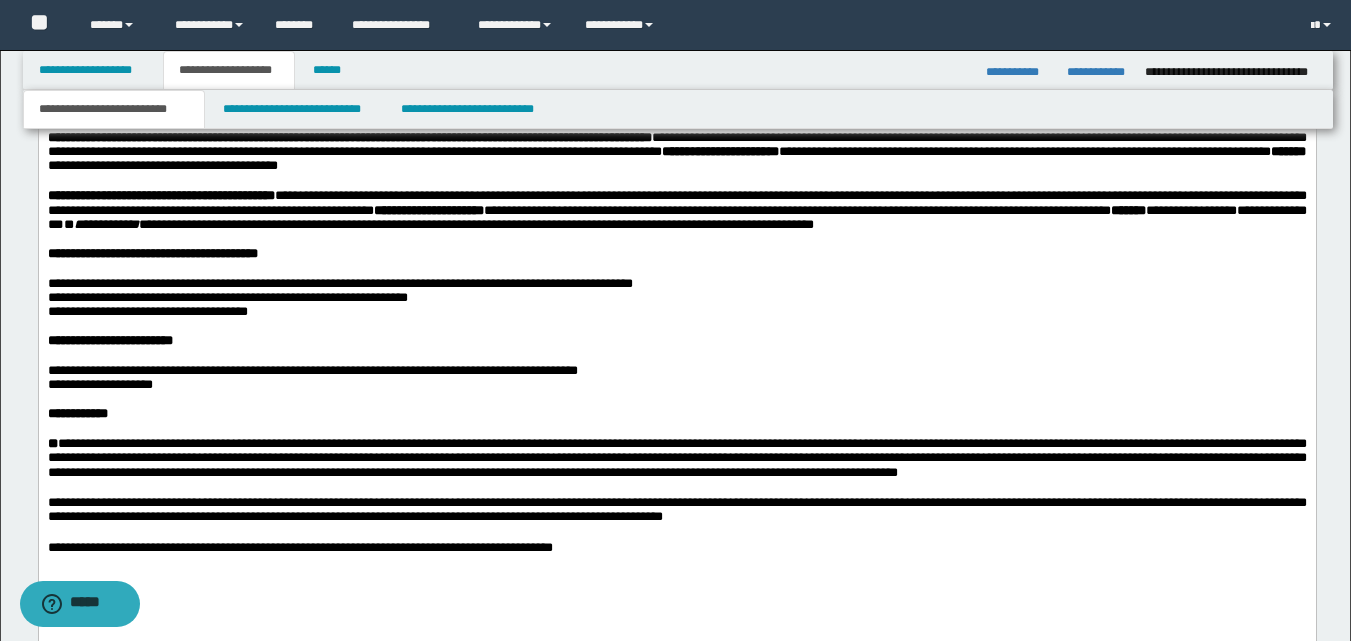 scroll, scrollTop: 2460, scrollLeft: 0, axis: vertical 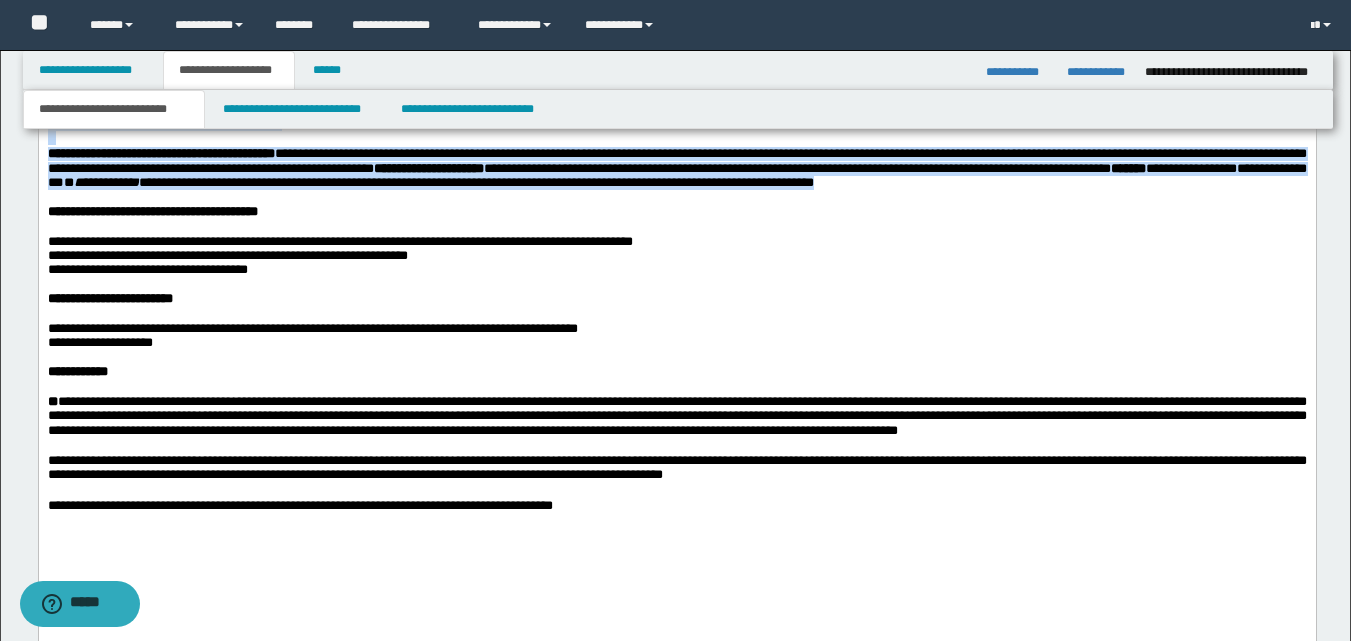 drag, startPoint x: 48, startPoint y: 320, endPoint x: 392, endPoint y: 439, distance: 364.00137 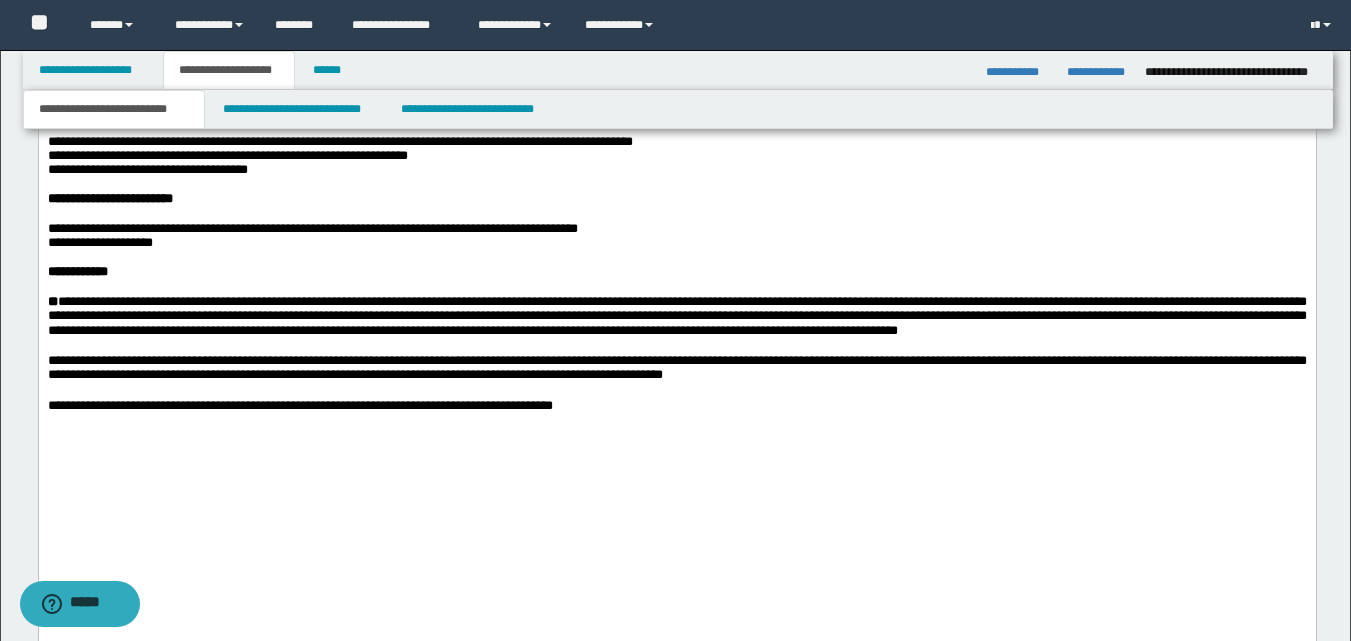 scroll, scrollTop: 2760, scrollLeft: 0, axis: vertical 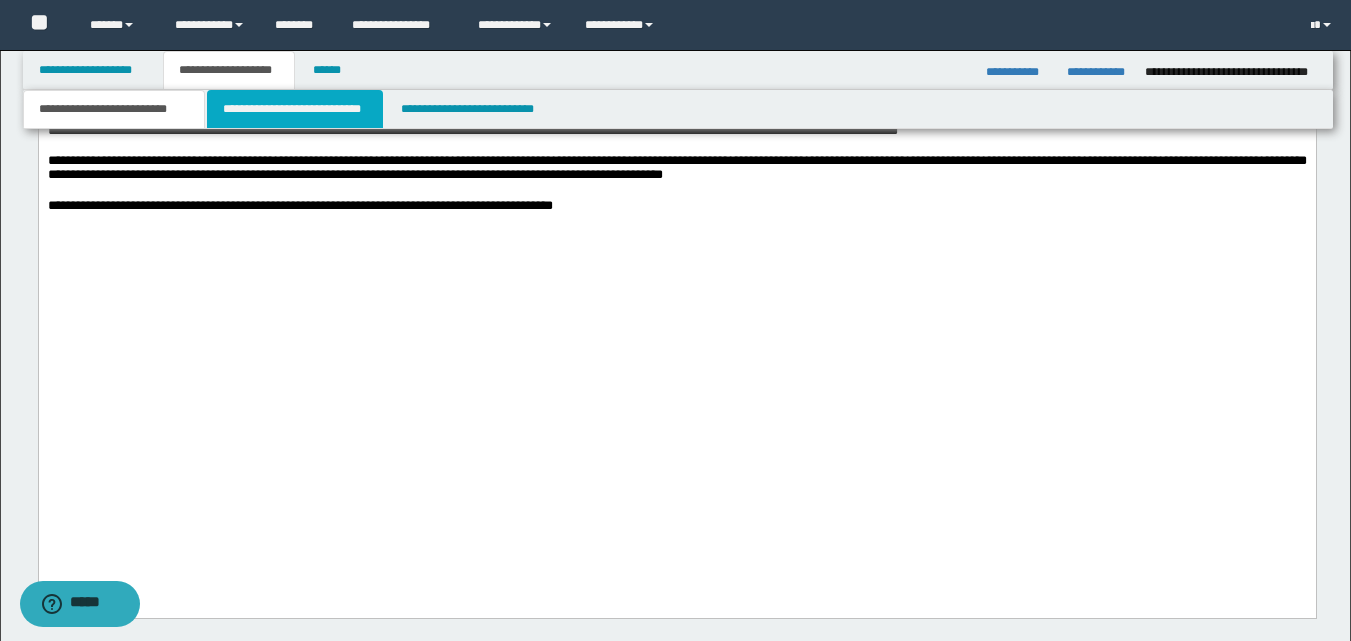 click on "**********" at bounding box center [295, 109] 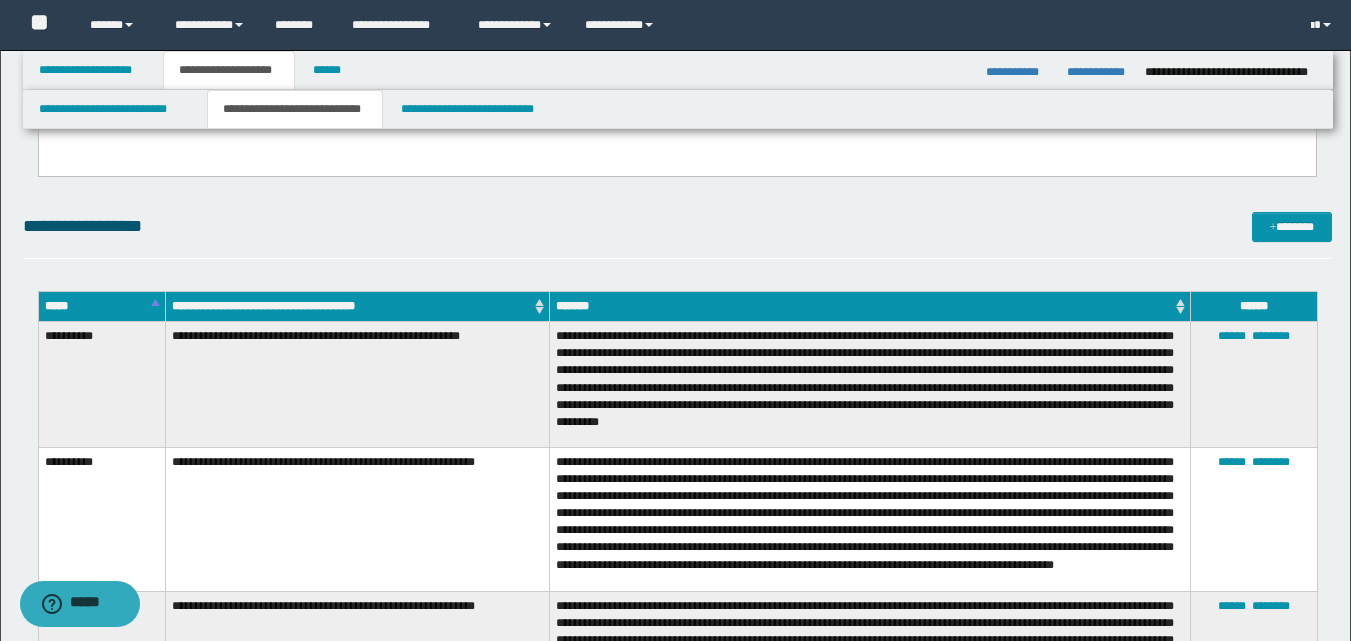 scroll, scrollTop: 1460, scrollLeft: 0, axis: vertical 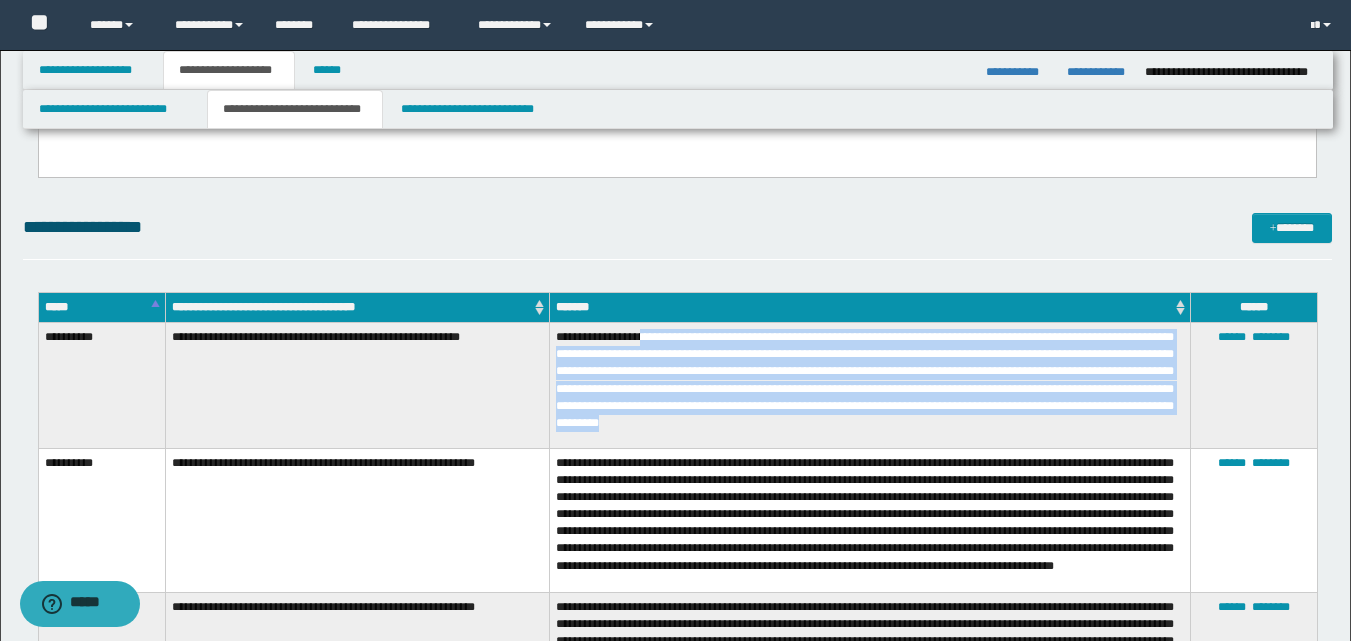 drag, startPoint x: 642, startPoint y: 339, endPoint x: 938, endPoint y: 421, distance: 307.14816 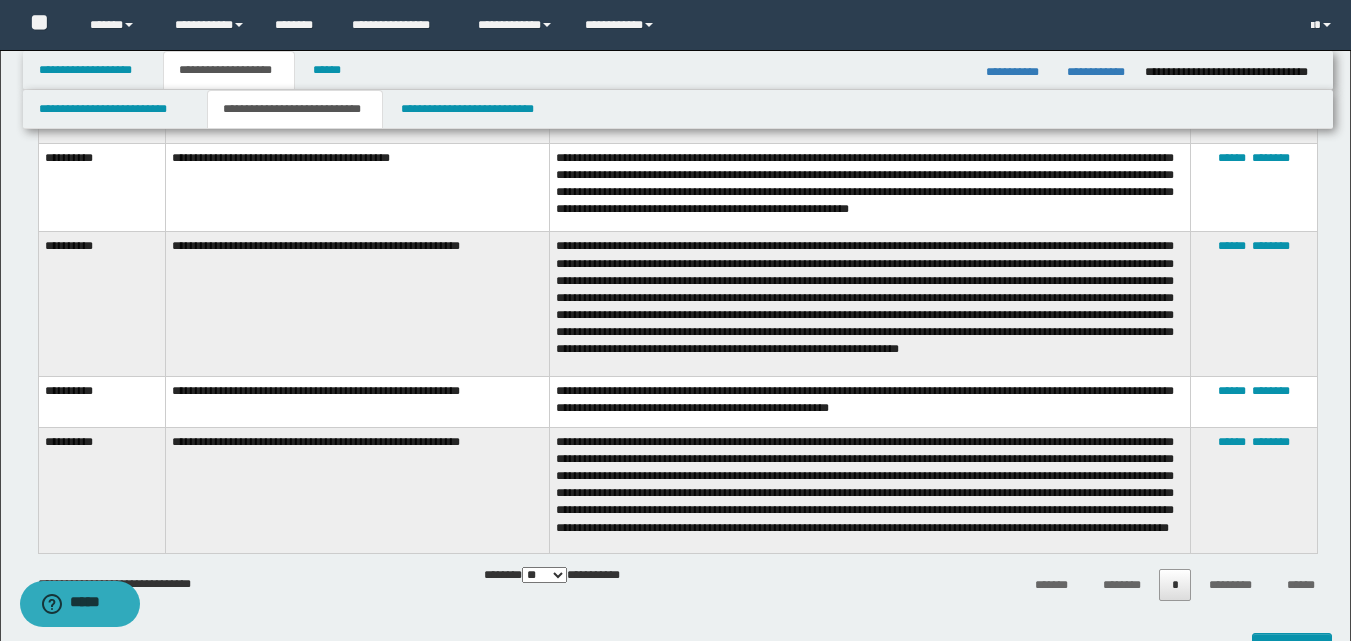 scroll, scrollTop: 2160, scrollLeft: 0, axis: vertical 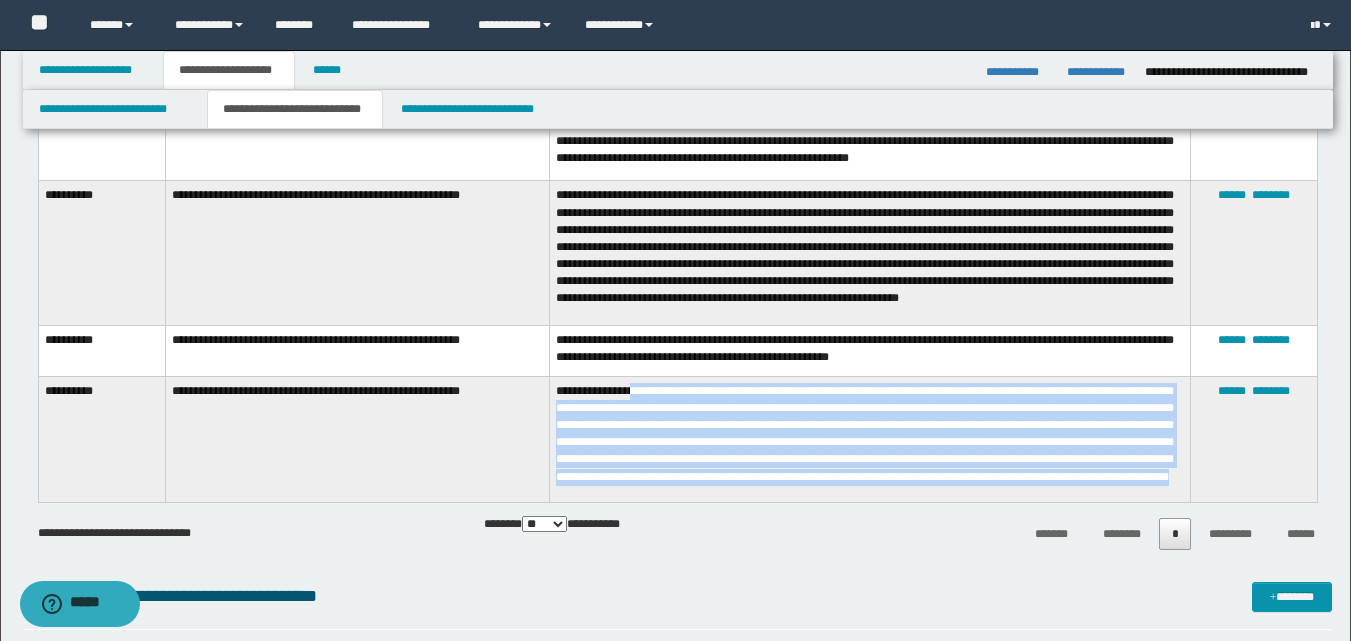 drag, startPoint x: 634, startPoint y: 386, endPoint x: 870, endPoint y: 488, distance: 257.0992 